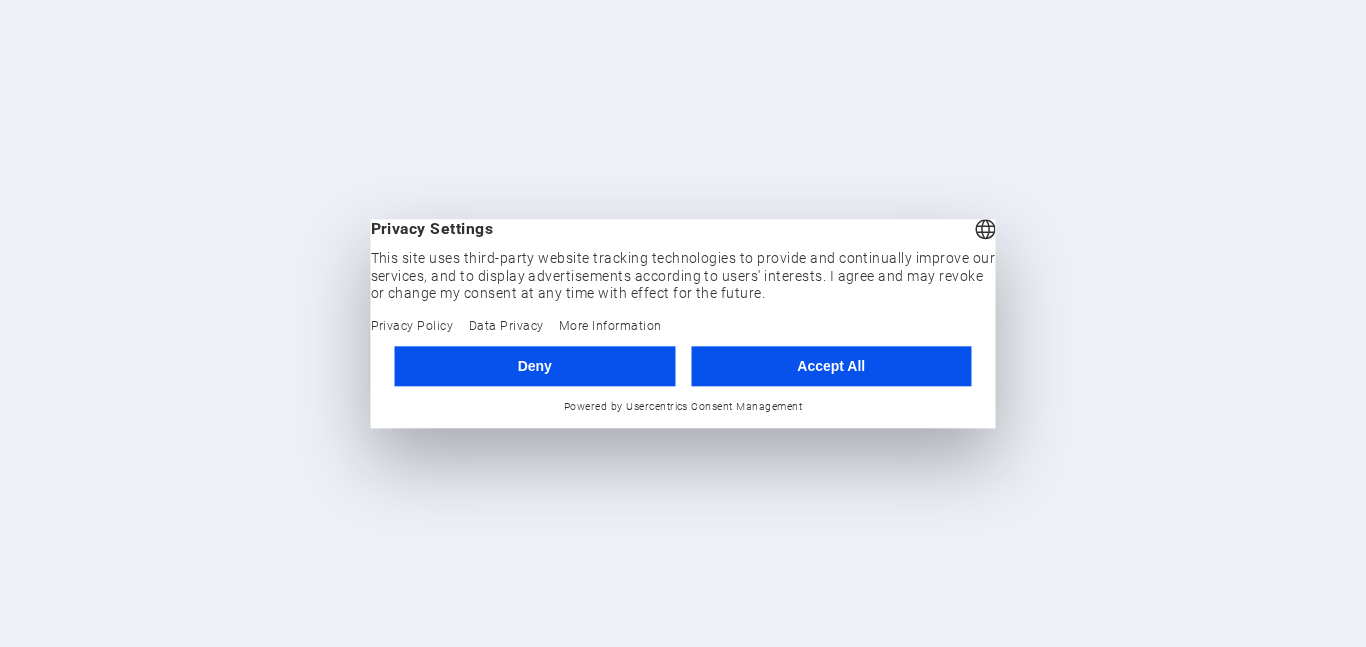 scroll, scrollTop: 0, scrollLeft: 0, axis: both 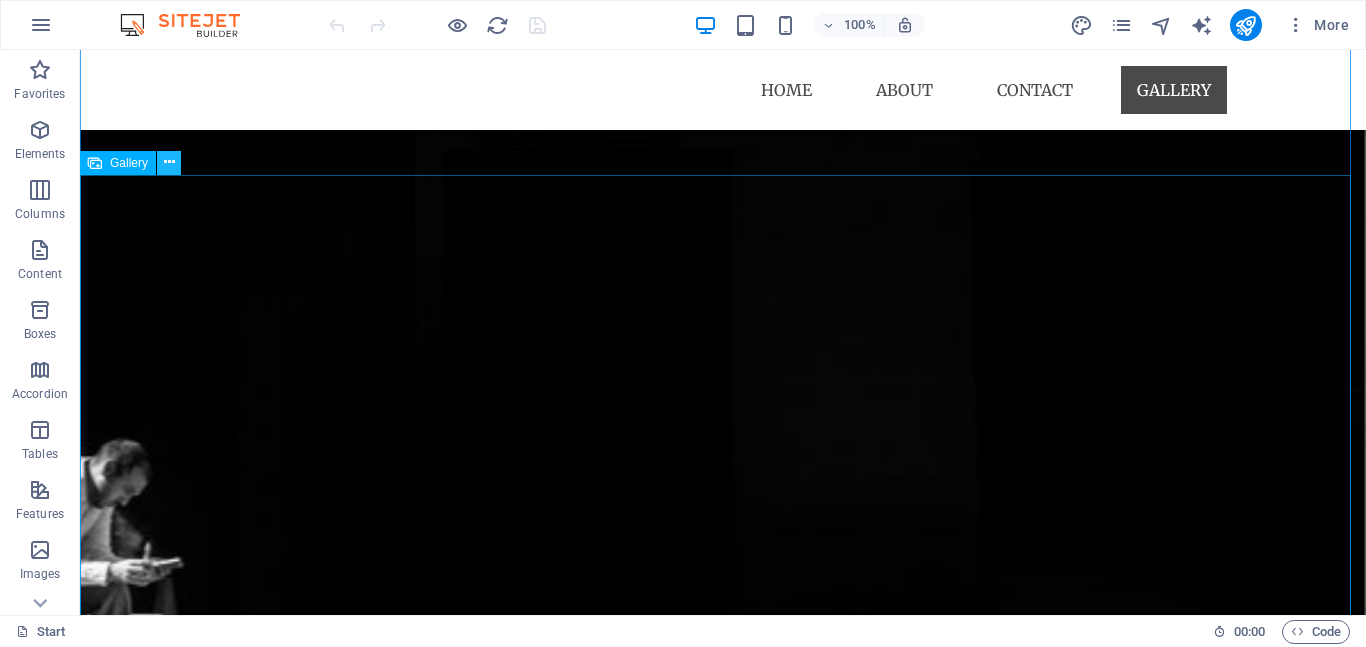 click at bounding box center [169, 162] 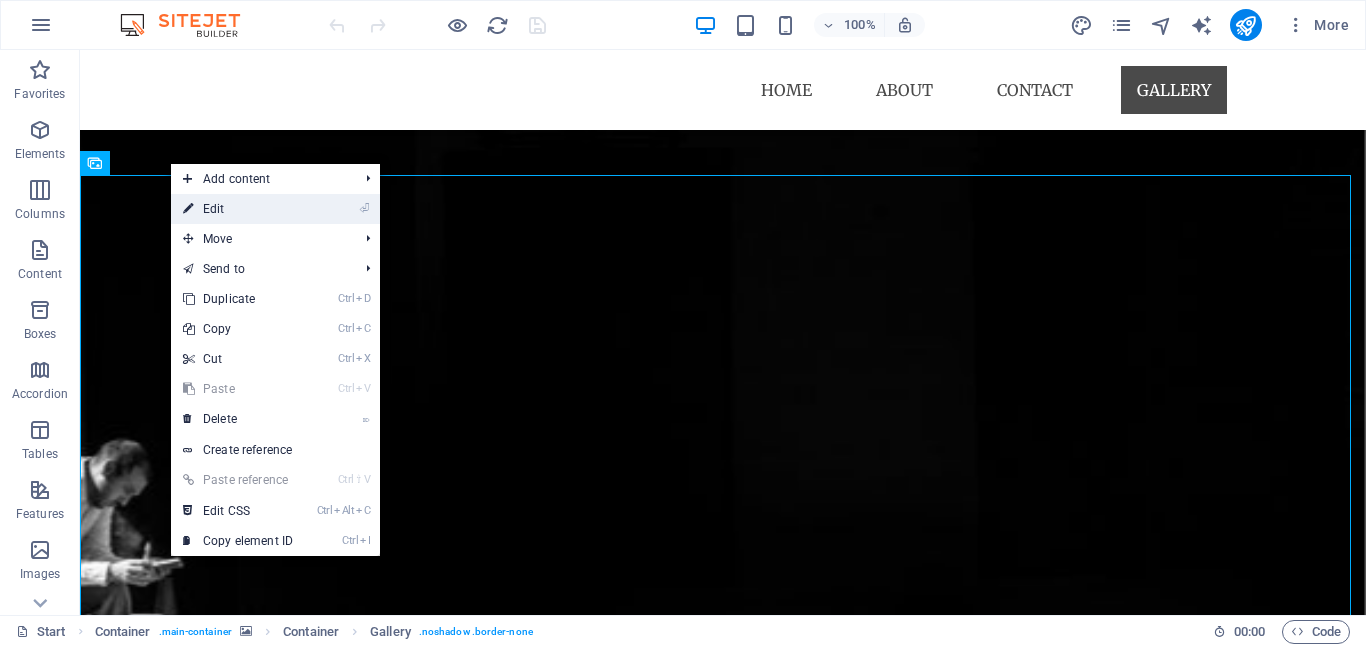 click on "⏎  Edit" at bounding box center (238, 209) 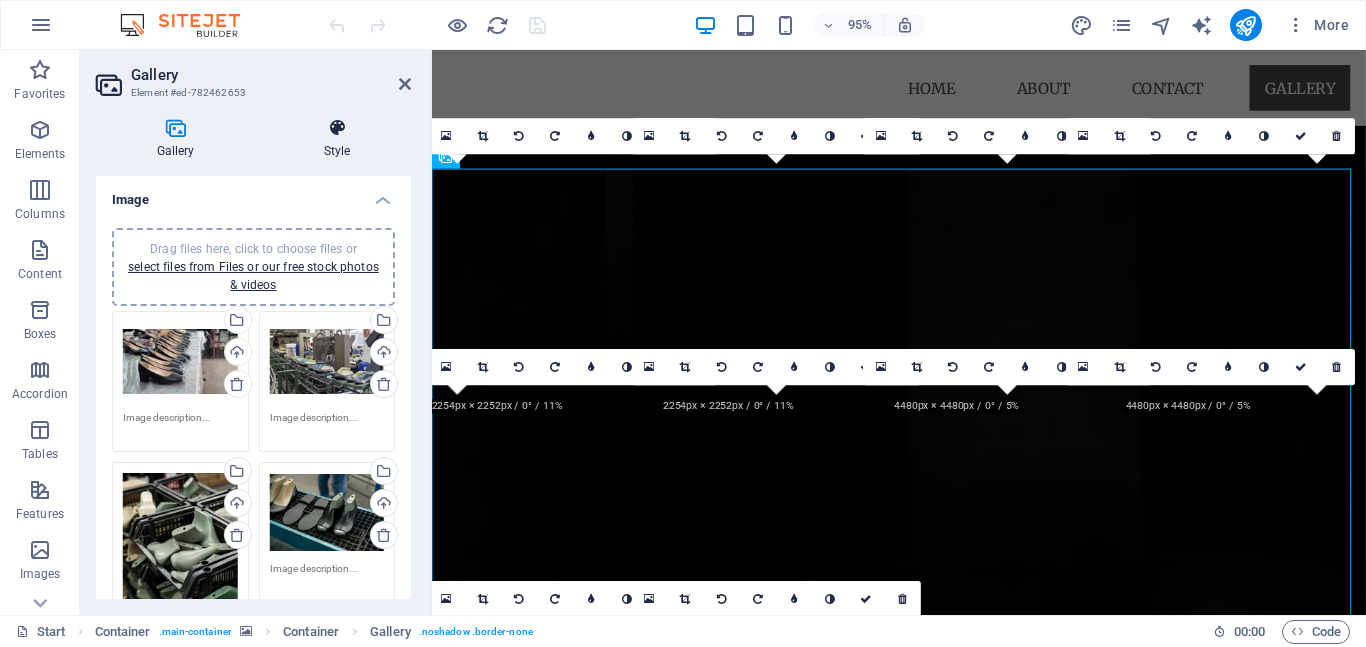 click on "Style" at bounding box center (337, 139) 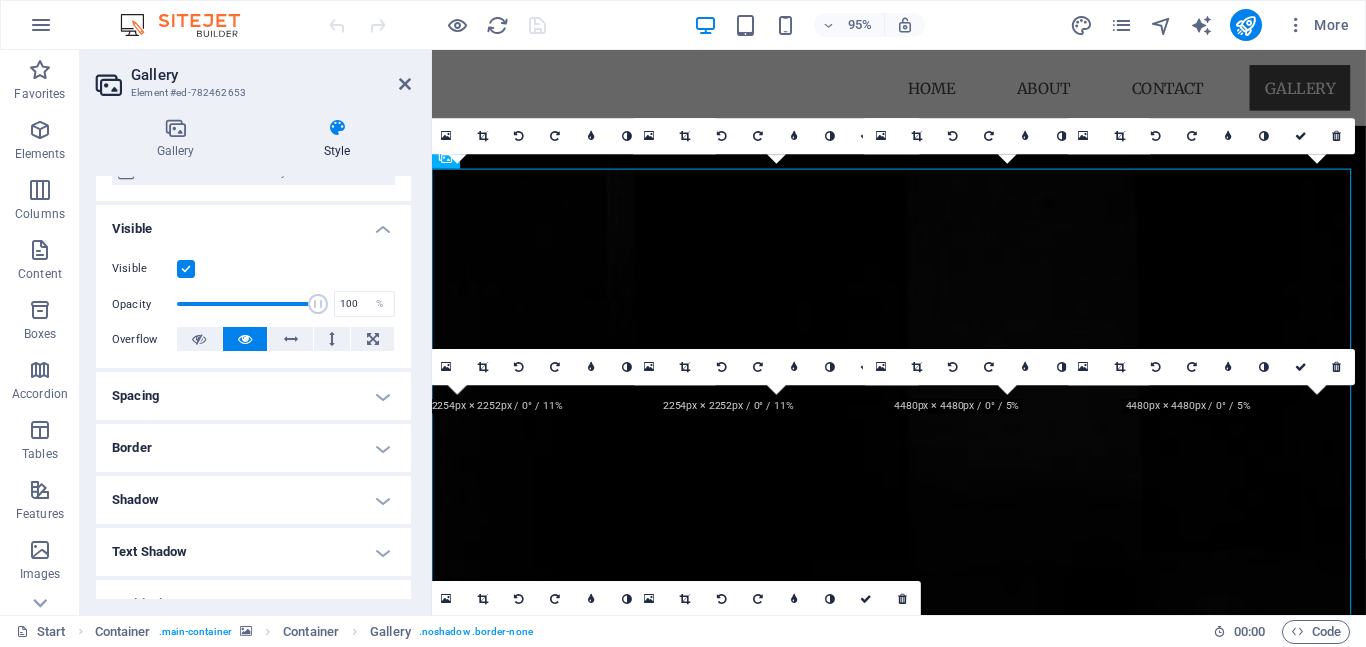 scroll, scrollTop: 122, scrollLeft: 0, axis: vertical 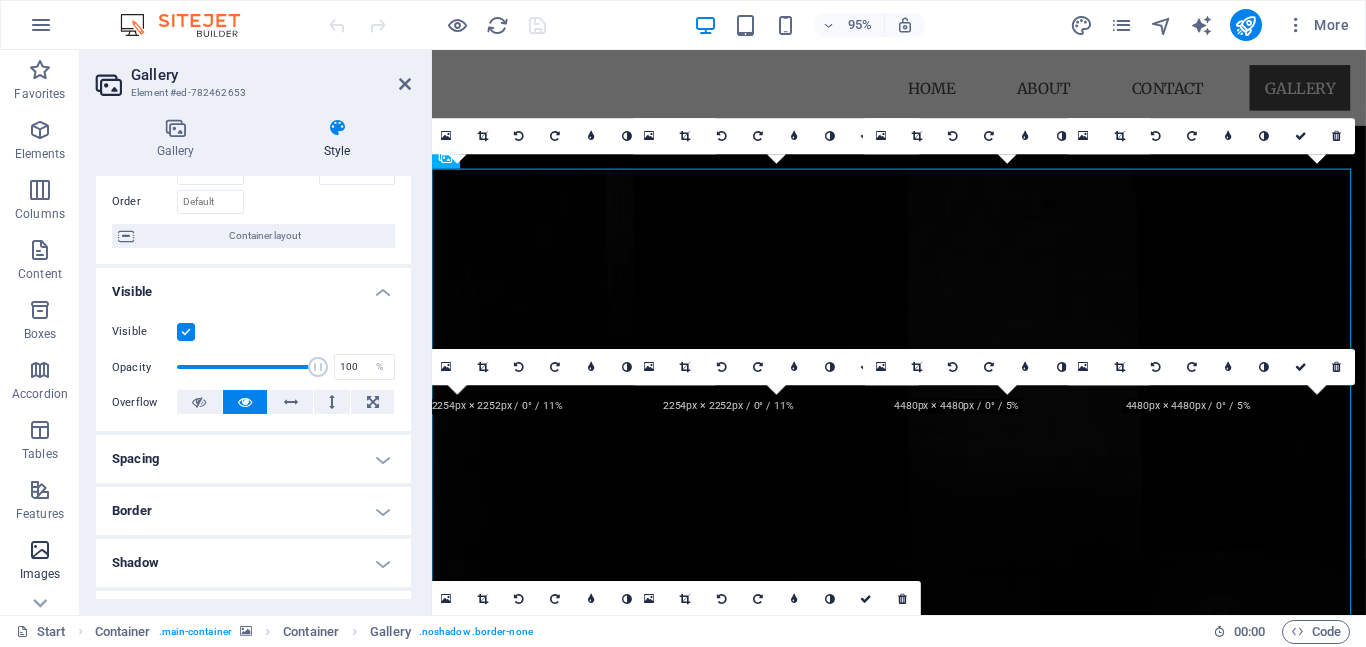 click at bounding box center (40, 550) 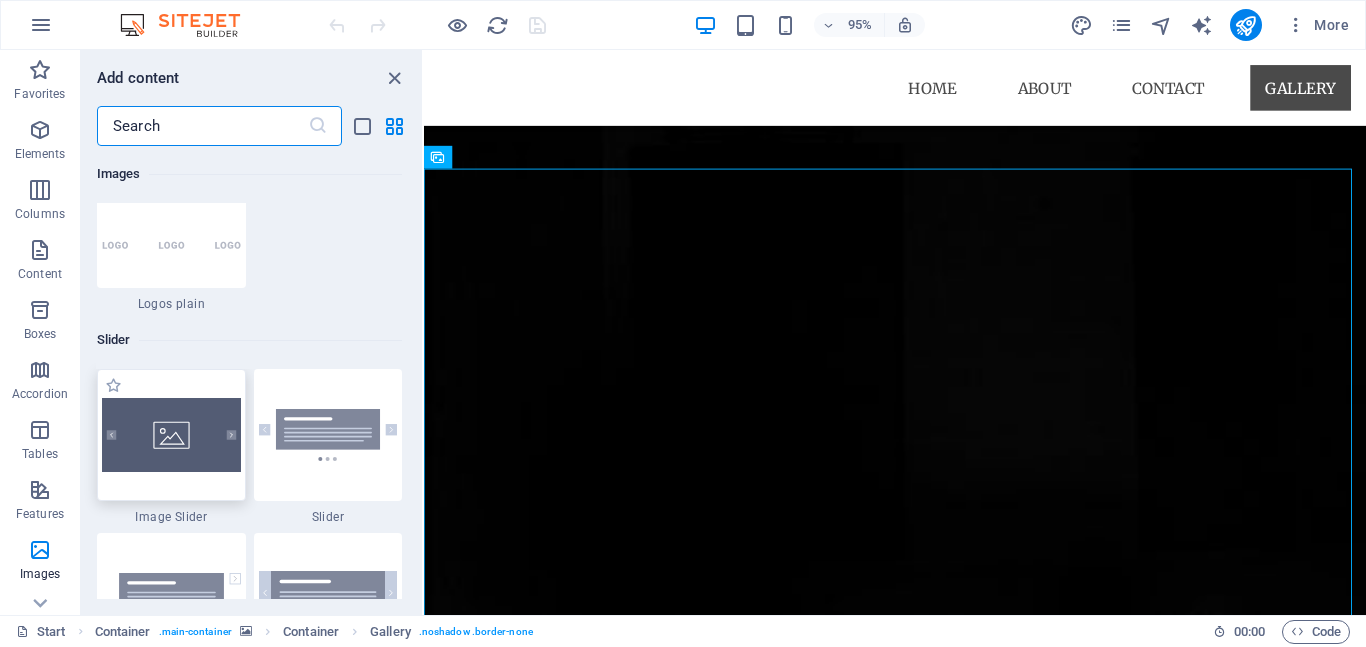 scroll, scrollTop: 11076, scrollLeft: 0, axis: vertical 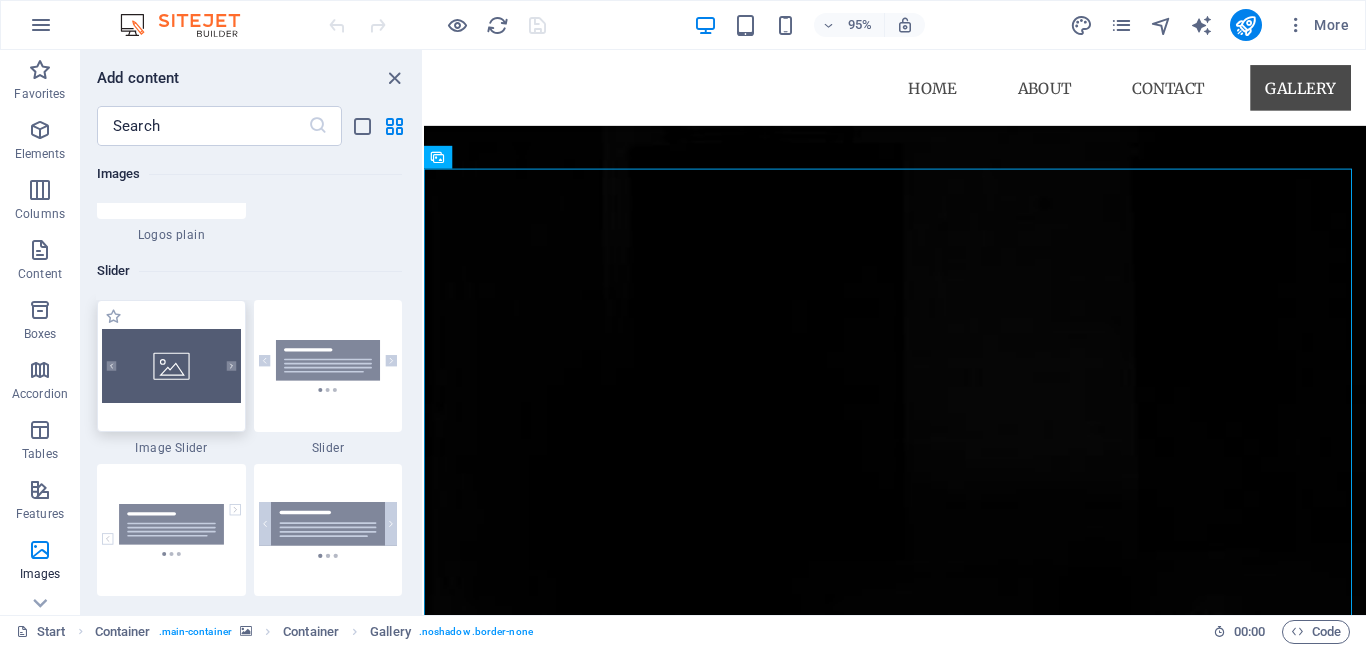 click at bounding box center (171, 366) 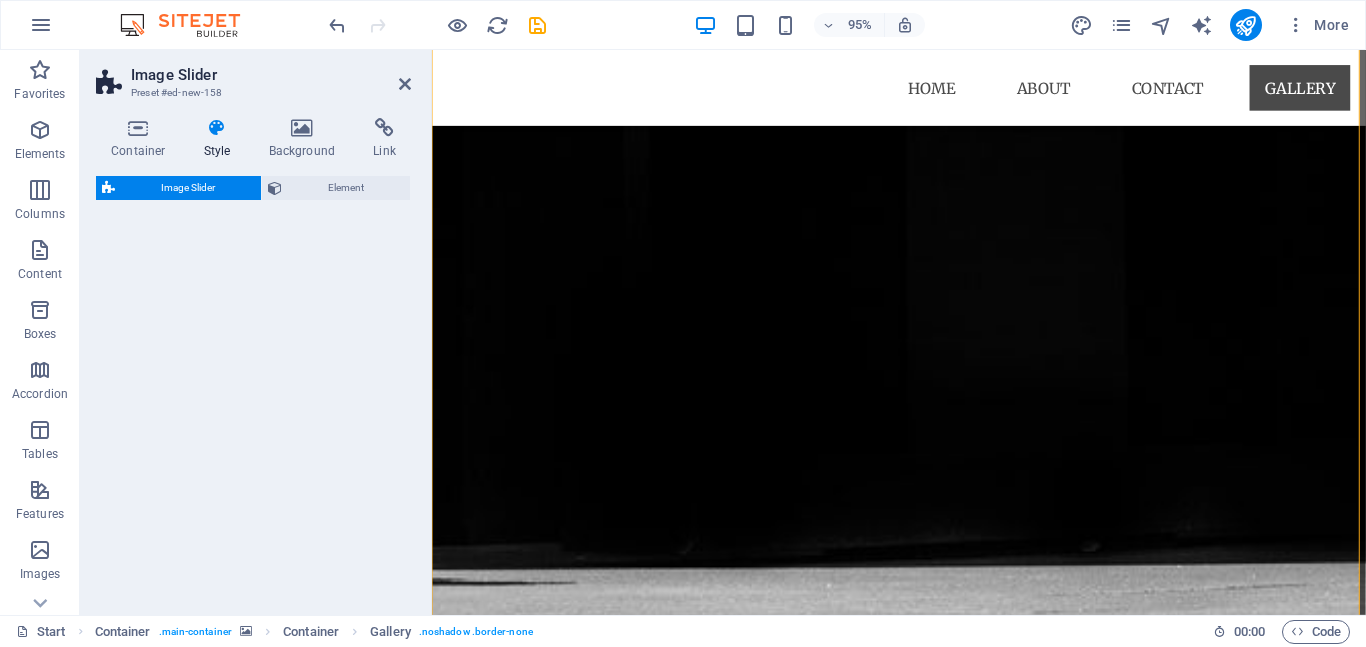 scroll, scrollTop: 2424, scrollLeft: 0, axis: vertical 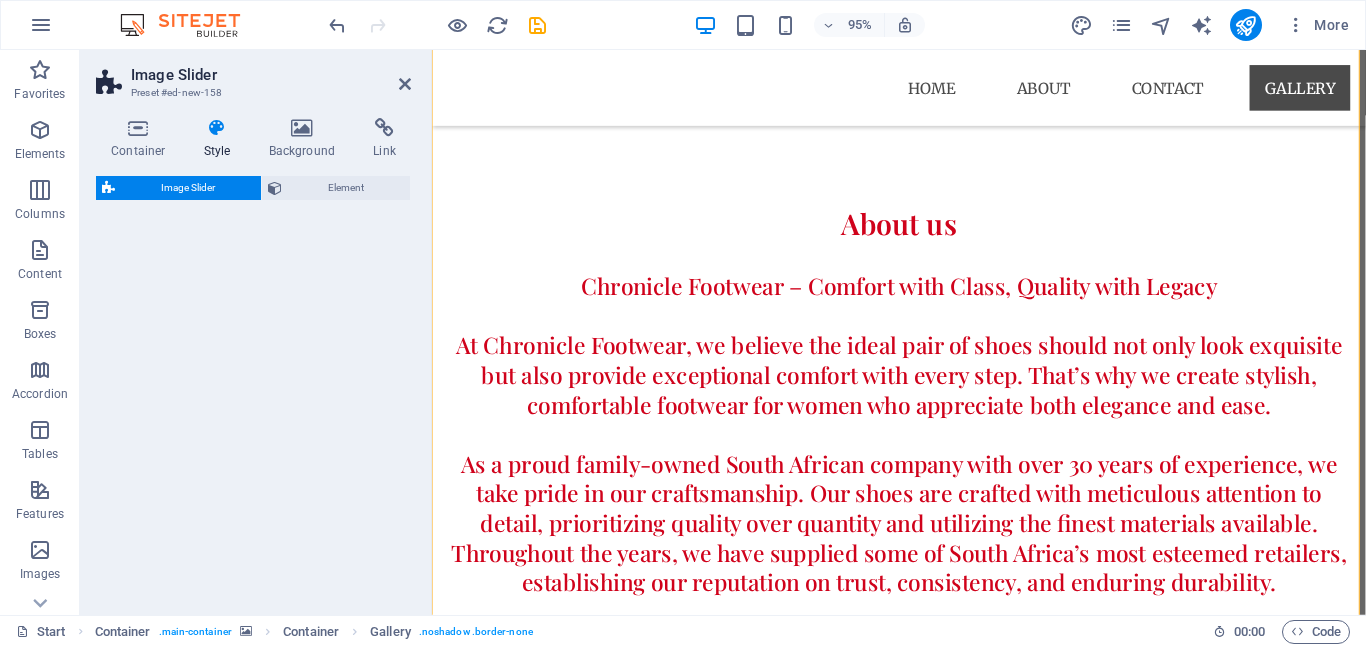 select on "rem" 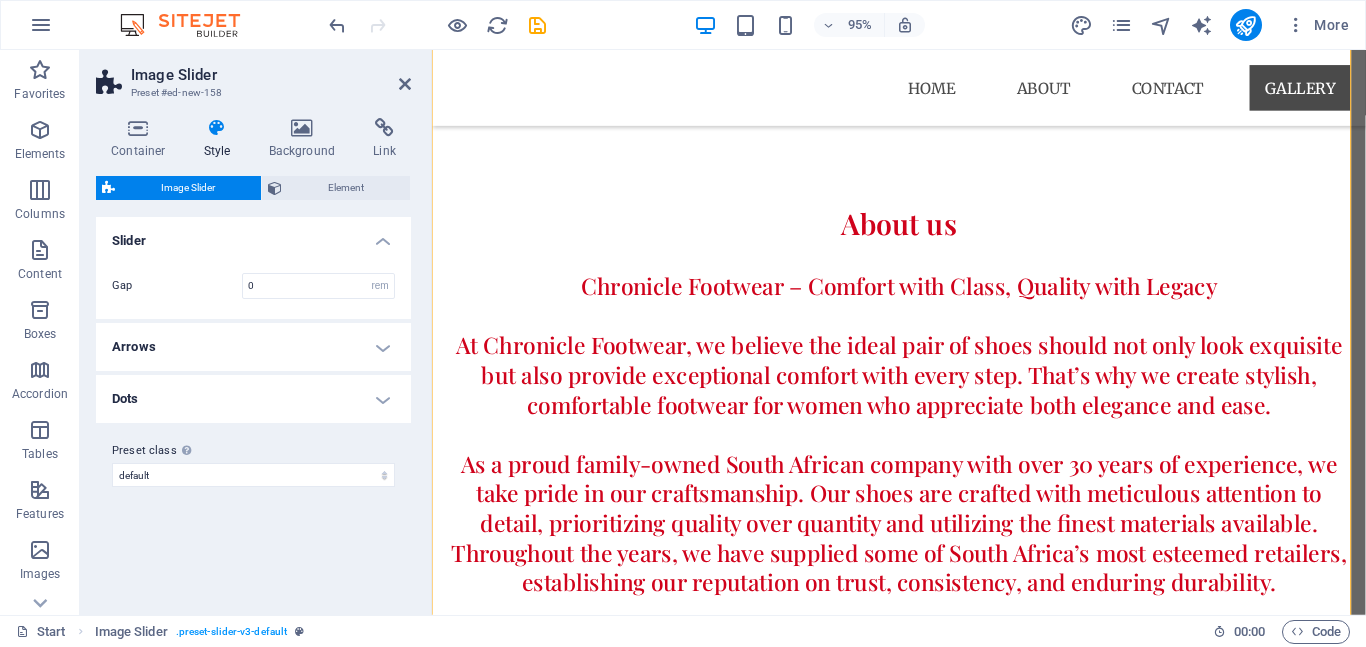 scroll, scrollTop: 2410, scrollLeft: 0, axis: vertical 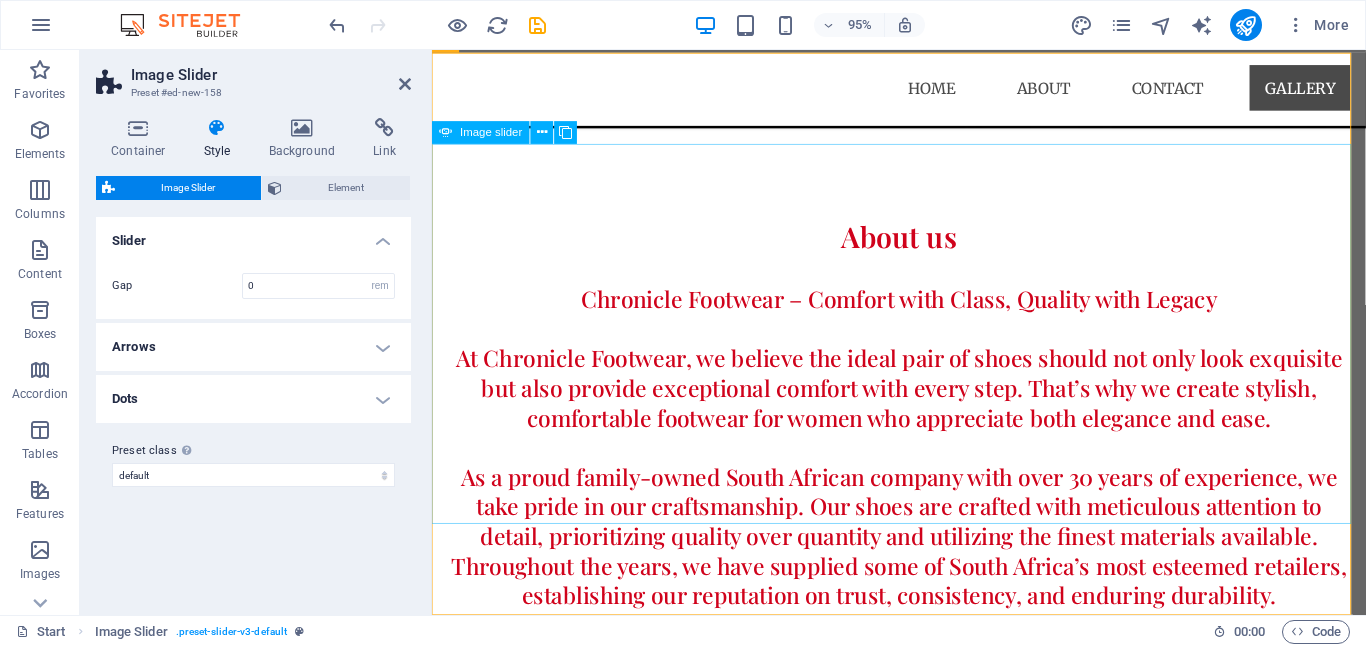 click at bounding box center [924, 4689] 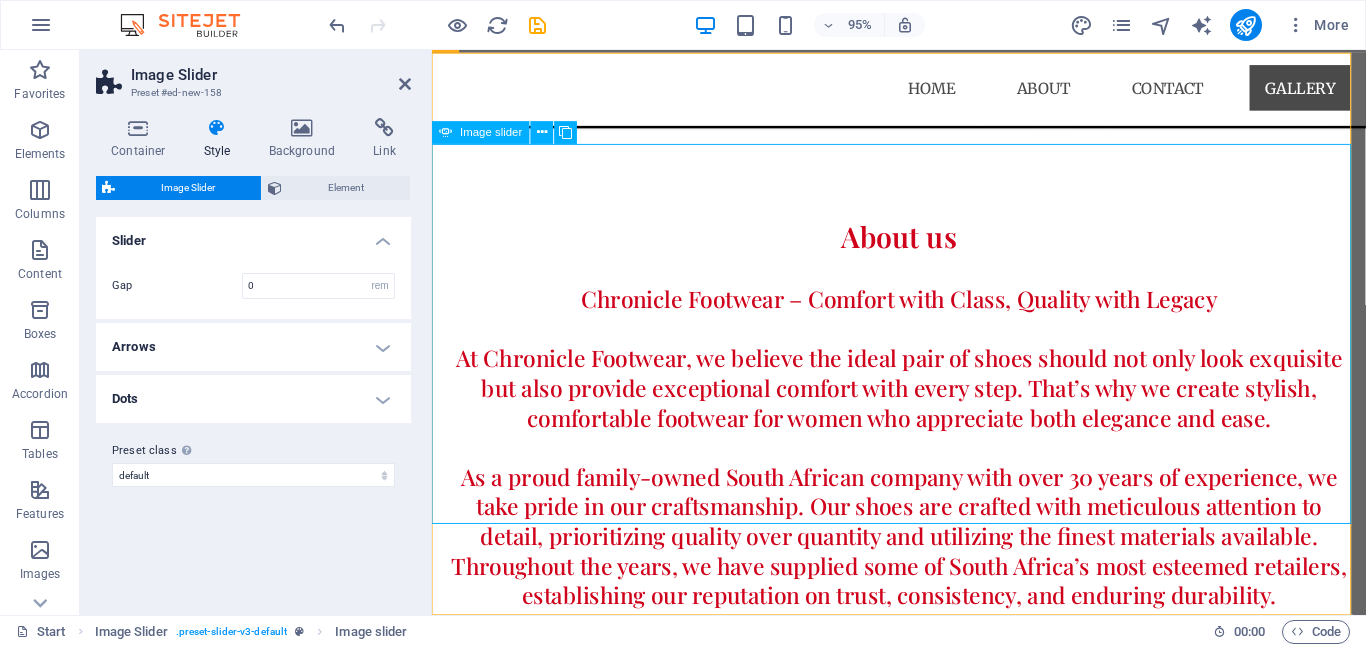 click at bounding box center (924, 2917) 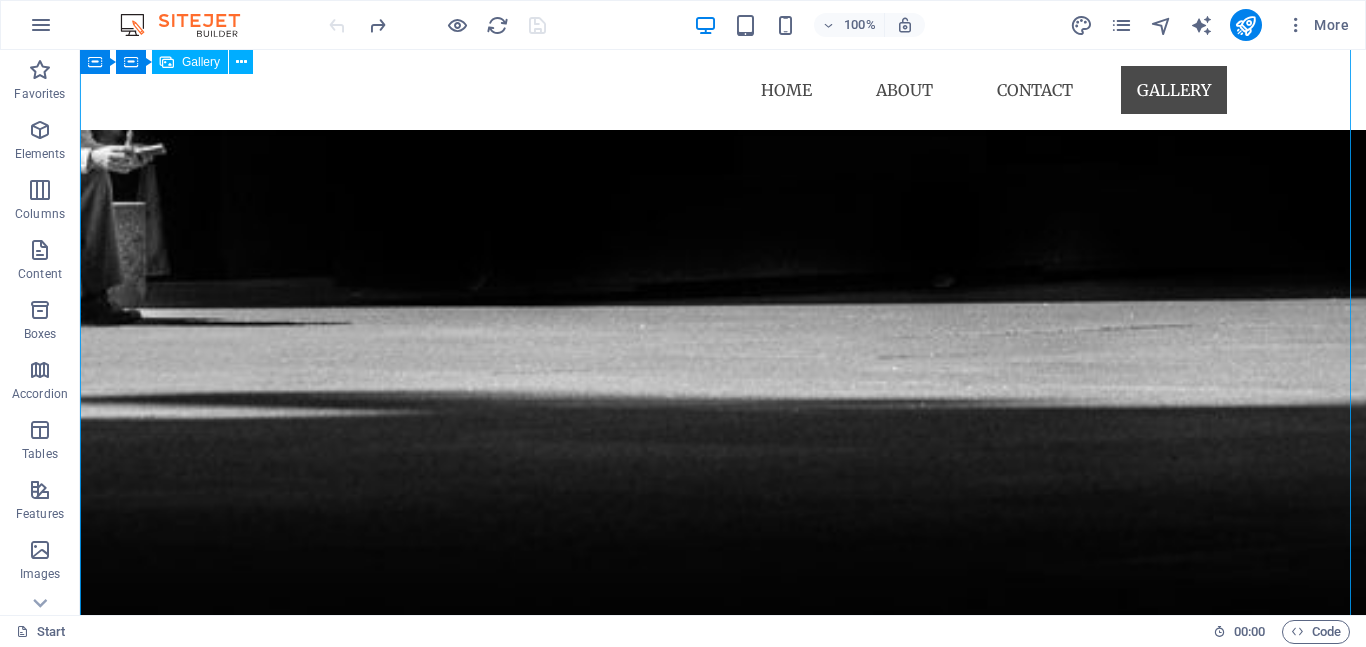 scroll, scrollTop: 1675, scrollLeft: 0, axis: vertical 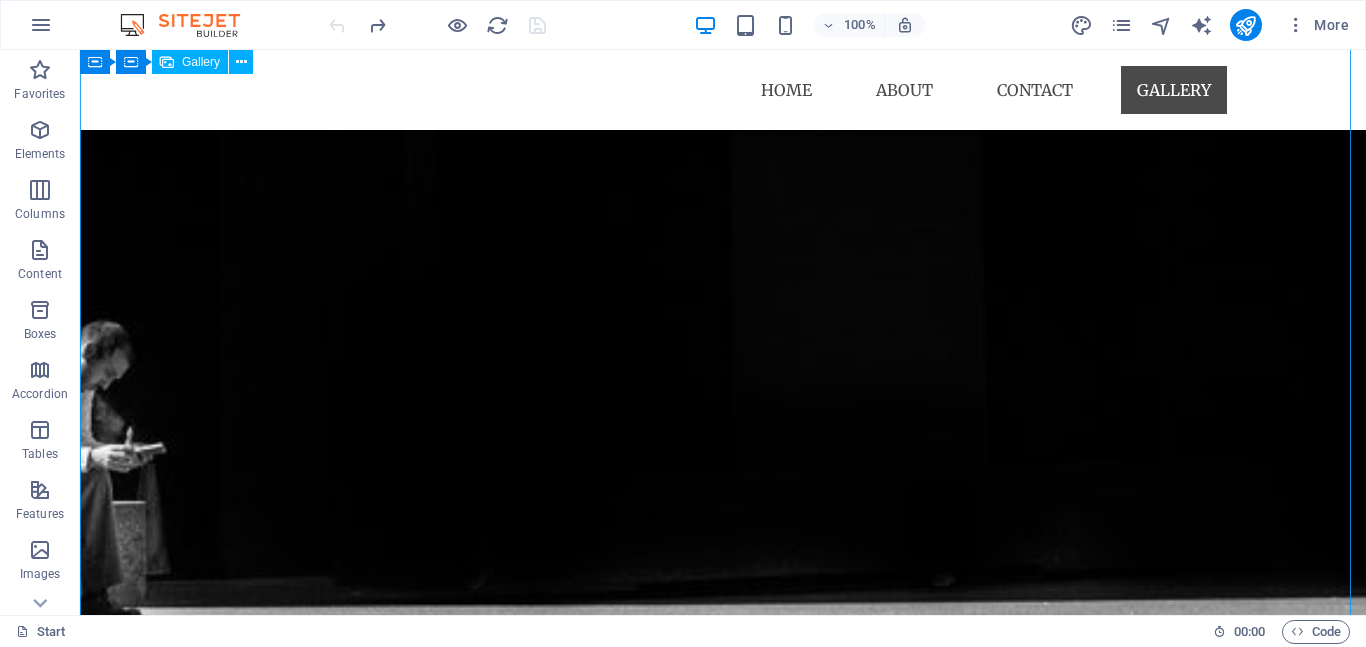 click at bounding box center [238, 2978] 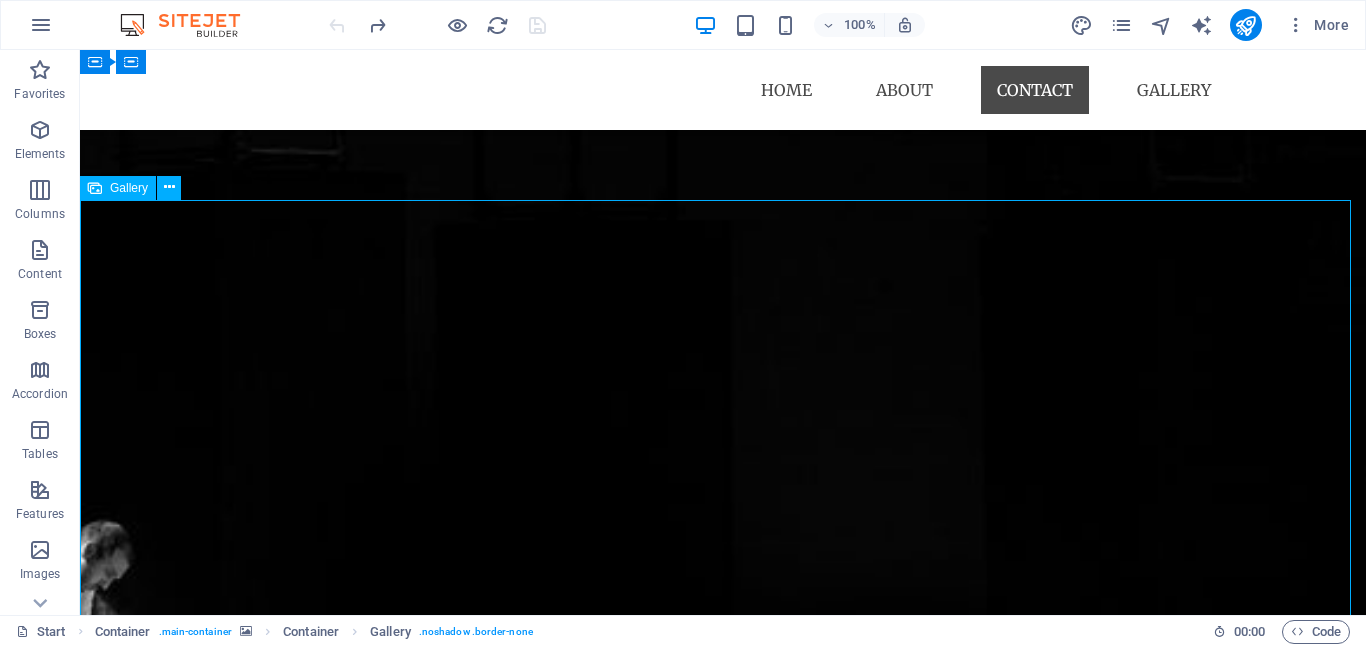 scroll, scrollTop: 1375, scrollLeft: 0, axis: vertical 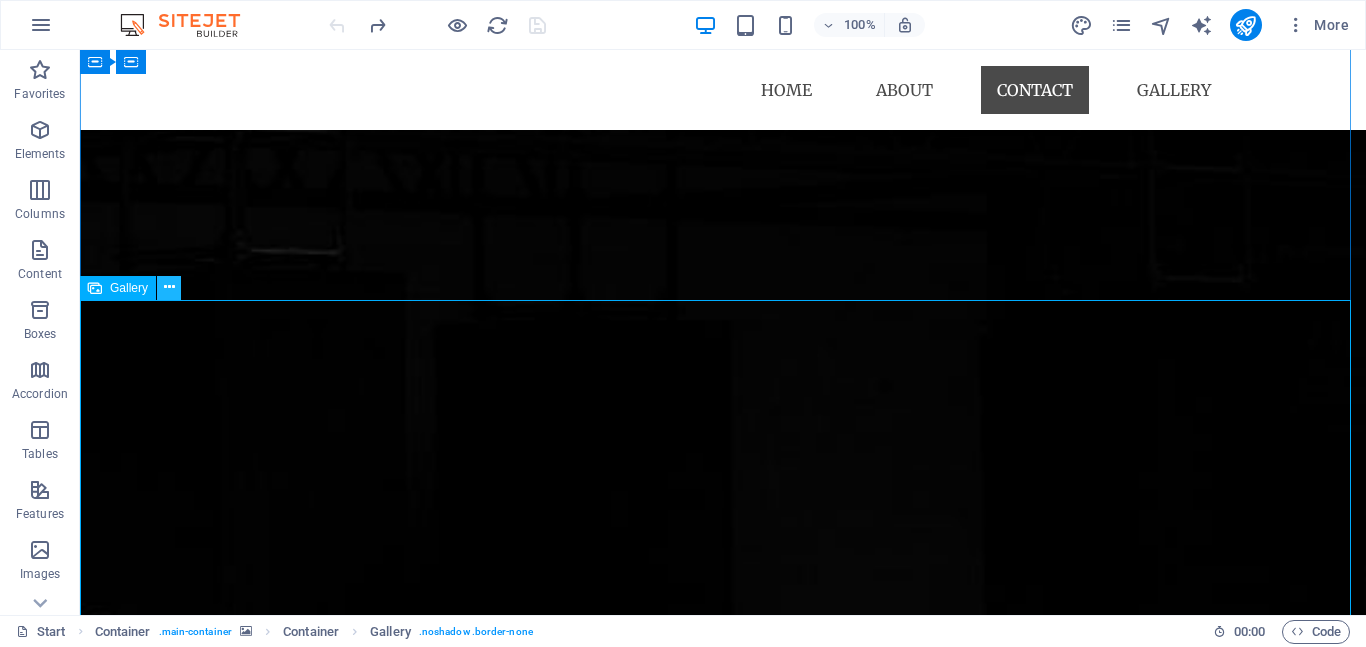 click at bounding box center (169, 287) 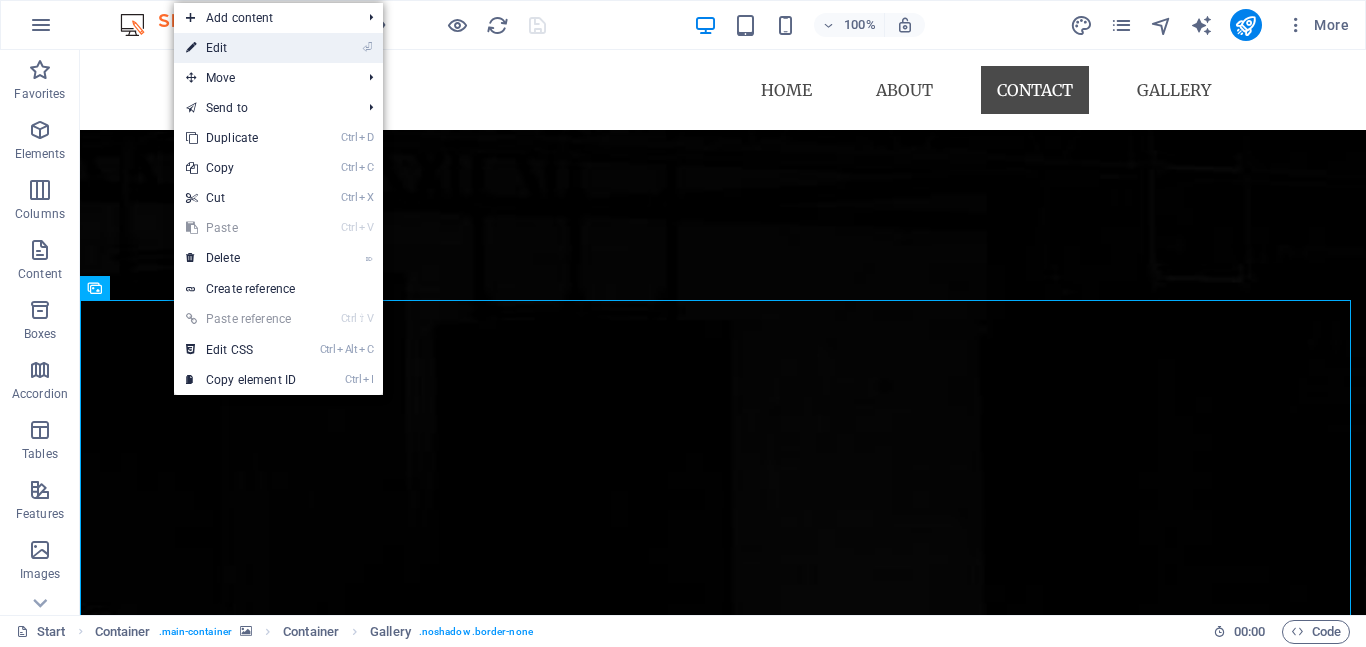 click on "⏎  Edit" at bounding box center (241, 48) 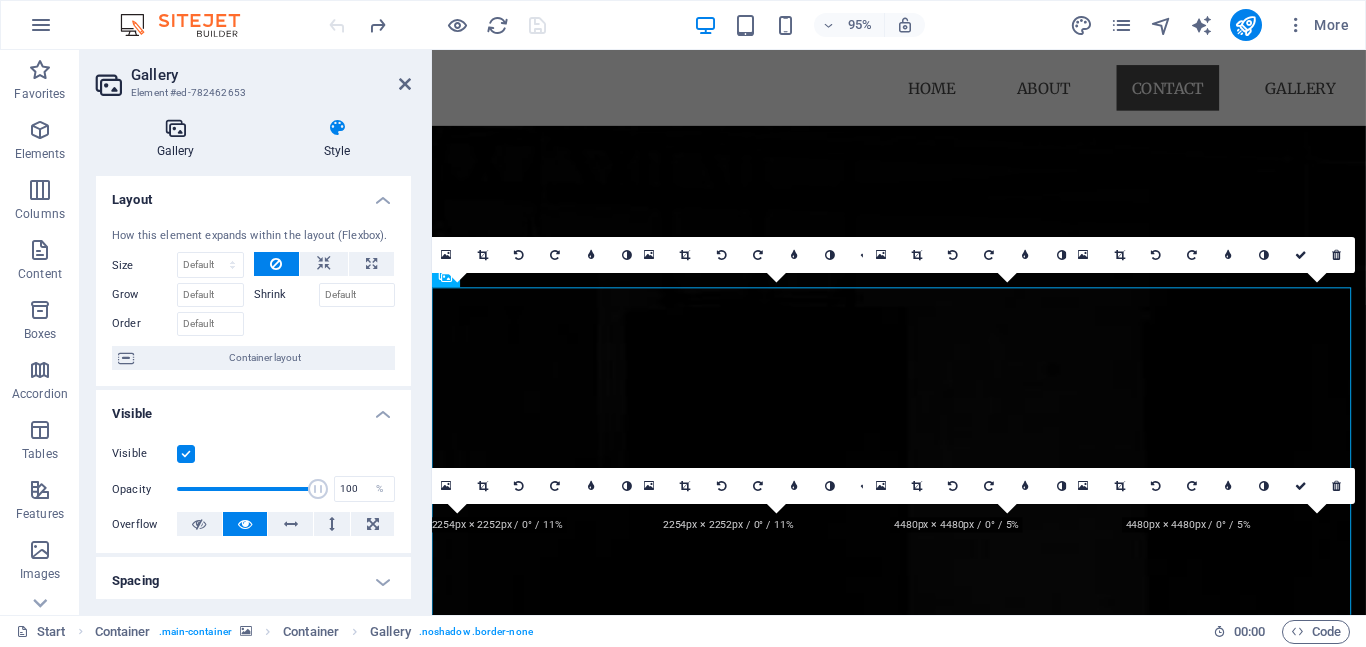 click at bounding box center [175, 128] 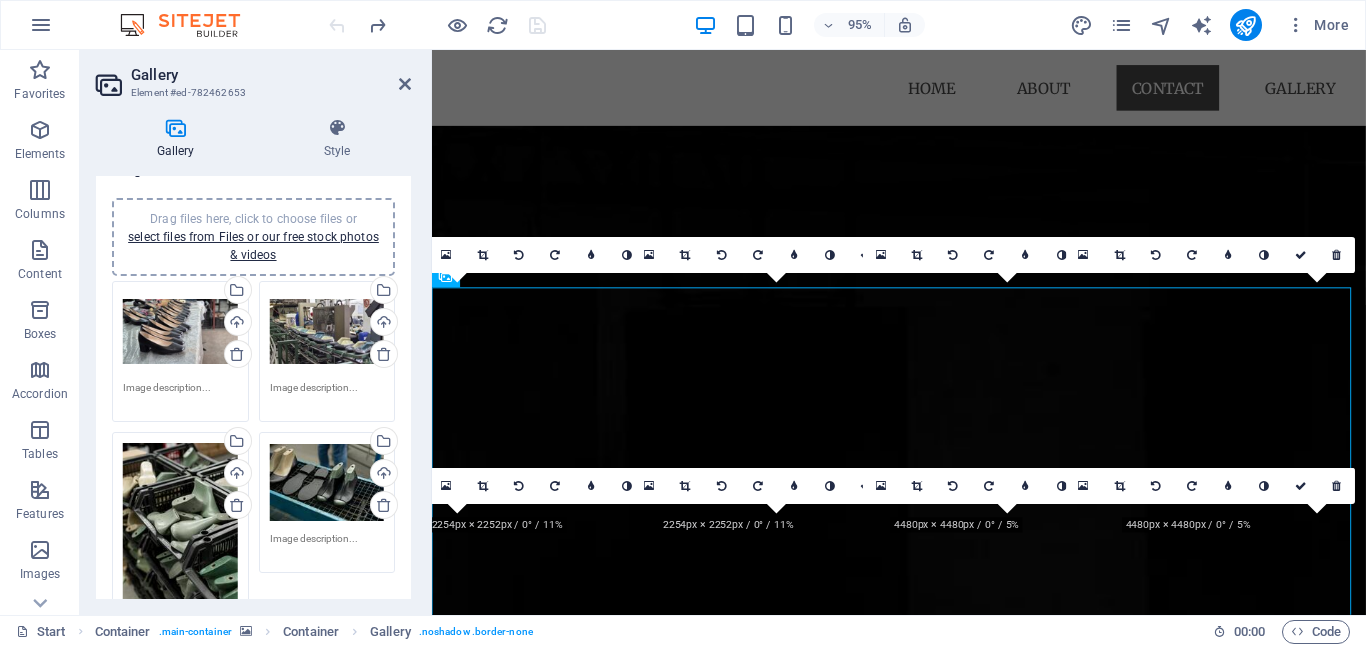 scroll, scrollTop: 0, scrollLeft: 0, axis: both 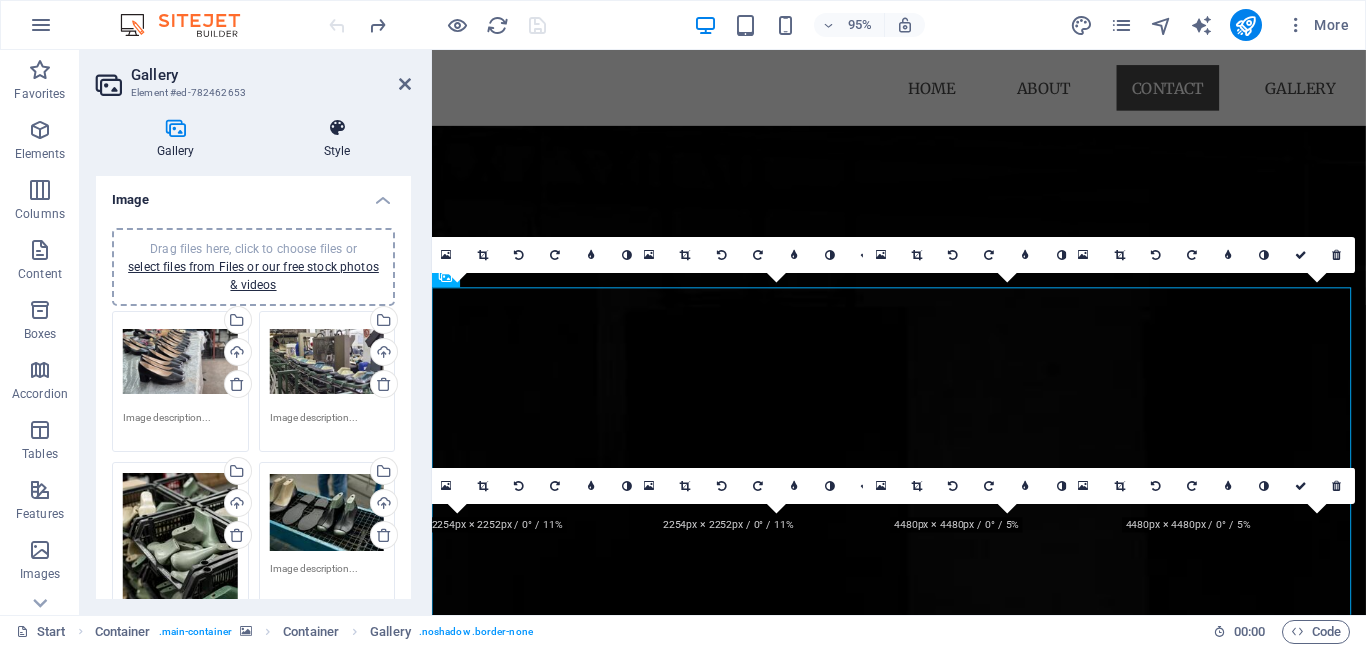 click on "Style" at bounding box center [337, 139] 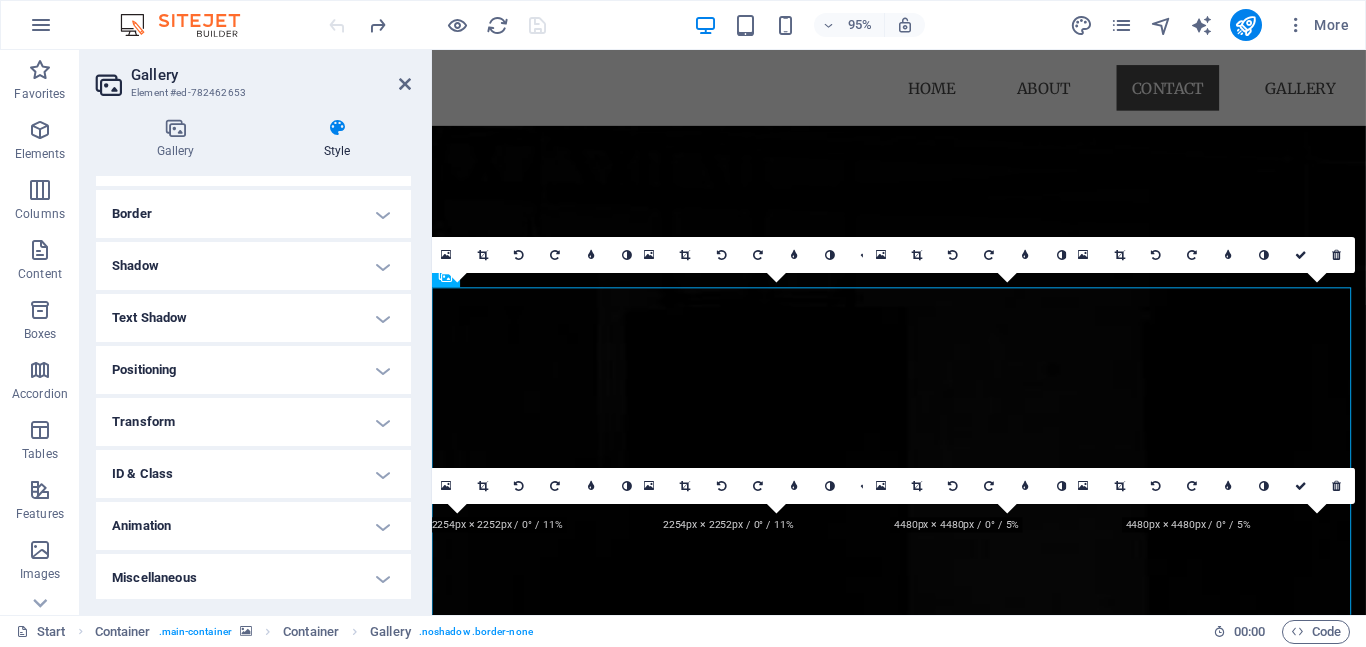 scroll, scrollTop: 422, scrollLeft: 0, axis: vertical 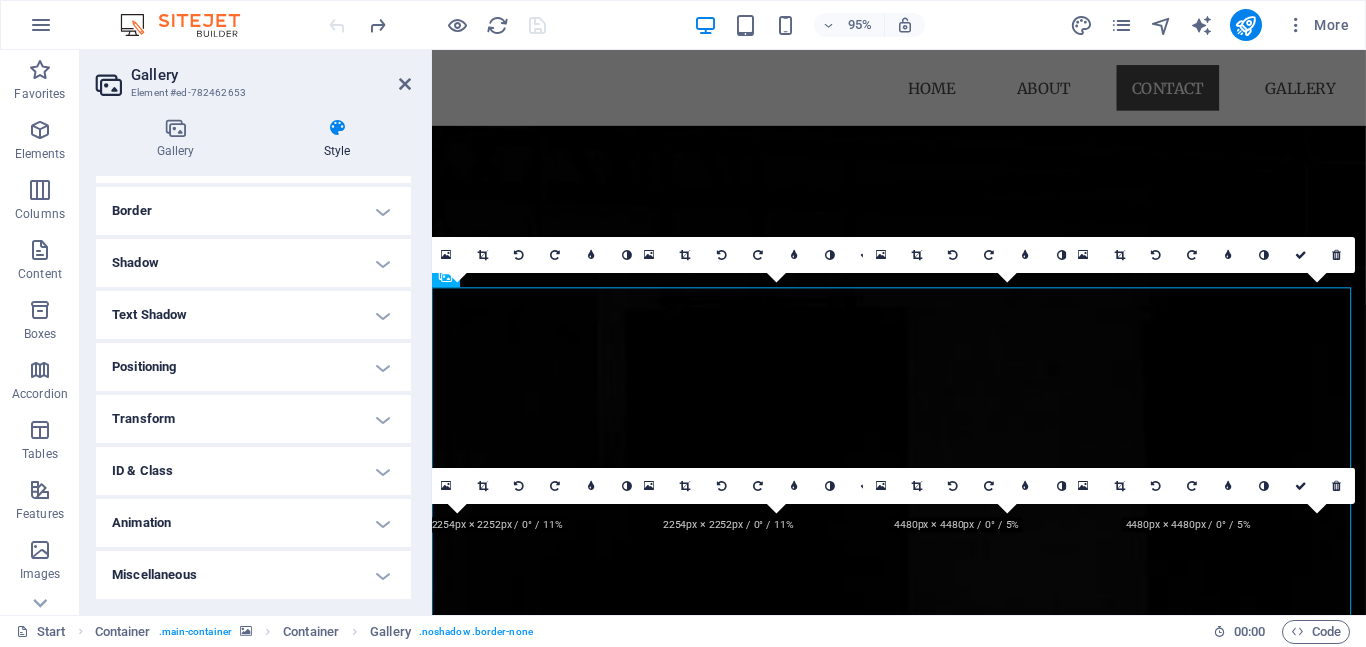click on "Positioning" at bounding box center (253, 367) 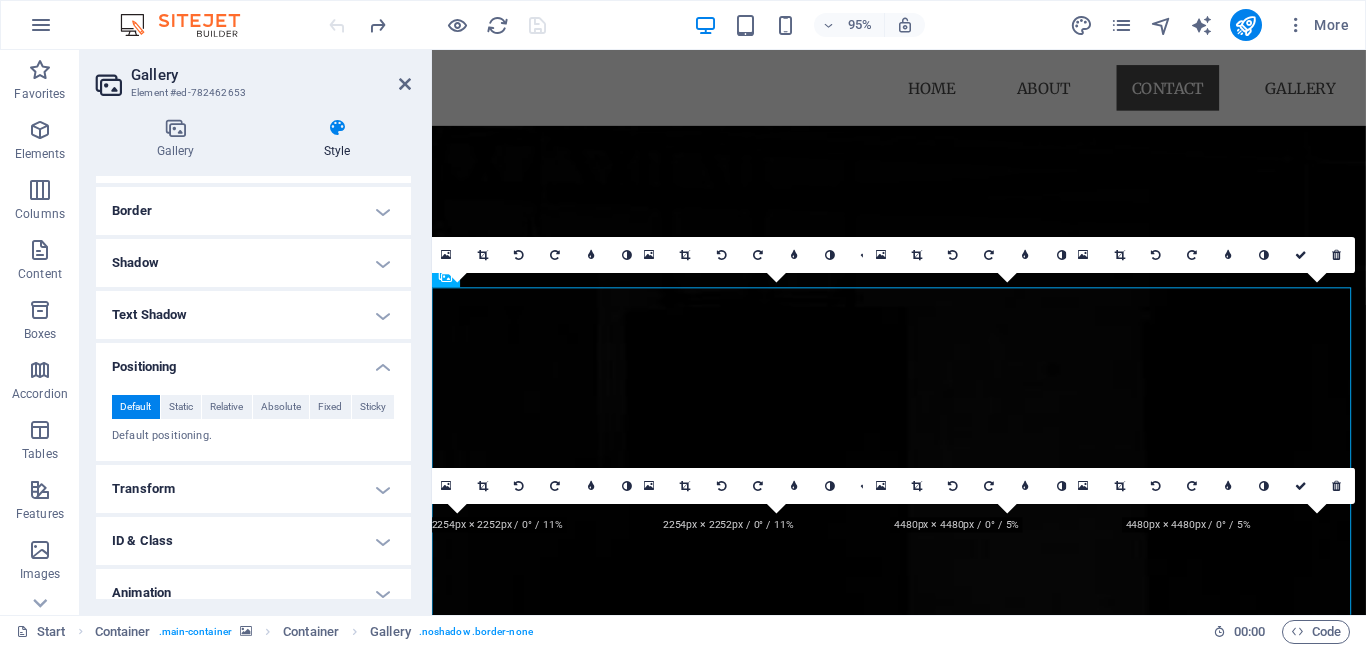 click on "Positioning" at bounding box center (253, 361) 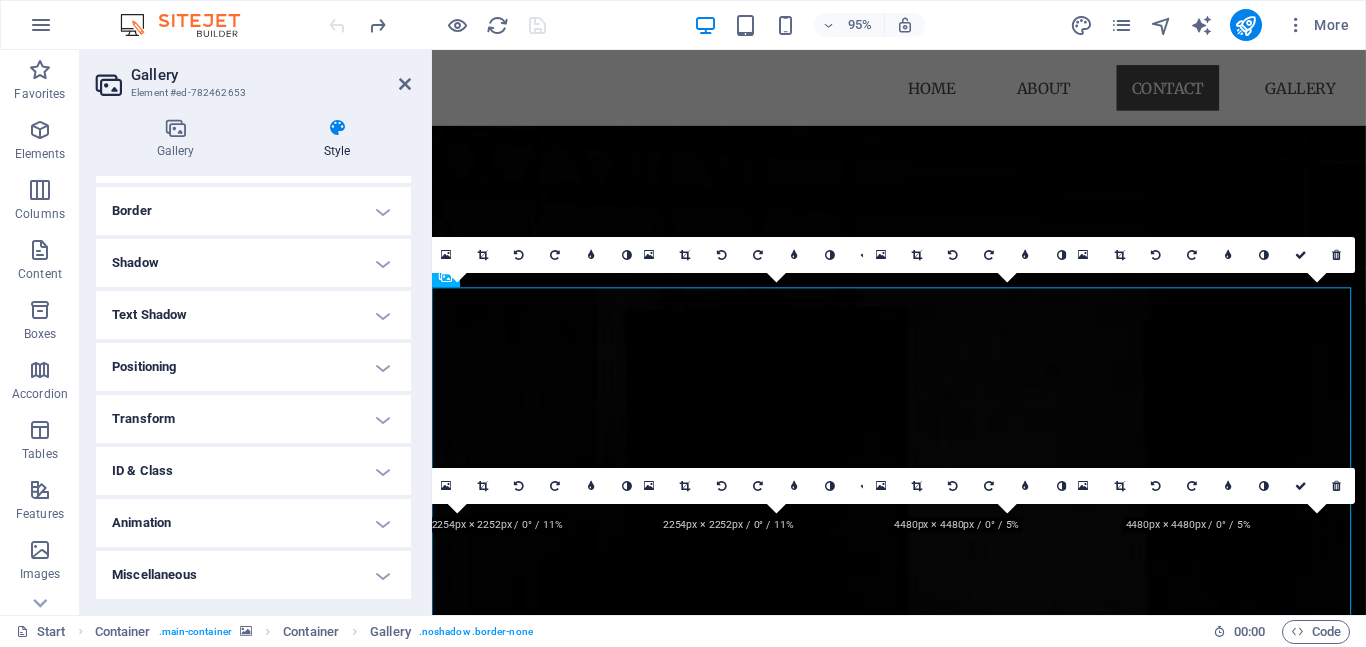 click on "Animation" at bounding box center (253, 523) 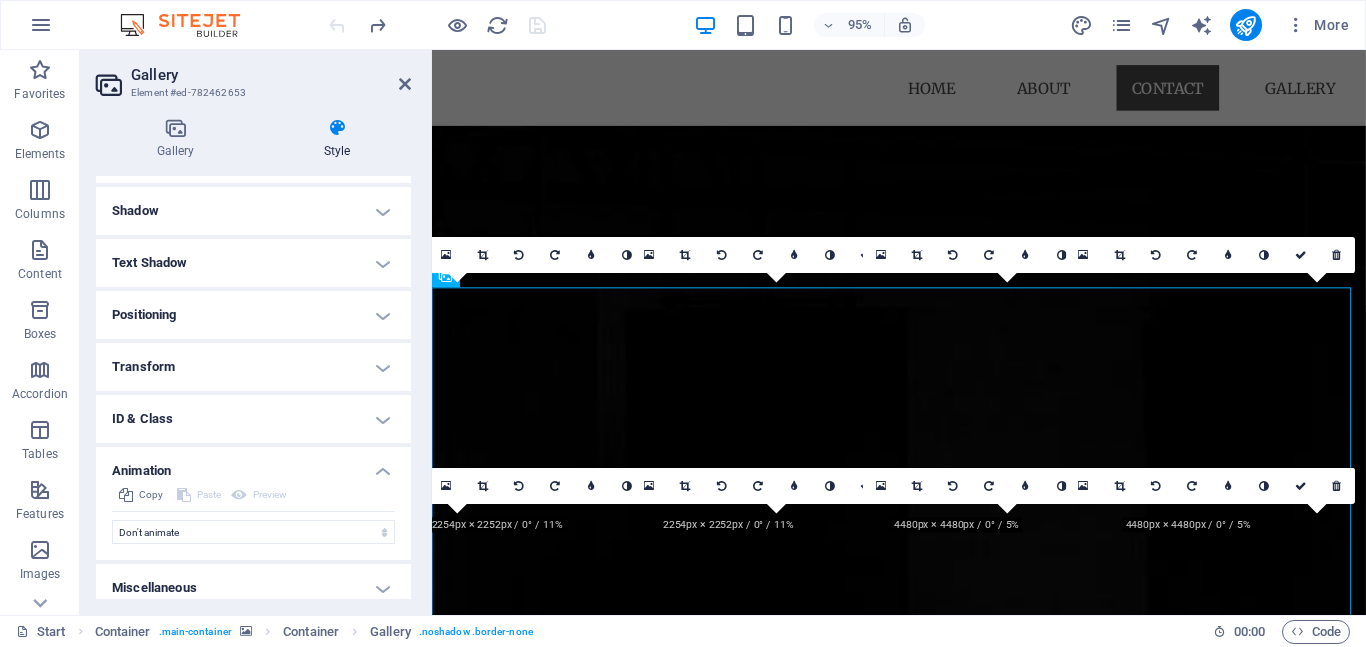 scroll, scrollTop: 487, scrollLeft: 0, axis: vertical 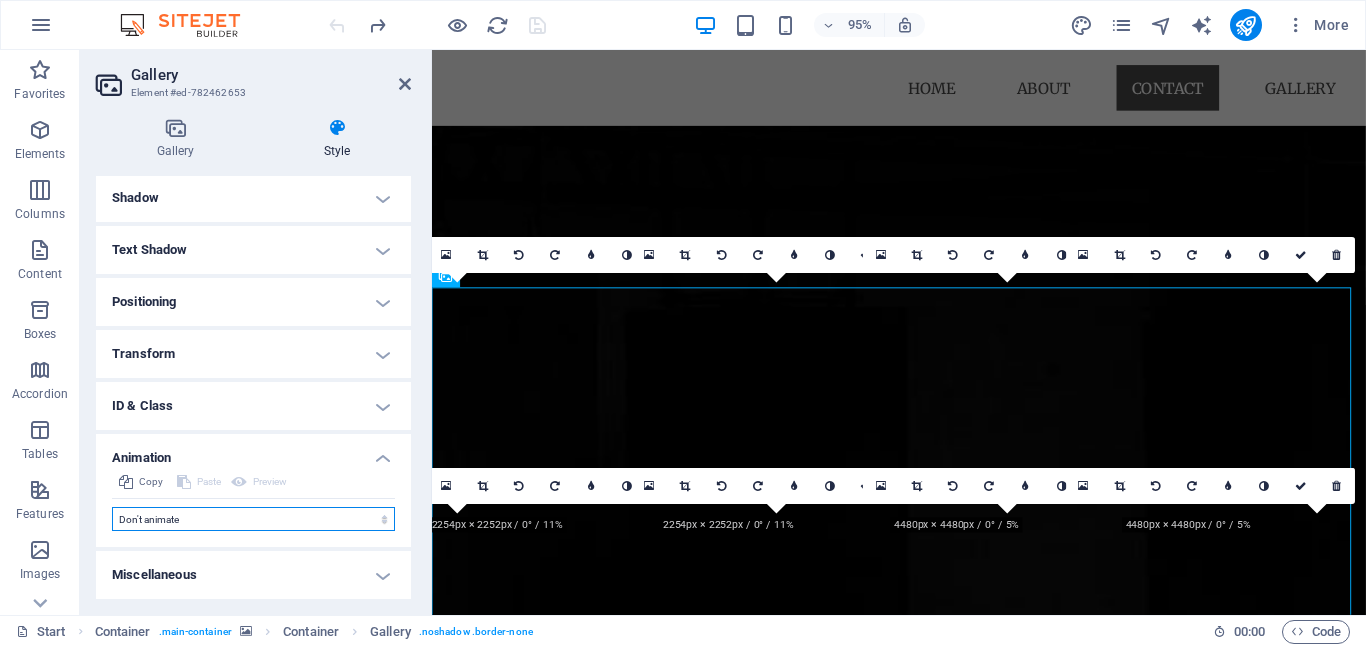 click on "Don't animate Show / Hide Slide up/down Zoom in/out Slide left to right Slide right to left Slide top to bottom Slide bottom to top Pulse Blink Open as overlay" at bounding box center (253, 519) 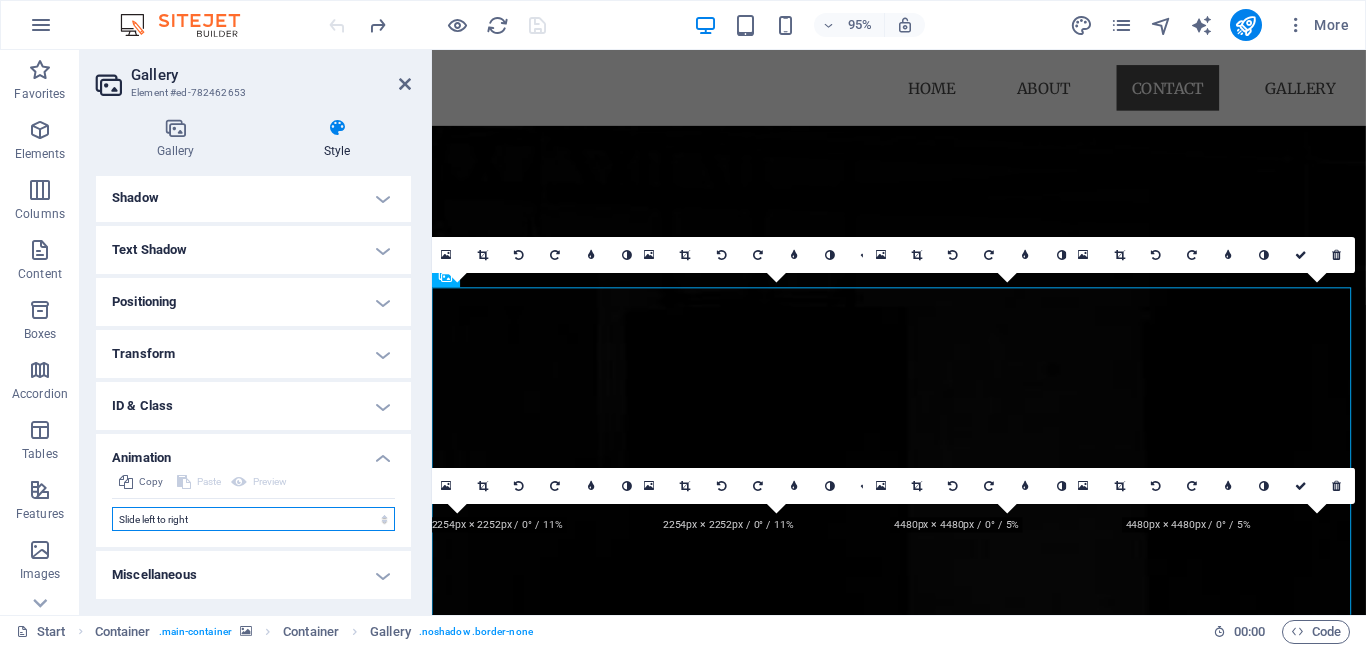 click on "Don't animate Show / Hide Slide up/down Zoom in/out Slide left to right Slide right to left Slide top to bottom Slide bottom to top Pulse Blink Open as overlay" at bounding box center [253, 519] 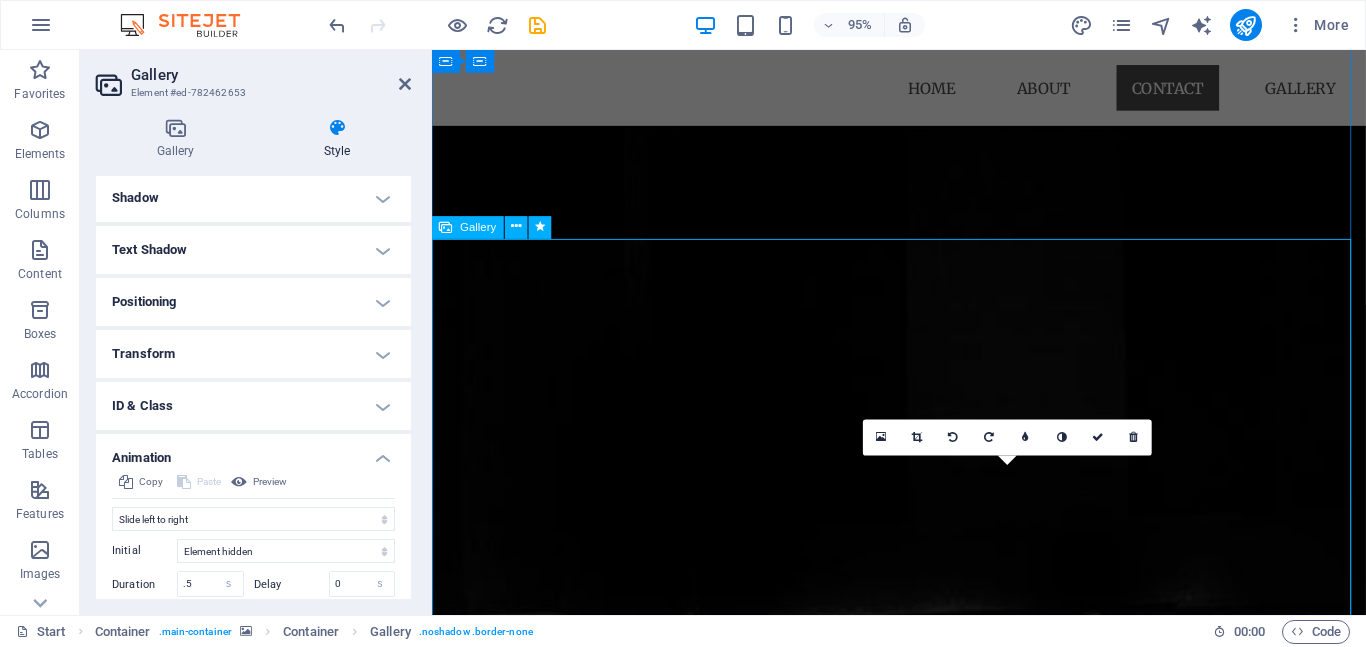 scroll, scrollTop: 1418, scrollLeft: 0, axis: vertical 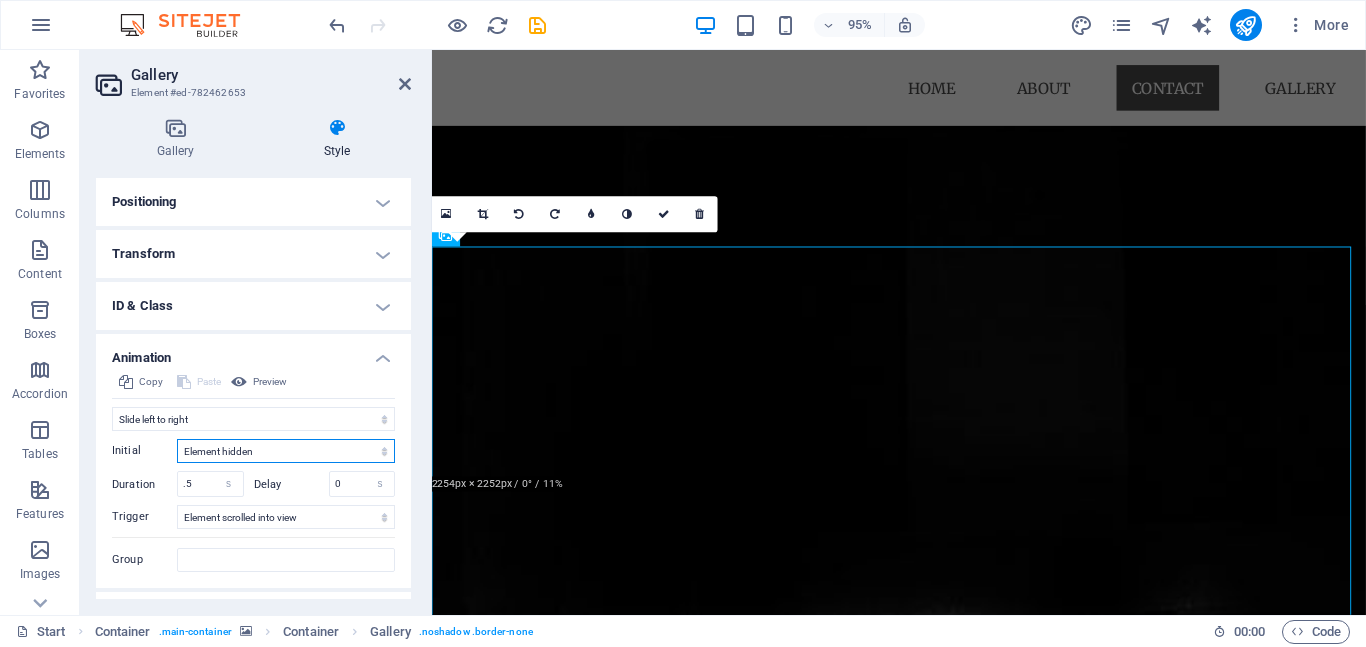 click on "Element hidden Element shown" at bounding box center (286, 451) 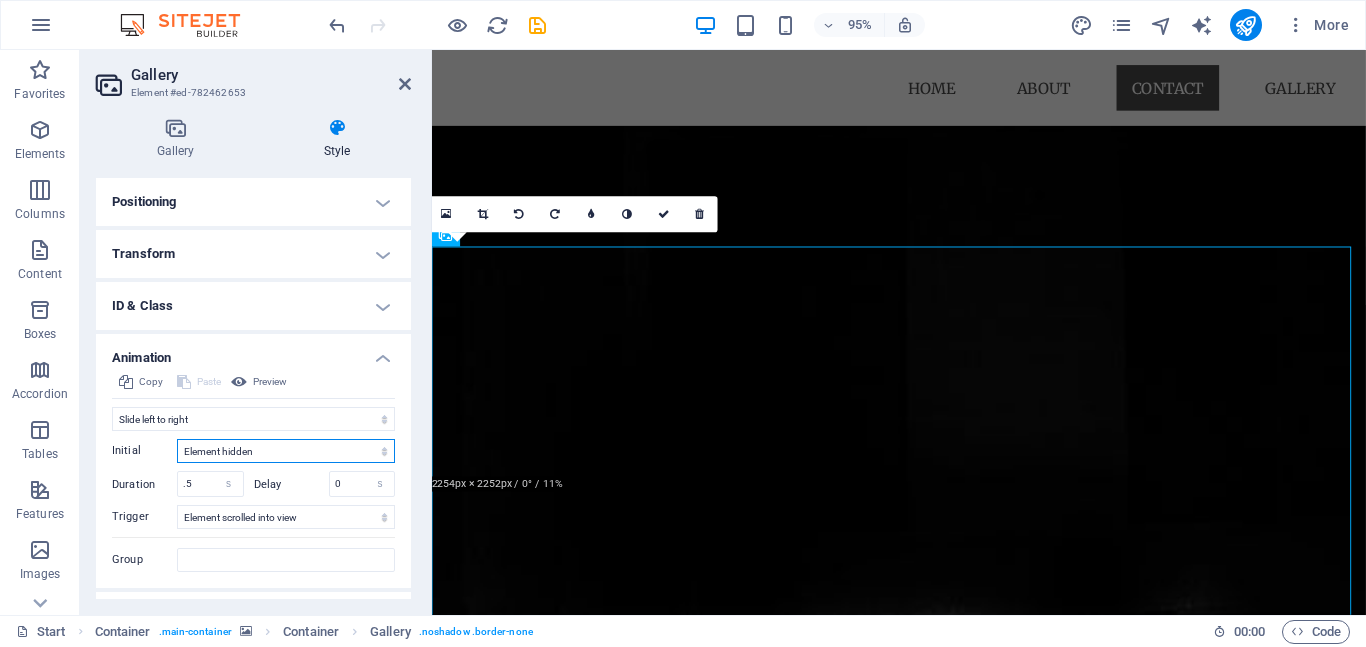 click on "Element hidden Element shown" at bounding box center [286, 451] 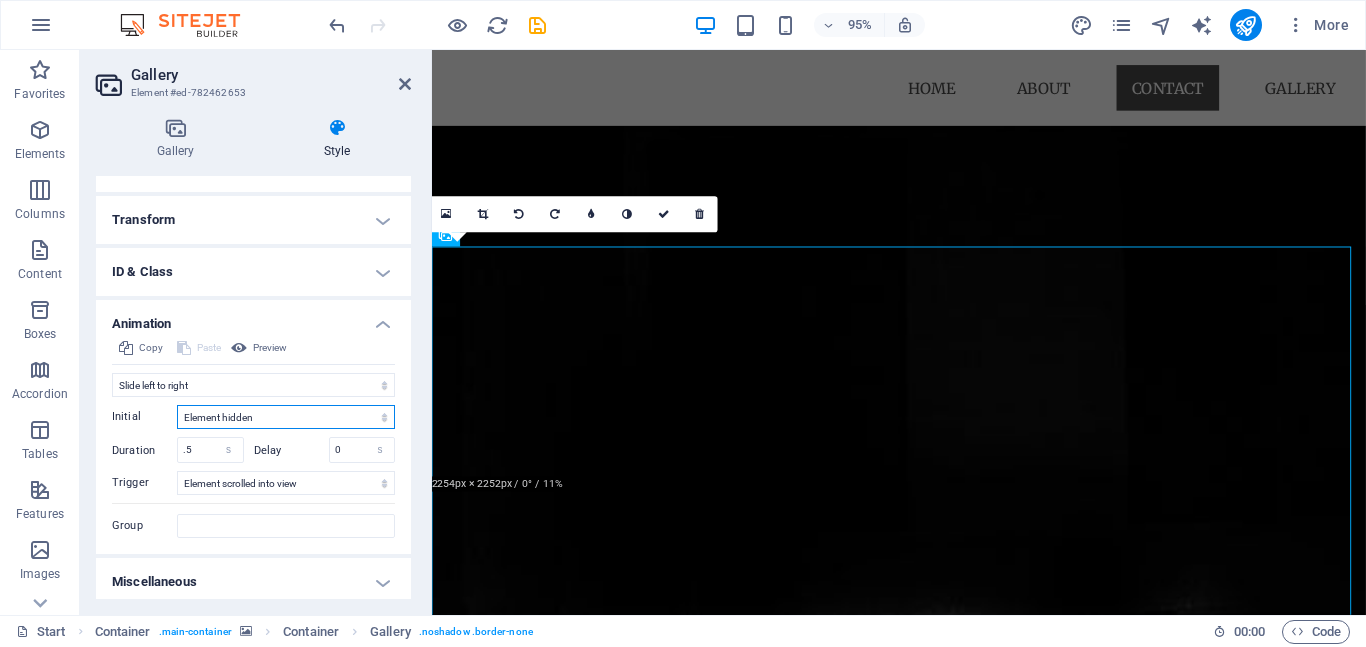 scroll, scrollTop: 628, scrollLeft: 0, axis: vertical 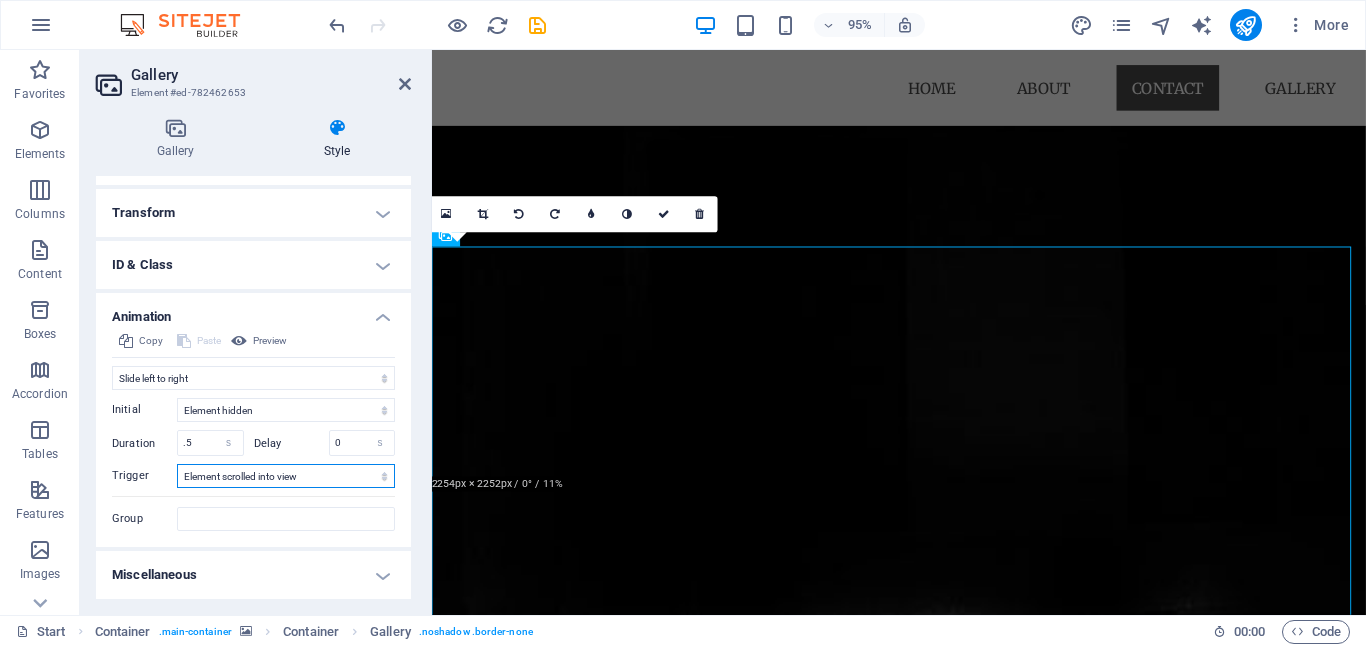 click on "No automatic trigger On page load Element scrolled into view" at bounding box center [286, 476] 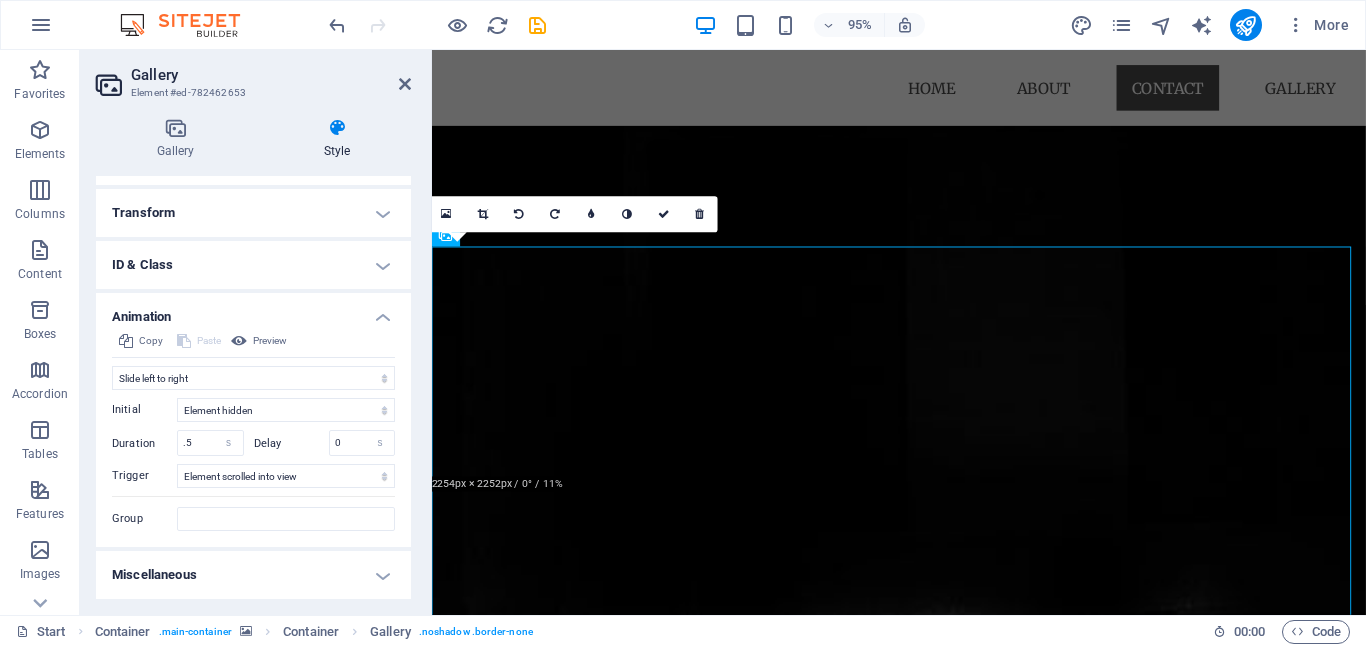 click on "Copy Paste Preview" at bounding box center (253, 343) 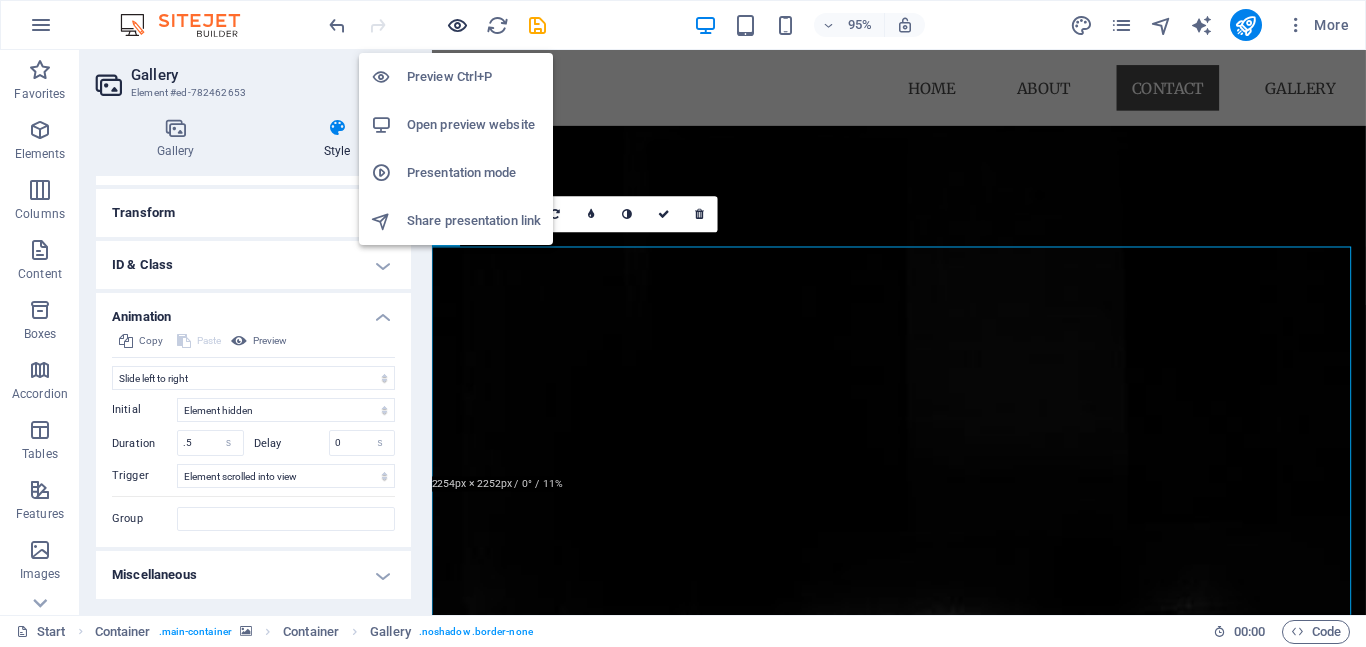 click at bounding box center [457, 25] 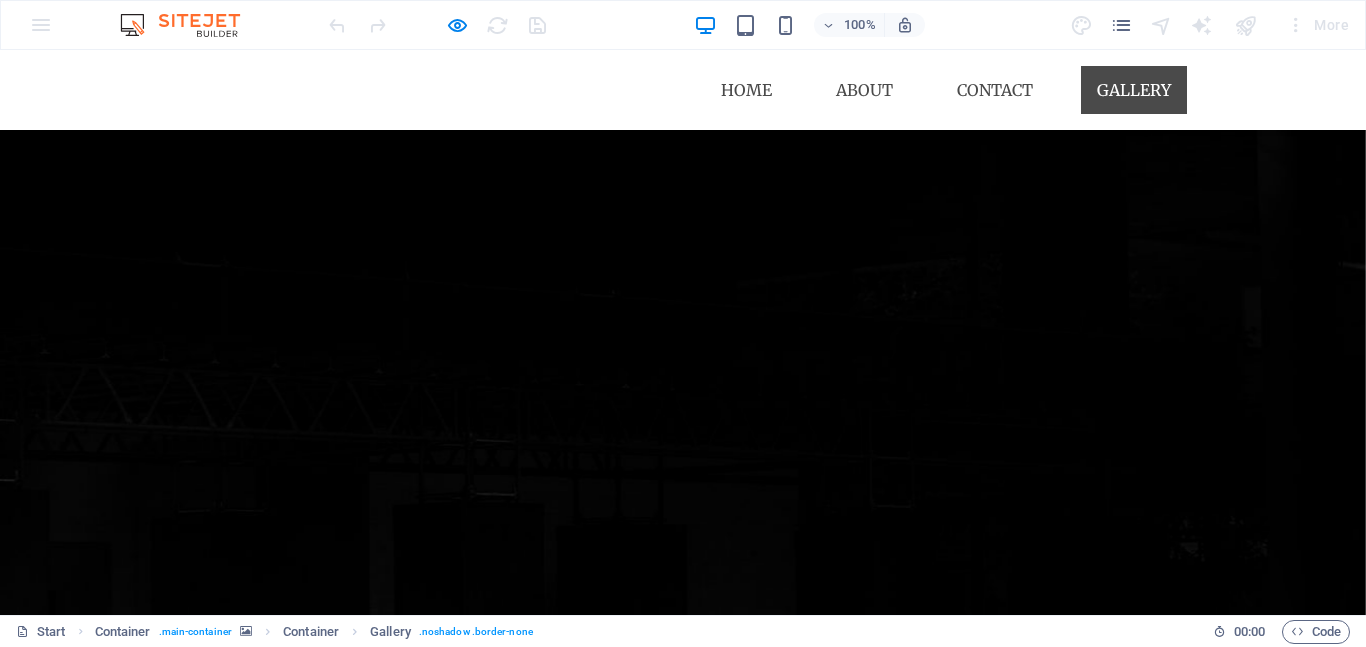 scroll, scrollTop: 0, scrollLeft: 0, axis: both 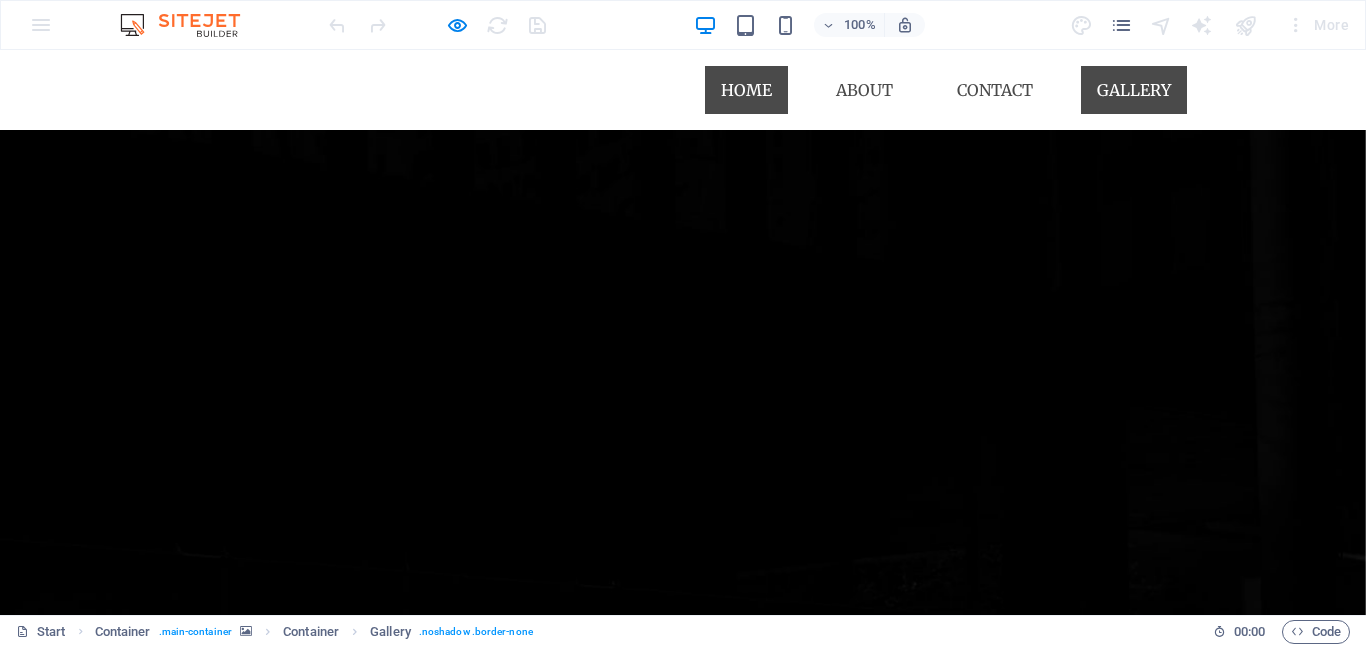 click on "Home" at bounding box center [746, 90] 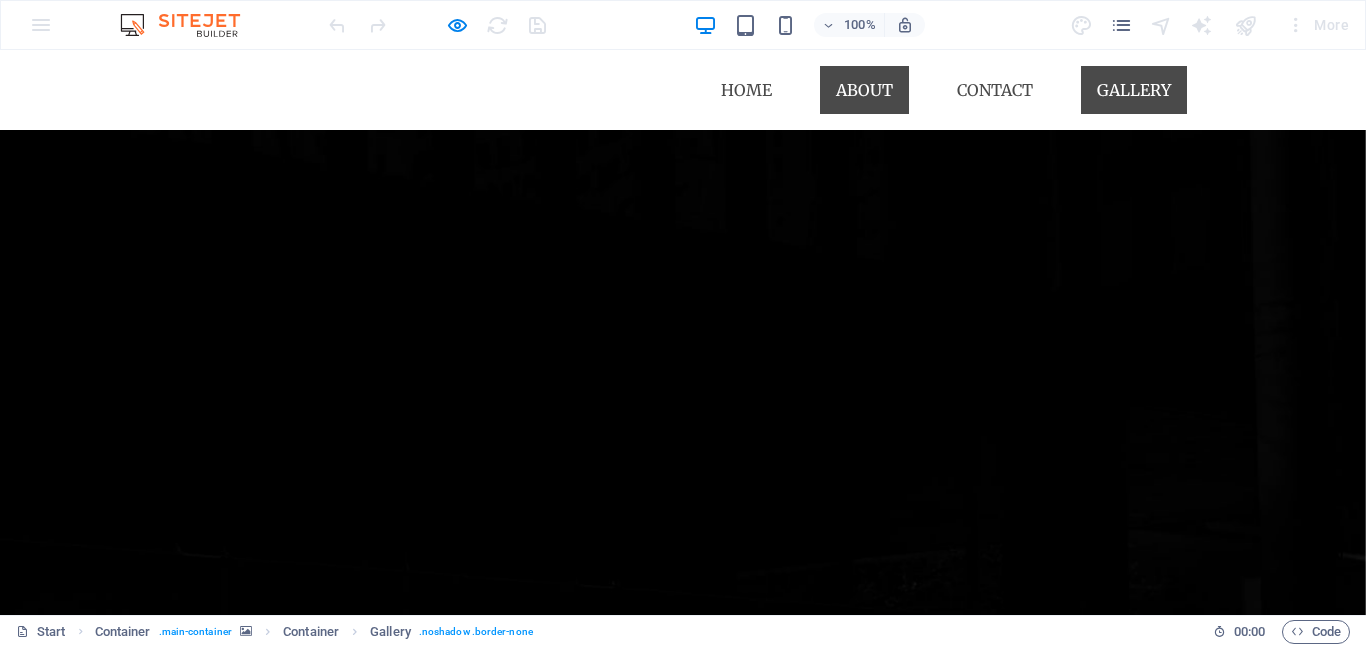 click on "About" at bounding box center (864, 90) 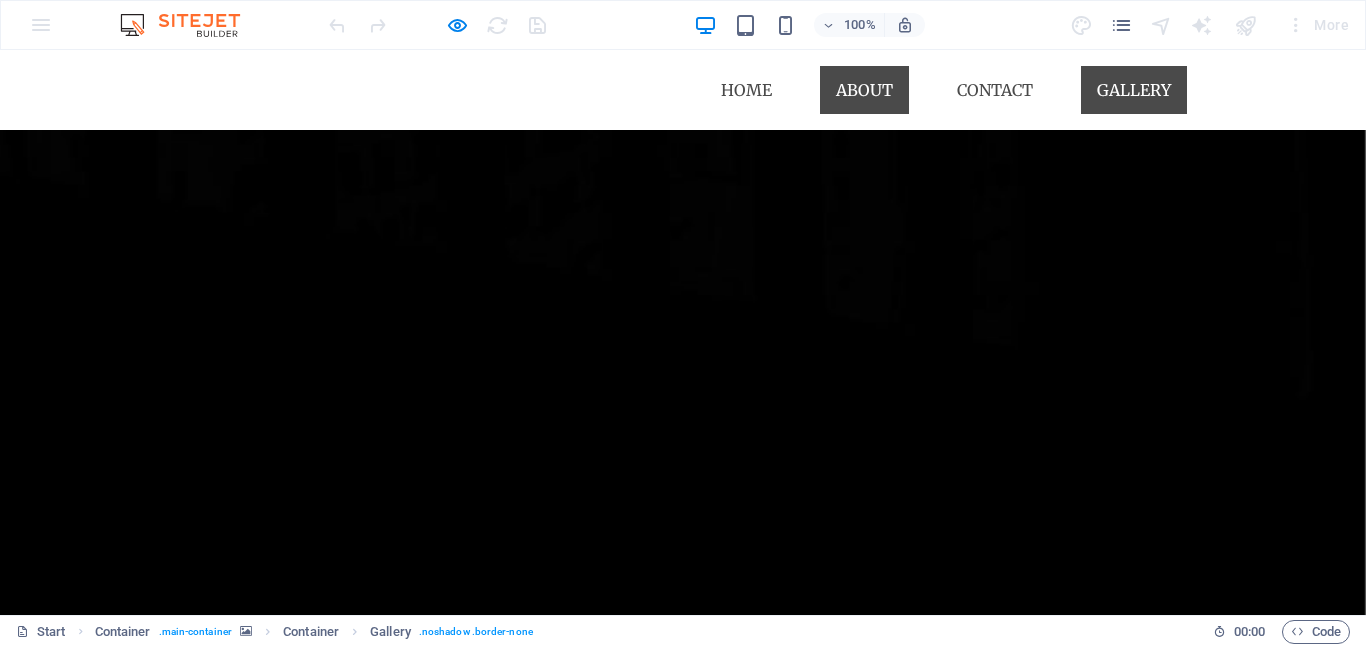 click on "Gallery" at bounding box center [1134, 90] 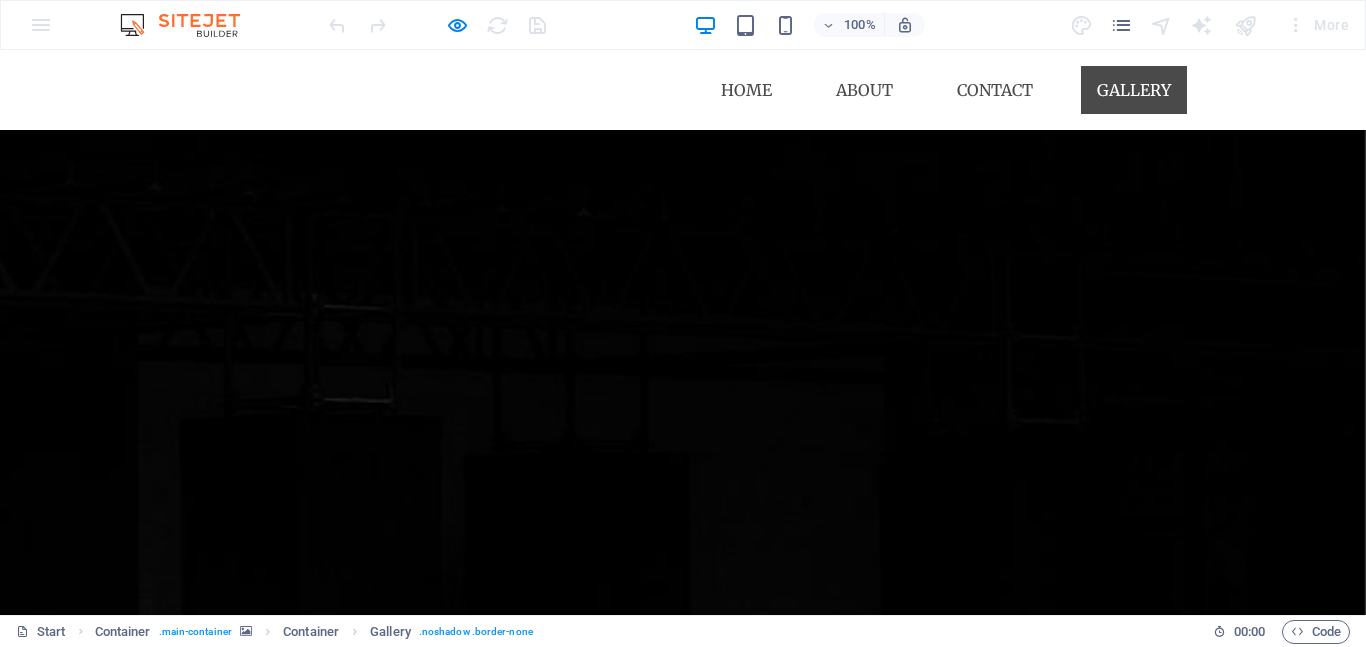 scroll, scrollTop: 853, scrollLeft: 0, axis: vertical 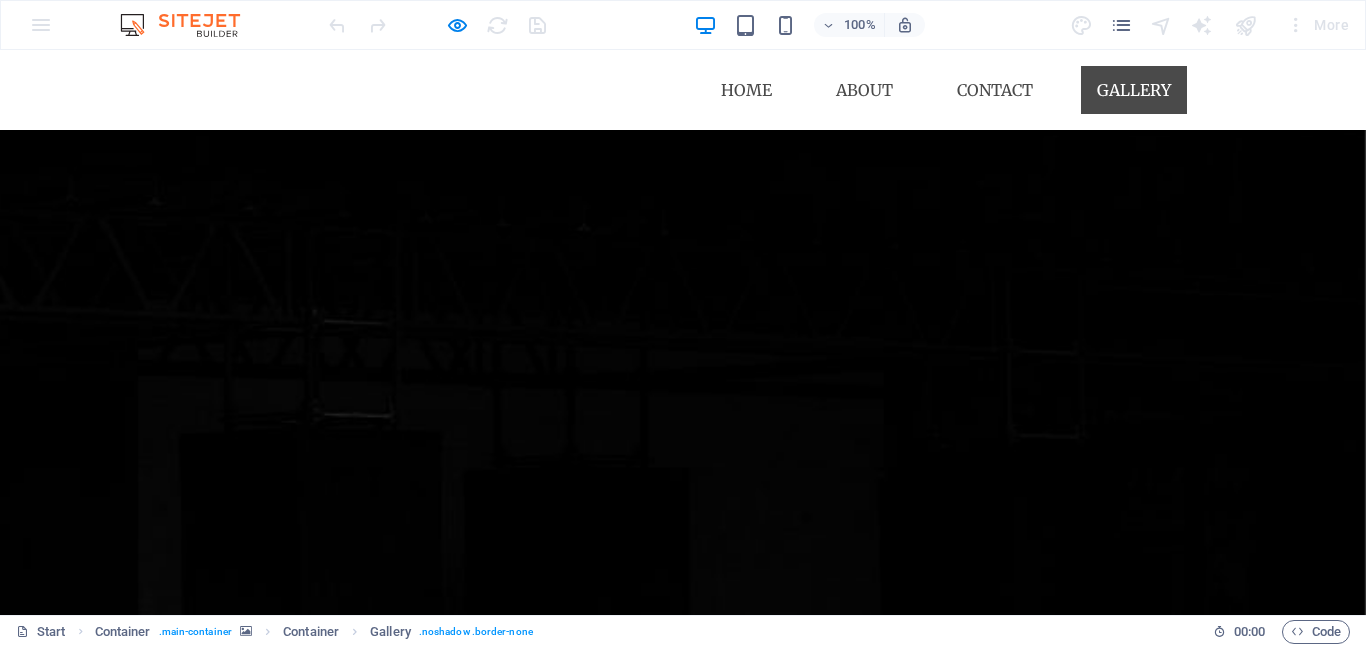 click on "About us Chronicle Footwear – Comfort with Class, Quality with Legacy At Chronicle Footwear, we believe the ideal pair of shoes should not only look exquisite but also provide exceptional comfort with every step. That’s why we create stylish, comfortable footwear for women who appreciate both elegance and ease. As a proud family-owned South African company with over 30 years of experience, we take pride in our craftsmanship. Our shoes are crafted with meticulous attention to detail, prioritizing quality over quantity and utilizing the finest materials available. Throughout the years, we have supplied some of South Africa’s most esteemed retailers, establishing our reputation on trust, consistency, and enduring durability. Our Commitment: - Unmatched comfort and wearability - Elegant styles inspired by the timeless court shoe - A family legacy of craftsmanship and care - Shoes made with quality materials at accessible prices - Designed and manufactured locally in [GEOGRAPHIC_DATA] Contact us Address :" at bounding box center (683, 2223) 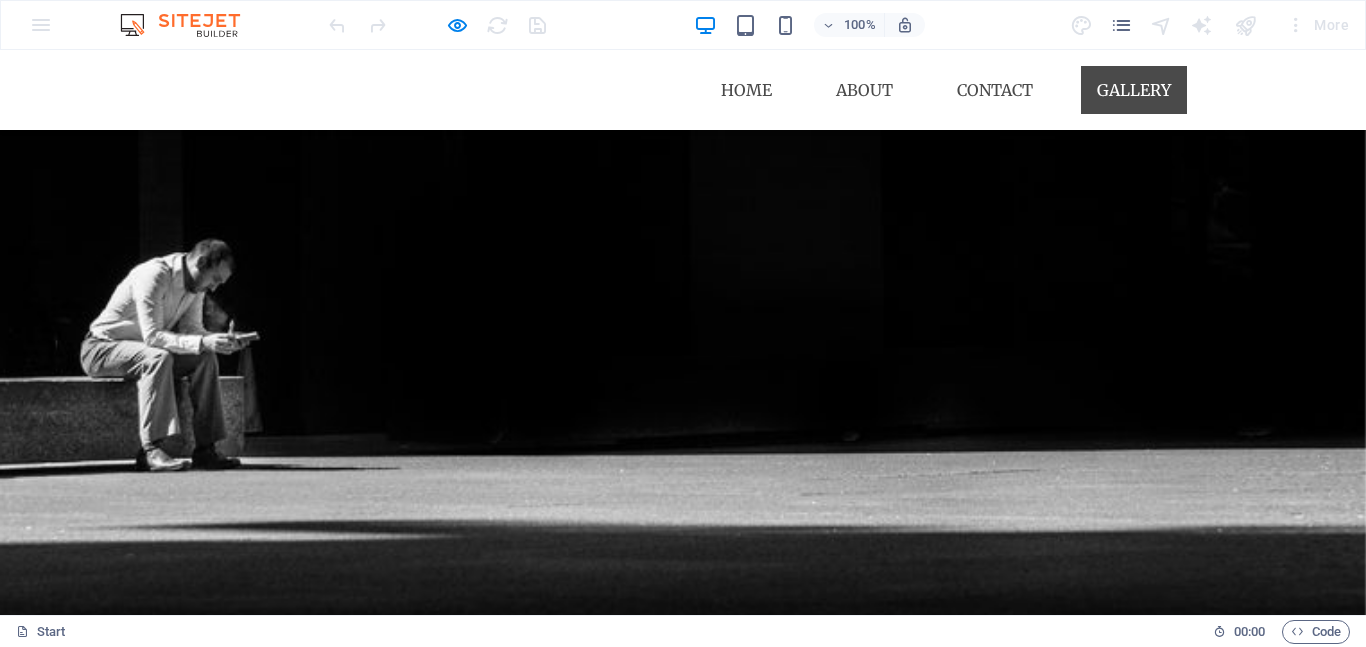 scroll, scrollTop: 1043, scrollLeft: 0, axis: vertical 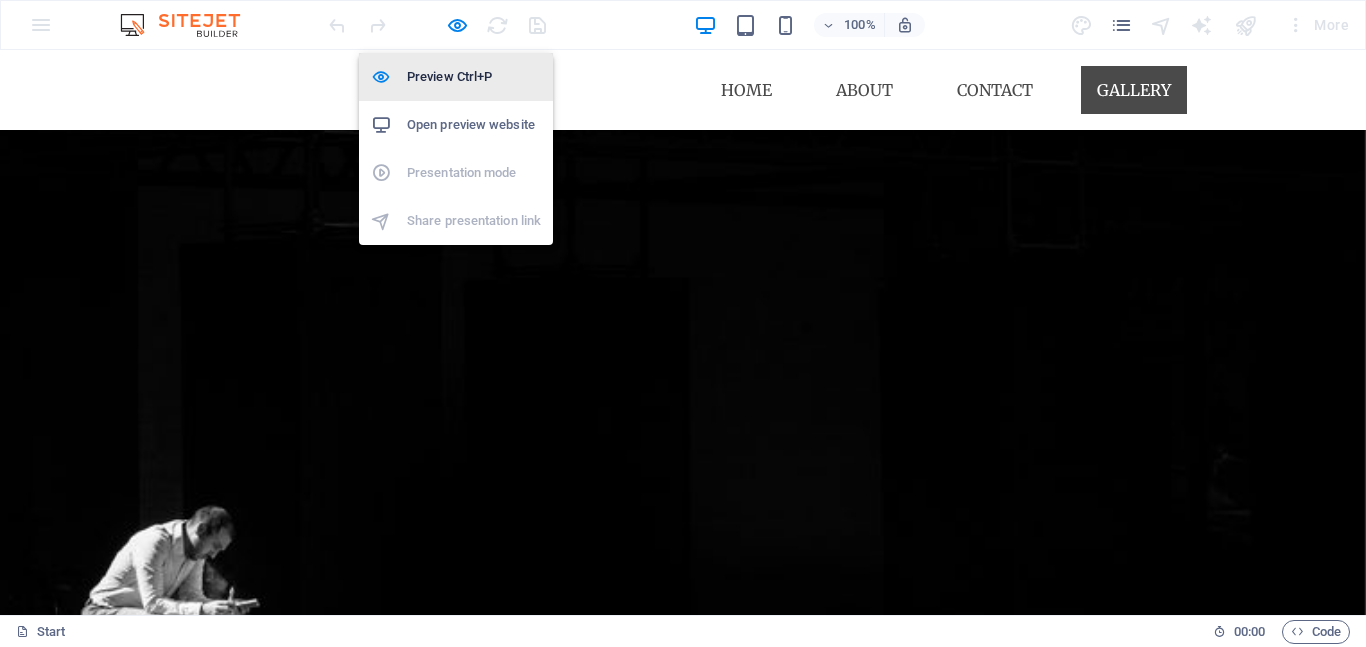 drag, startPoint x: 453, startPoint y: 25, endPoint x: 456, endPoint y: 71, distance: 46.09772 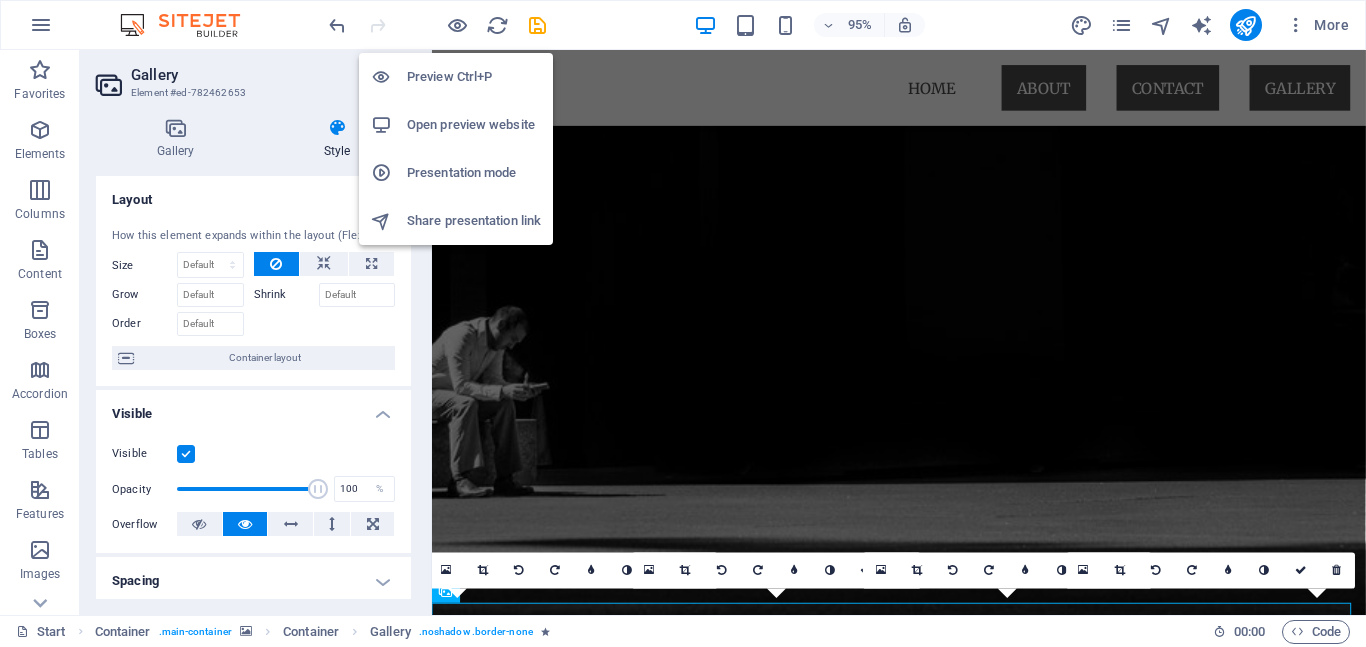 click on "Preview Ctrl+P" at bounding box center [474, 77] 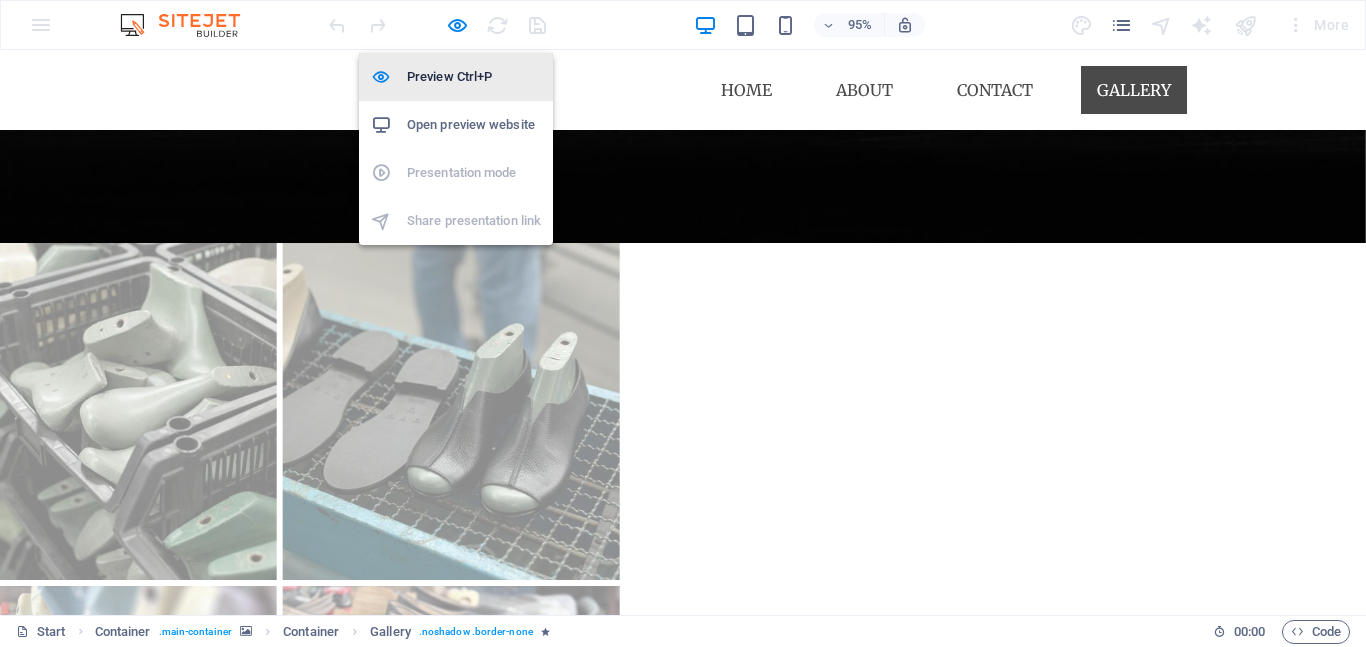 scroll, scrollTop: 273, scrollLeft: 0, axis: vertical 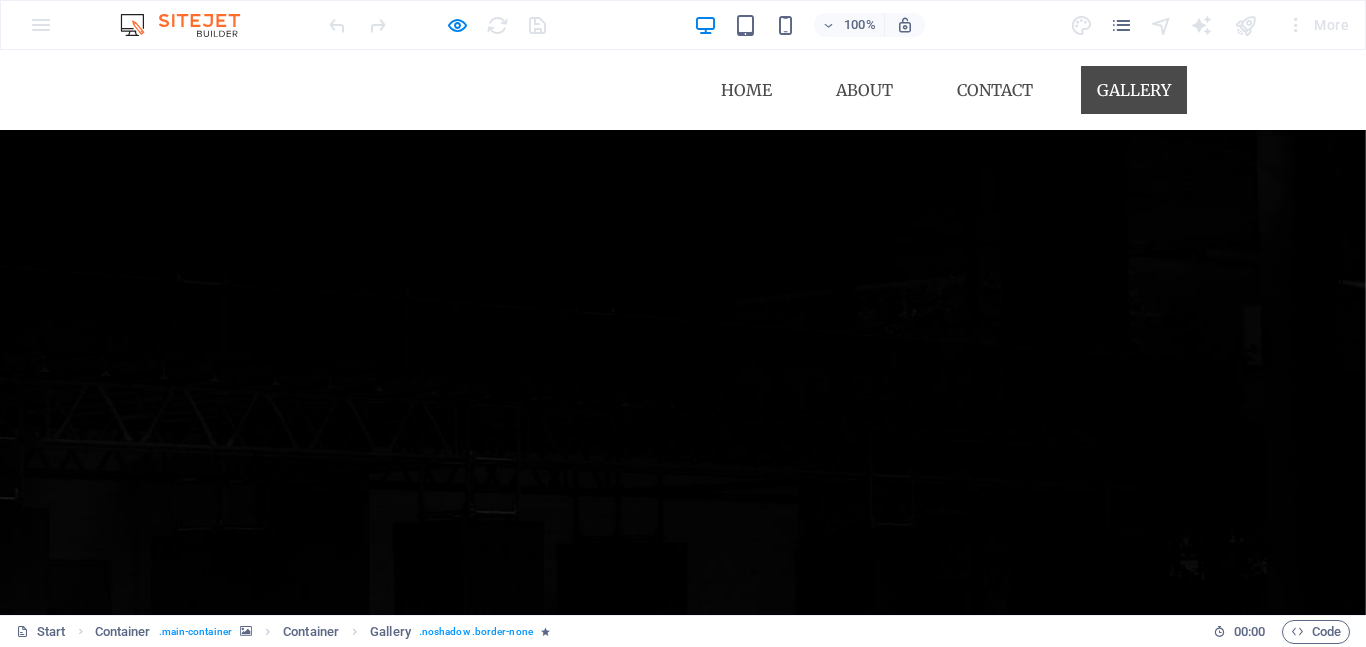 click on "Gallery" at bounding box center [1134, 90] 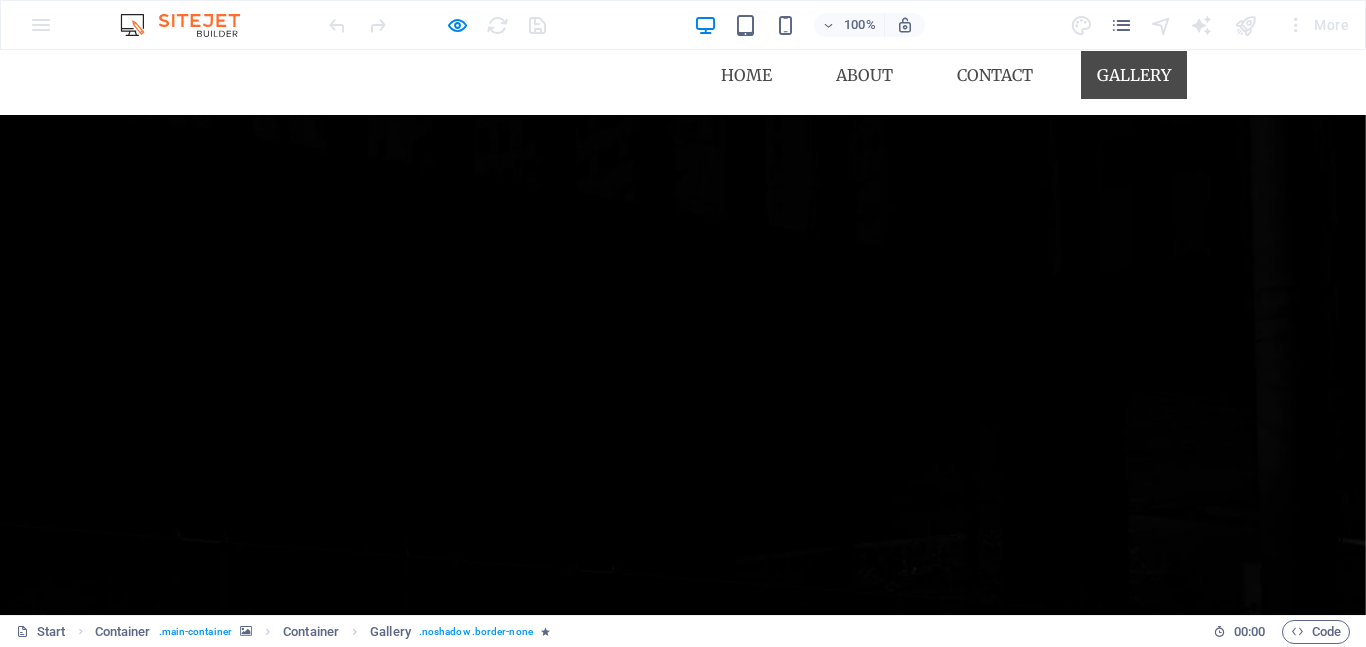 scroll, scrollTop: 0, scrollLeft: 0, axis: both 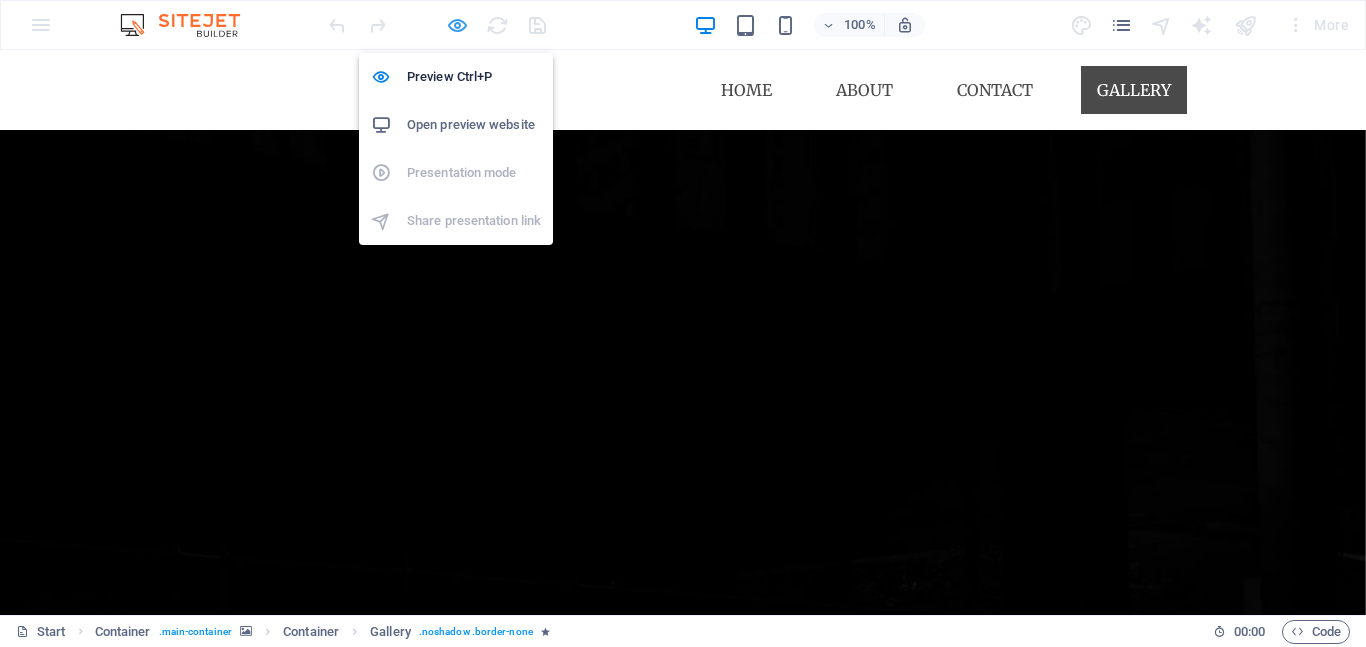 click at bounding box center (457, 25) 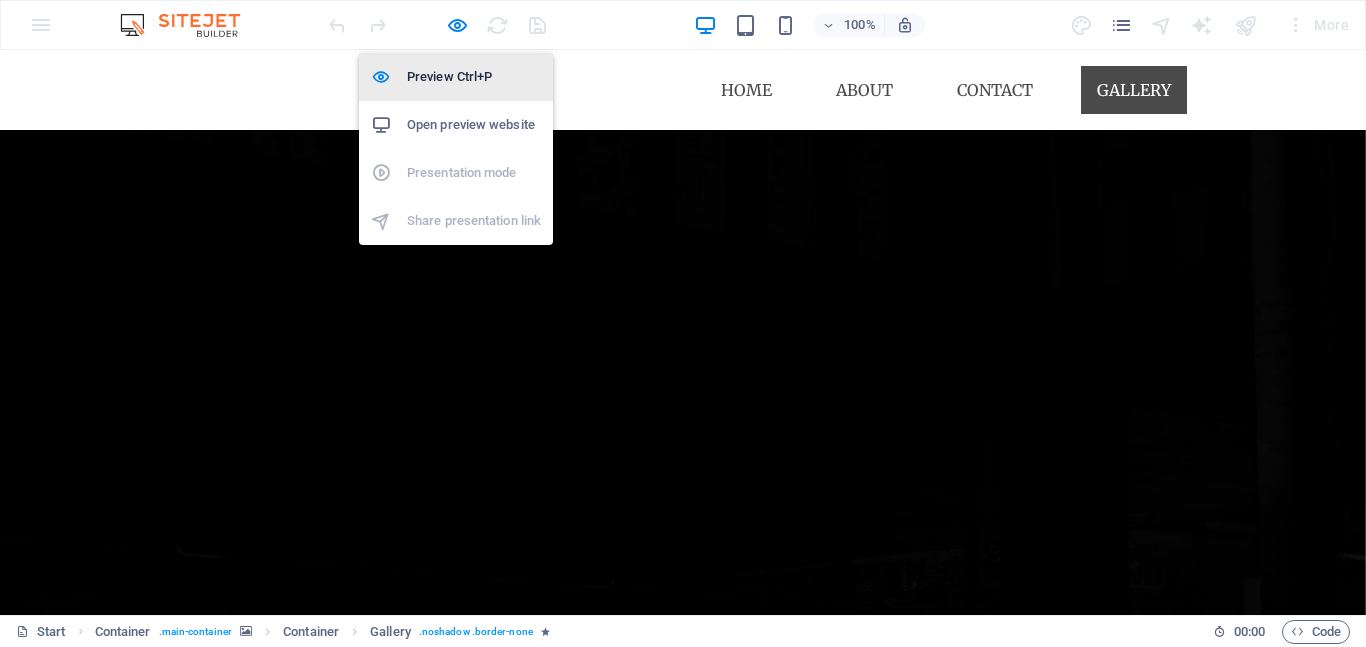 select on "move-left-to-right" 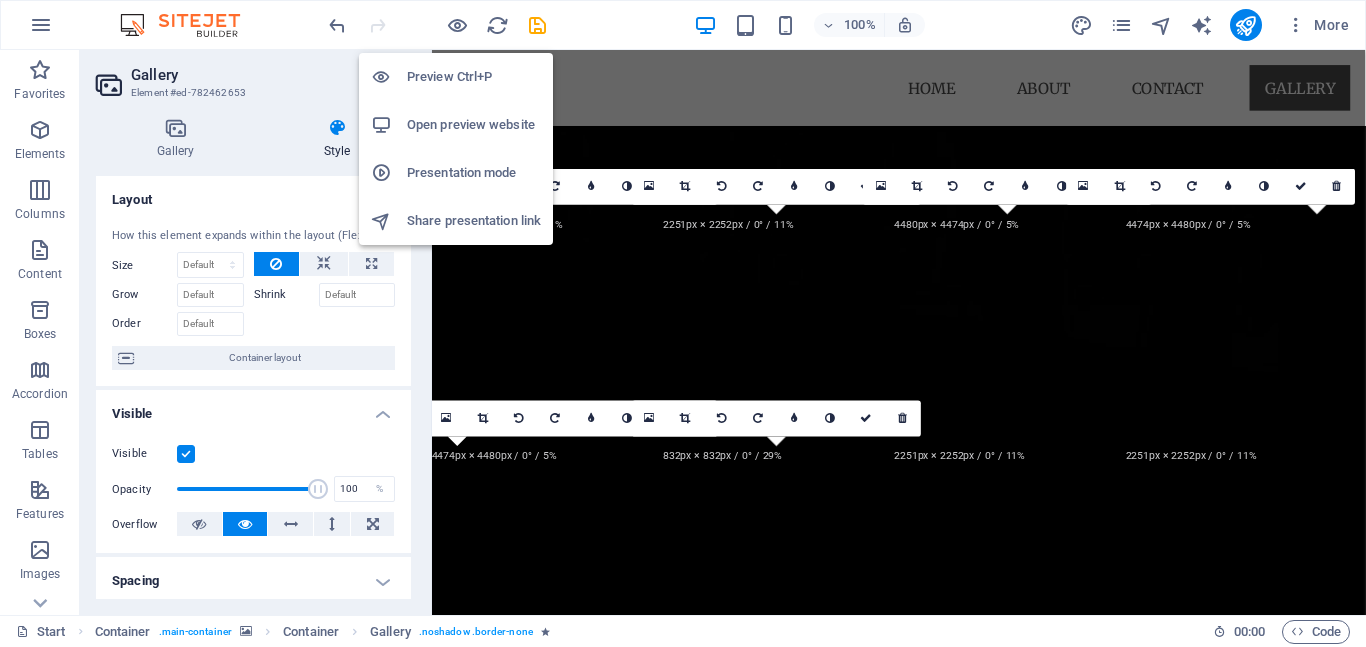 scroll, scrollTop: 1690, scrollLeft: 0, axis: vertical 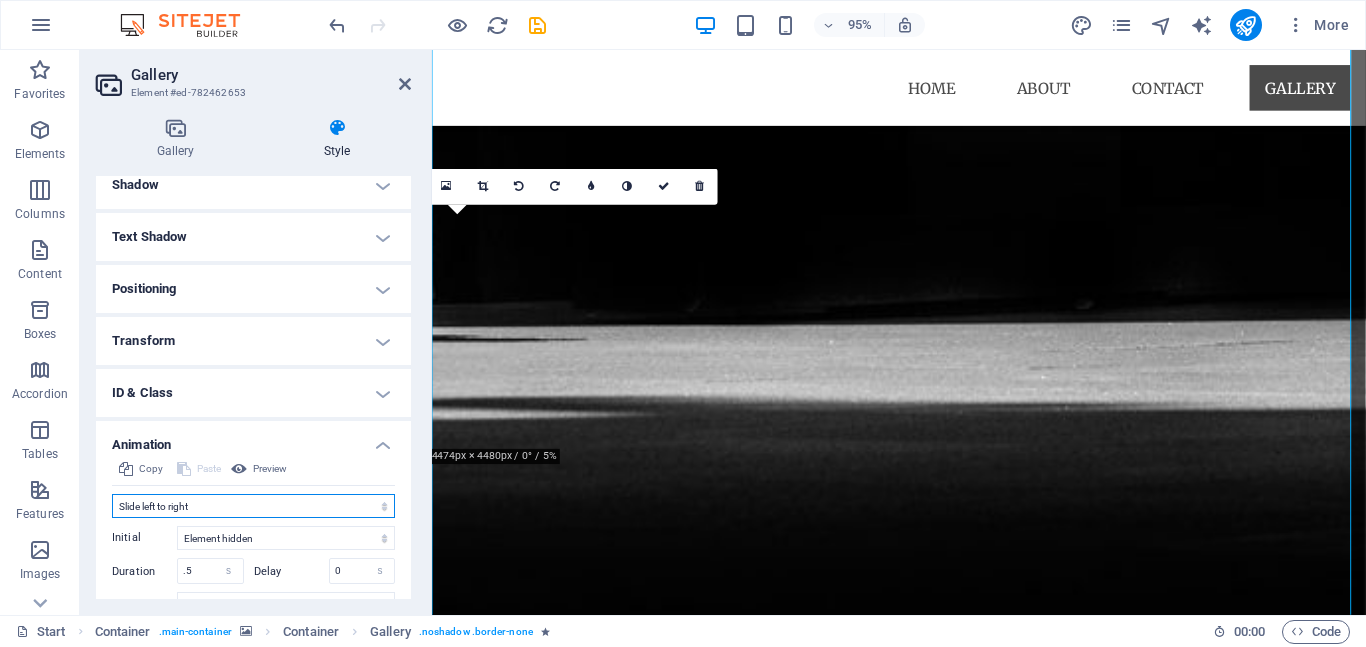 click on "Don't animate Show / Hide Slide up/down Zoom in/out Slide left to right Slide right to left Slide top to bottom Slide bottom to top Pulse Blink Open as overlay" at bounding box center (253, 506) 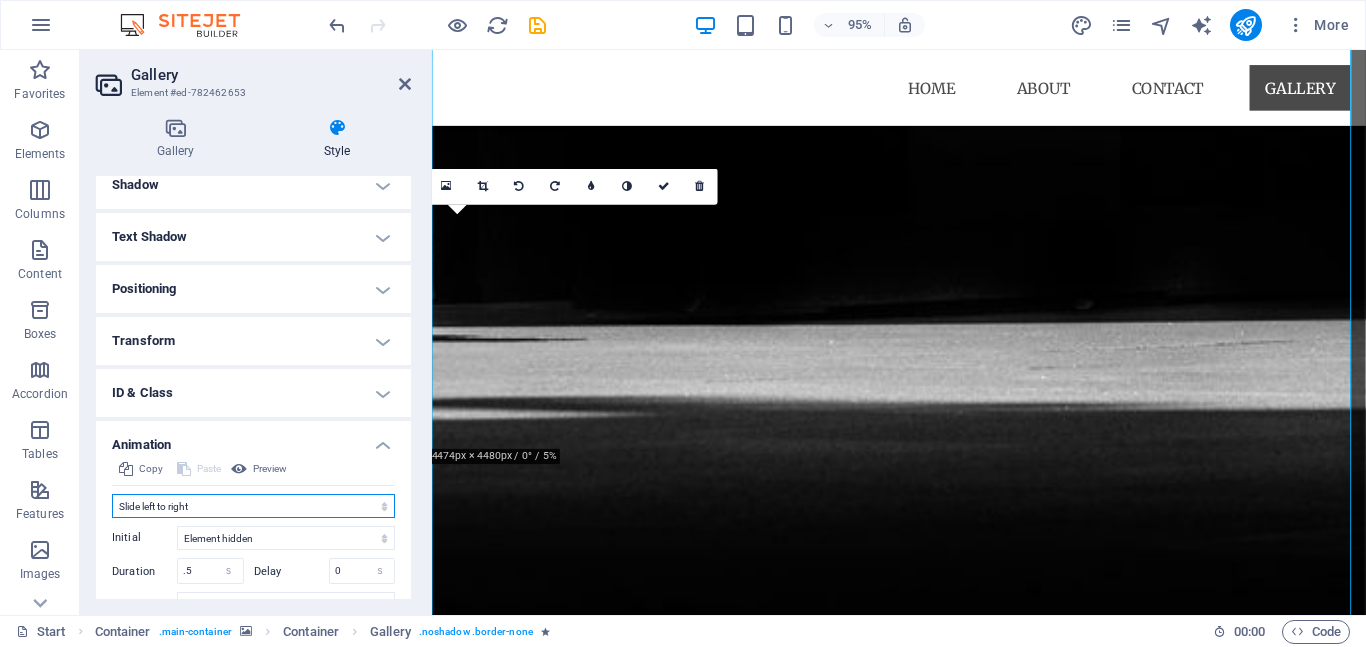 select on "none" 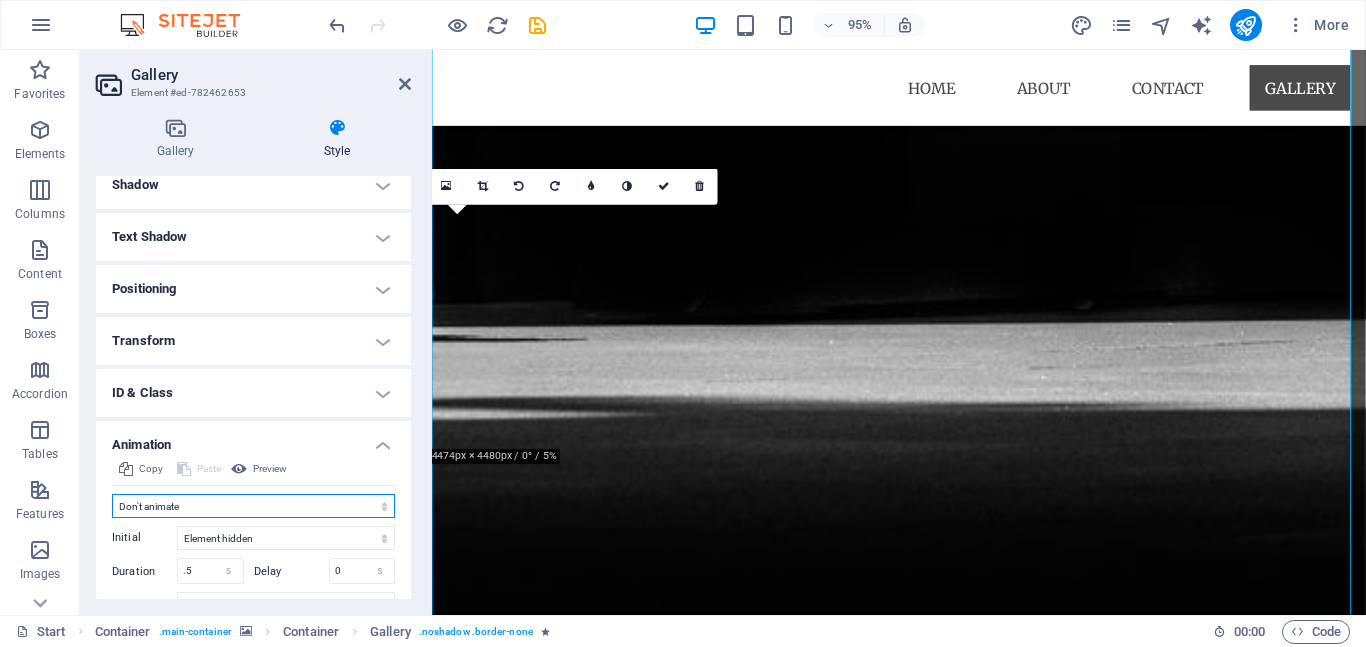 click on "Don't animate Show / Hide Slide up/down Zoom in/out Slide left to right Slide right to left Slide top to bottom Slide bottom to top Pulse Blink Open as overlay" at bounding box center [253, 506] 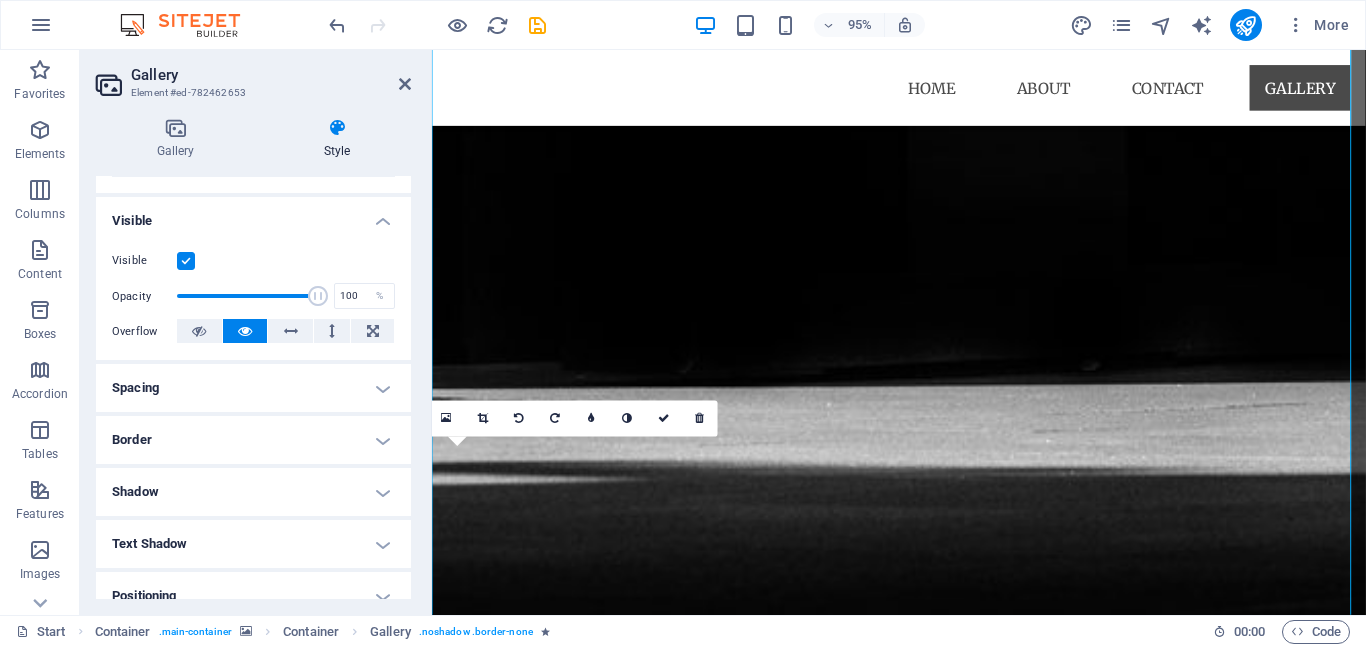 scroll, scrollTop: 188, scrollLeft: 0, axis: vertical 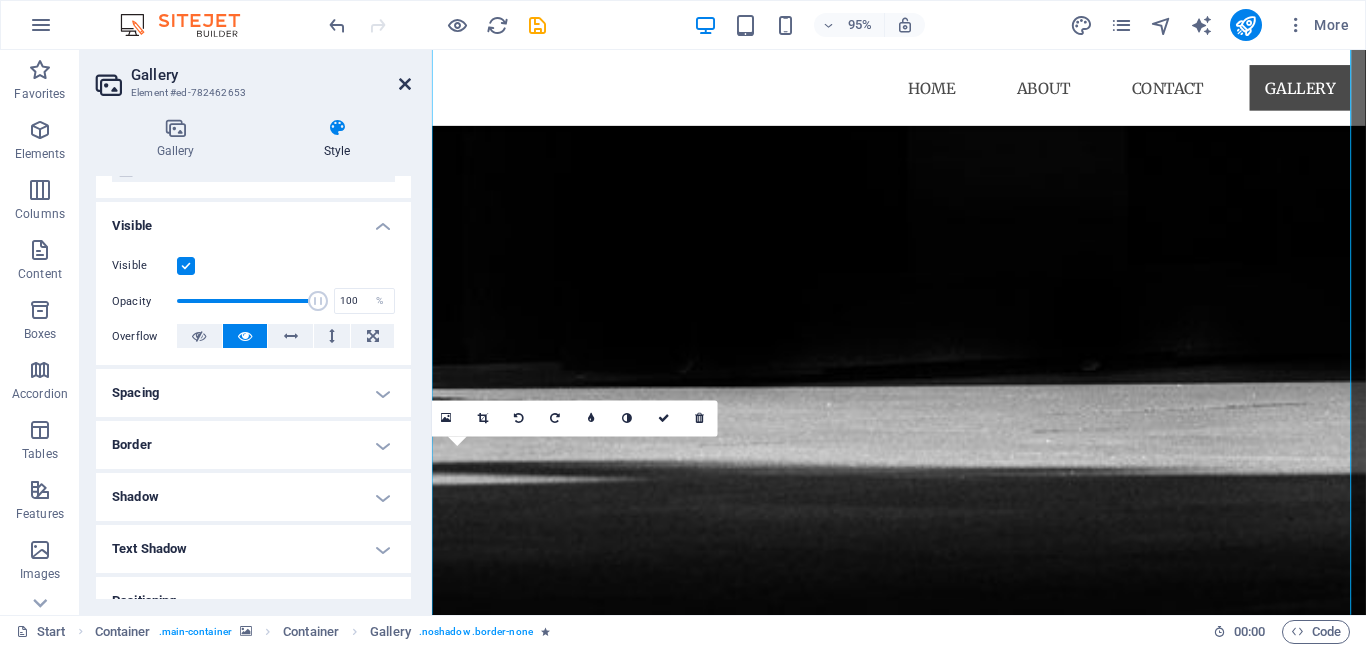 click at bounding box center [405, 84] 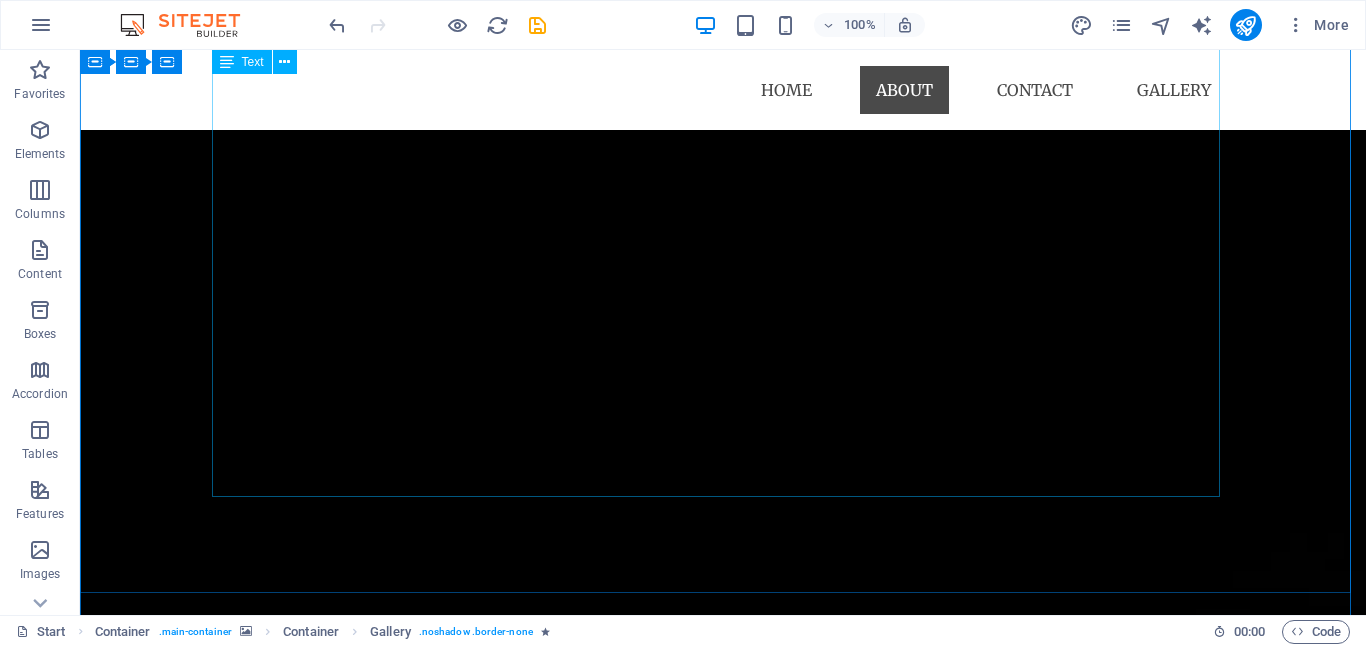 scroll, scrollTop: 0, scrollLeft: 0, axis: both 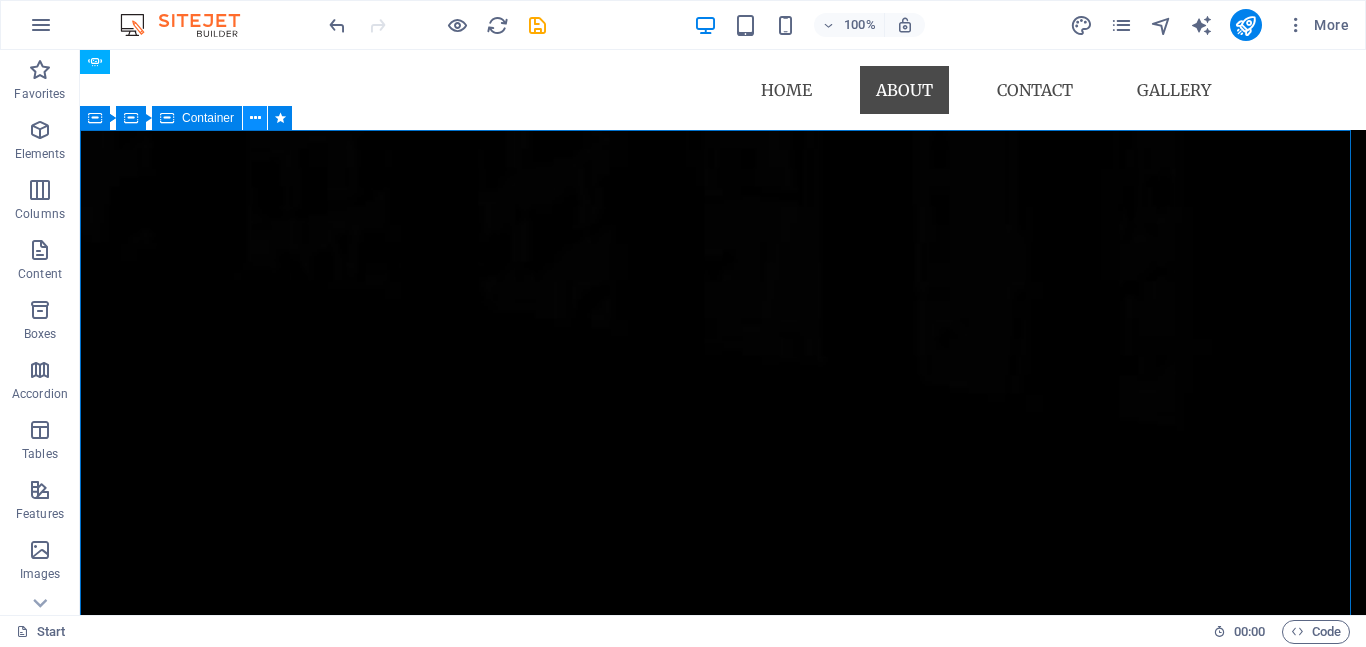 click at bounding box center [255, 118] 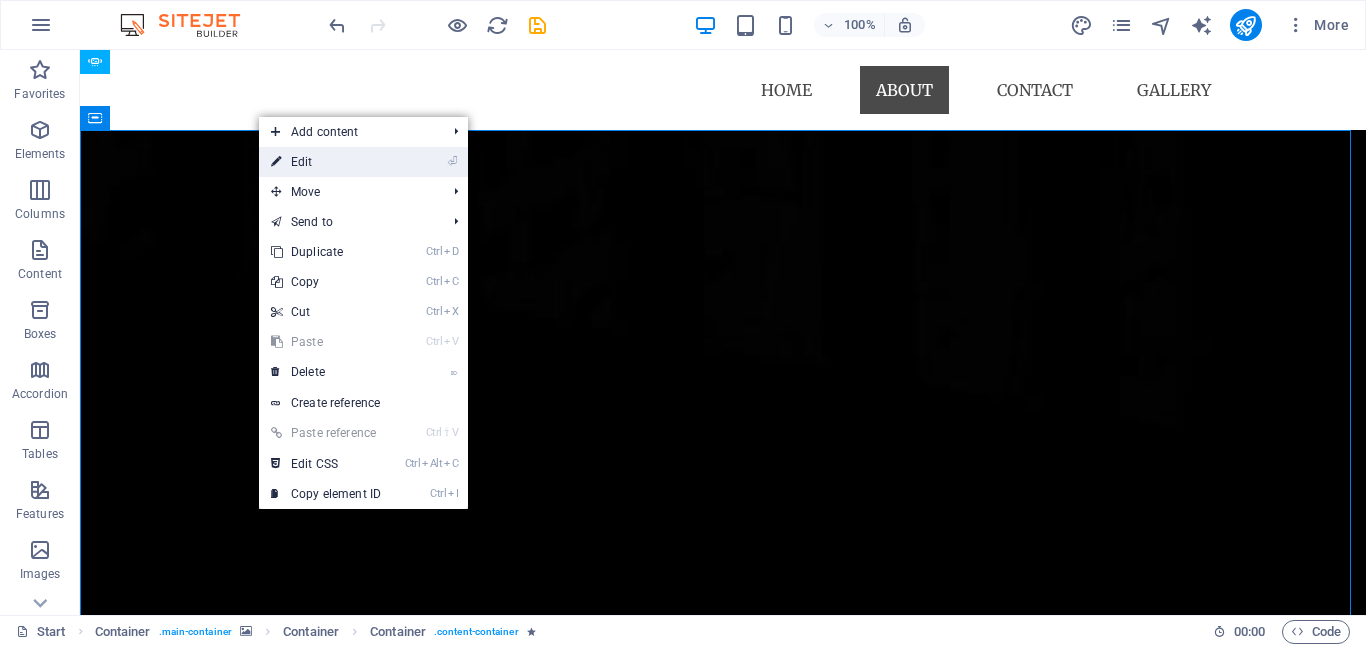 click on "⏎  Edit" at bounding box center [326, 162] 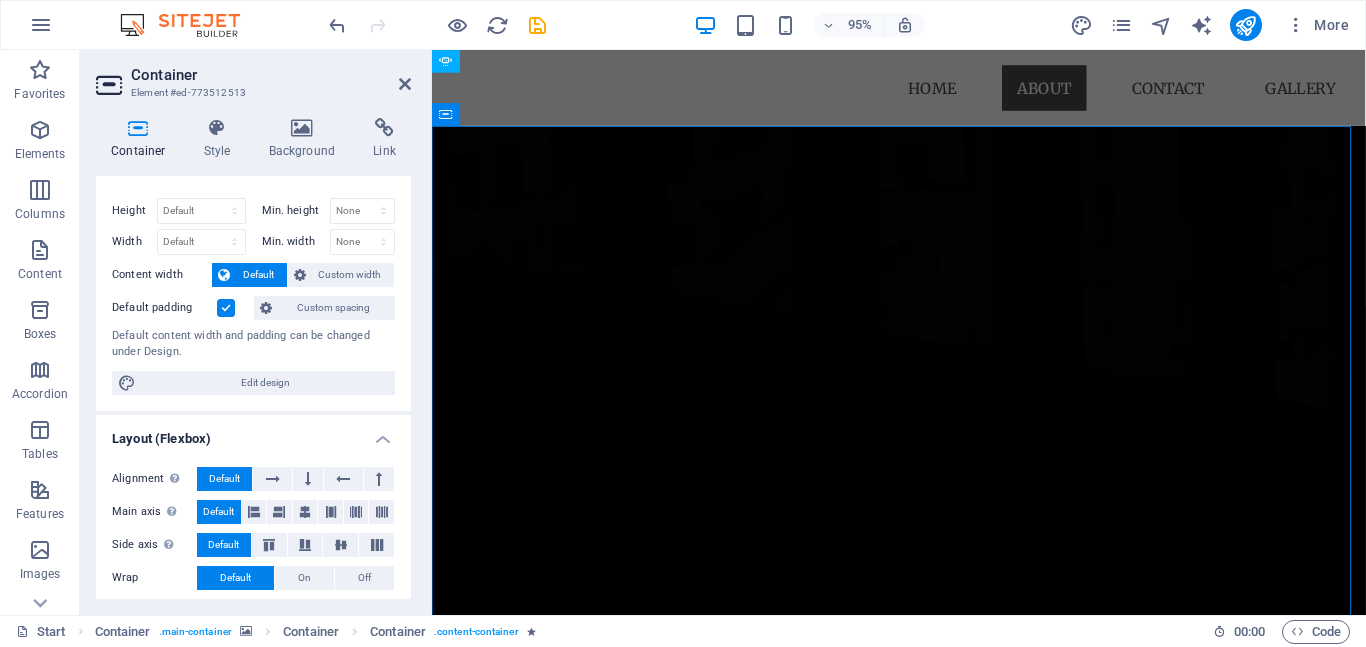 scroll, scrollTop: 0, scrollLeft: 0, axis: both 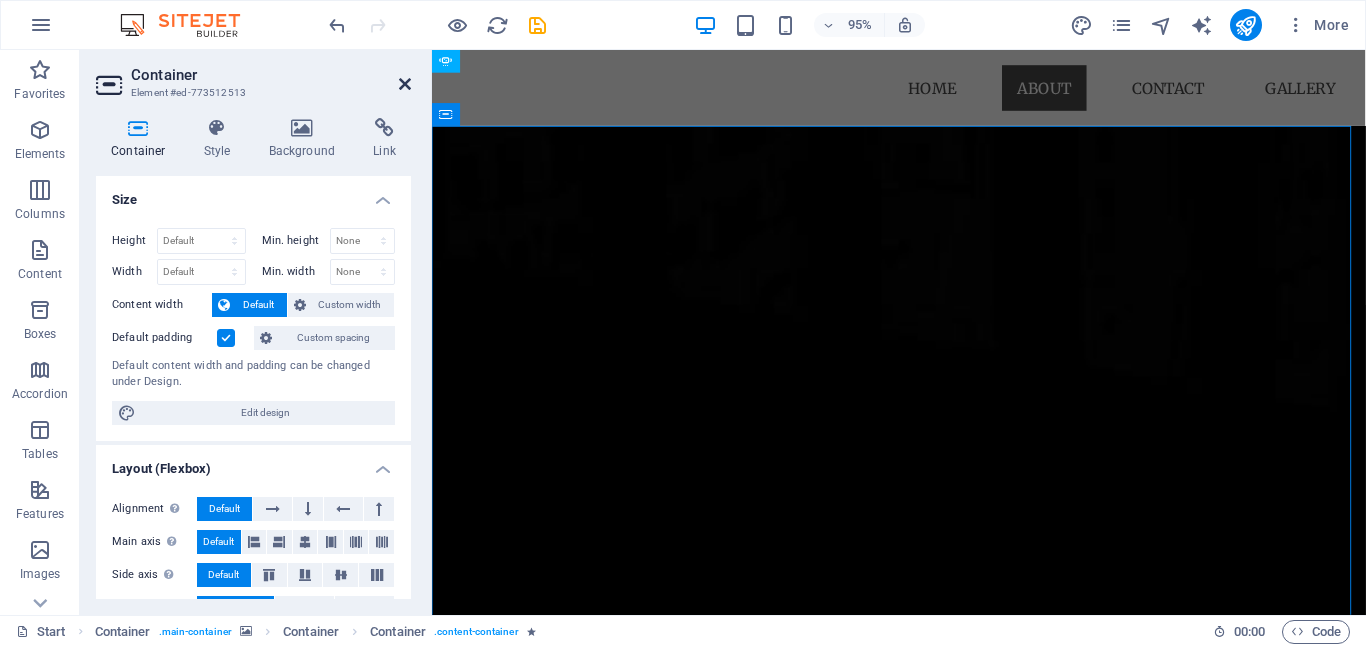 click at bounding box center (405, 84) 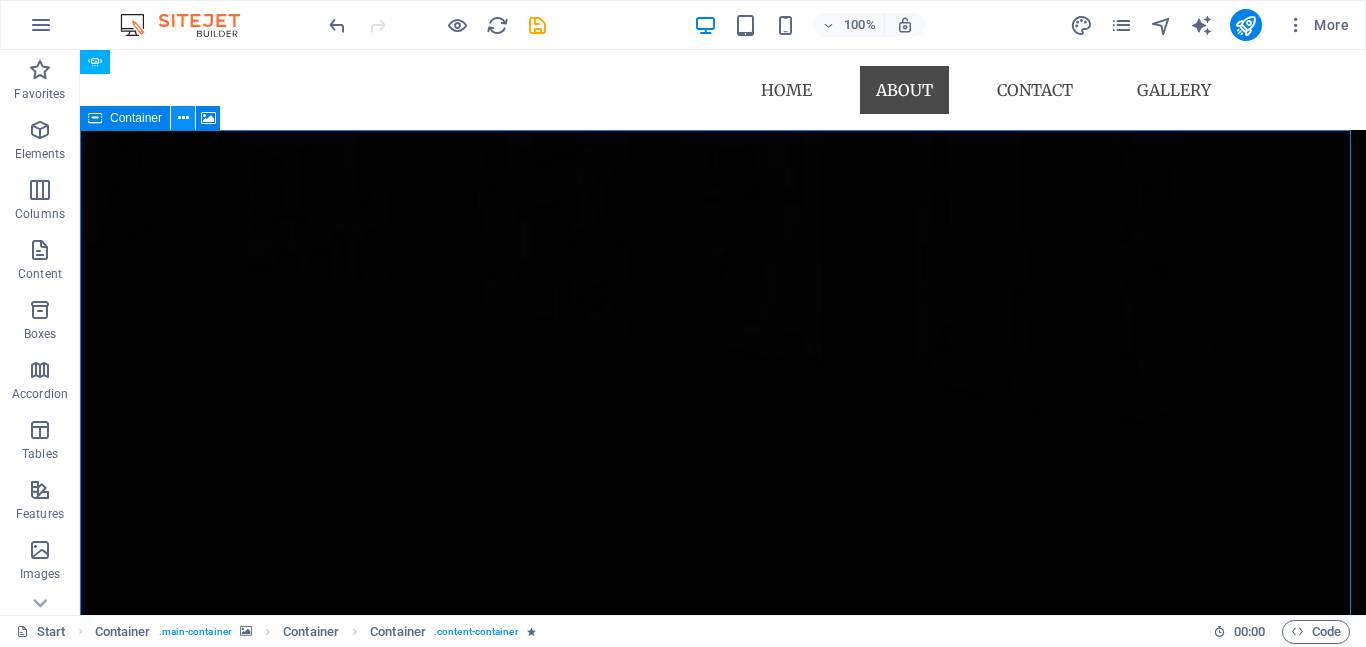 click at bounding box center [183, 118] 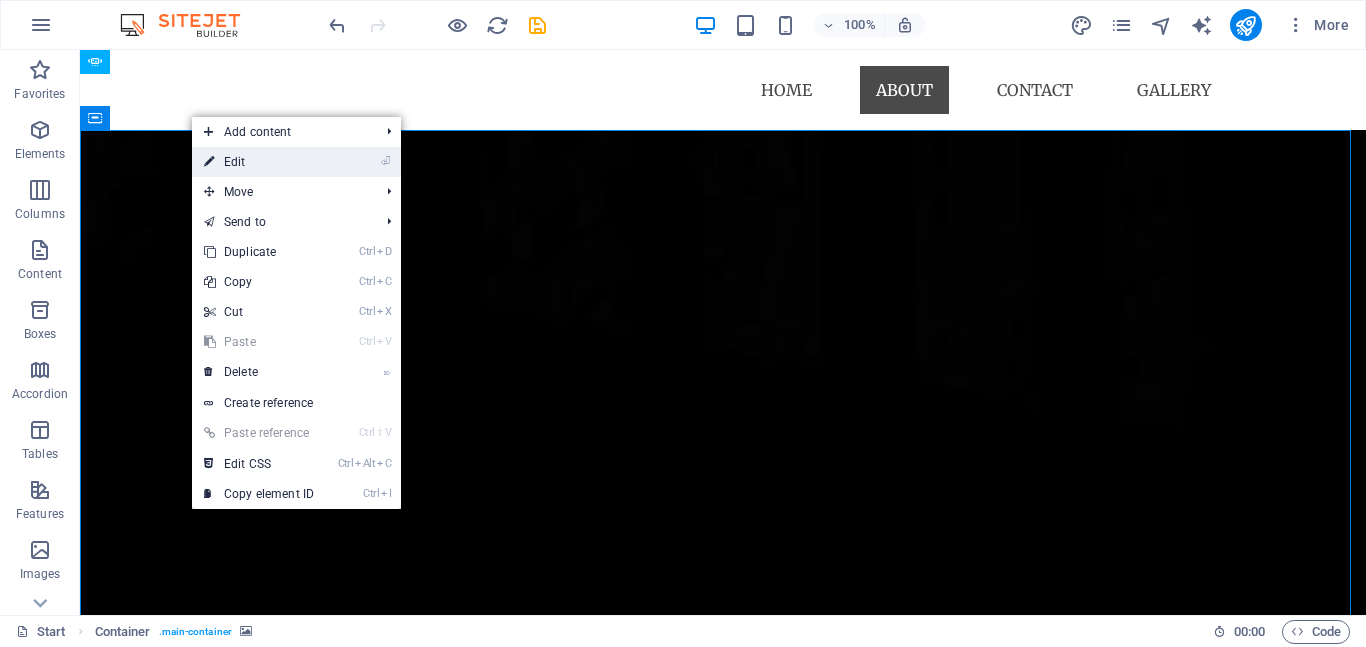 click on "⏎  Edit" at bounding box center (259, 162) 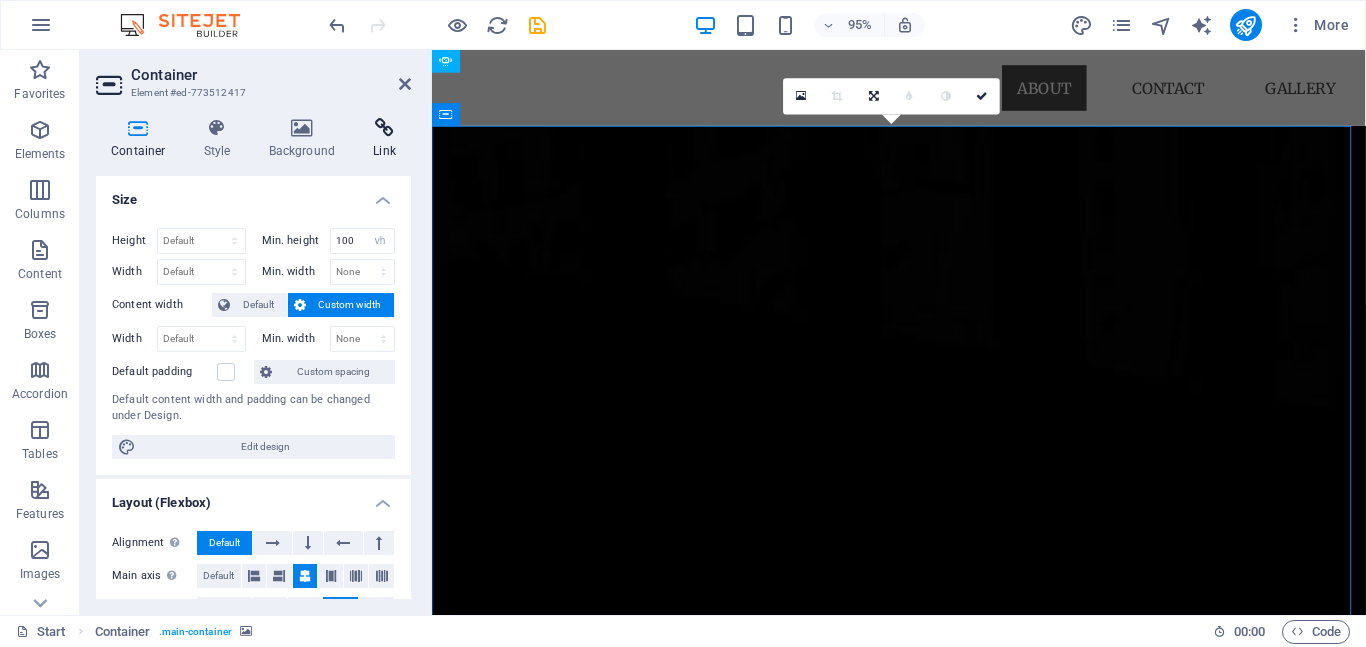 click at bounding box center (384, 128) 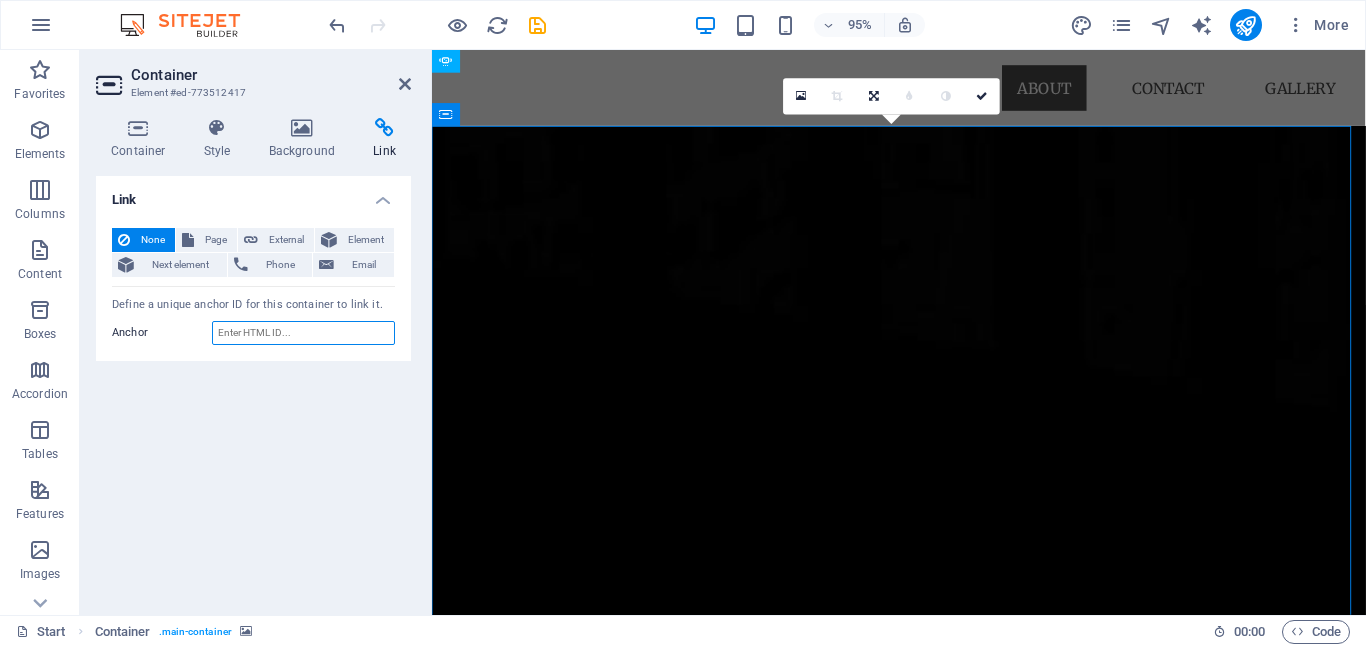 click on "Anchor" at bounding box center [303, 333] 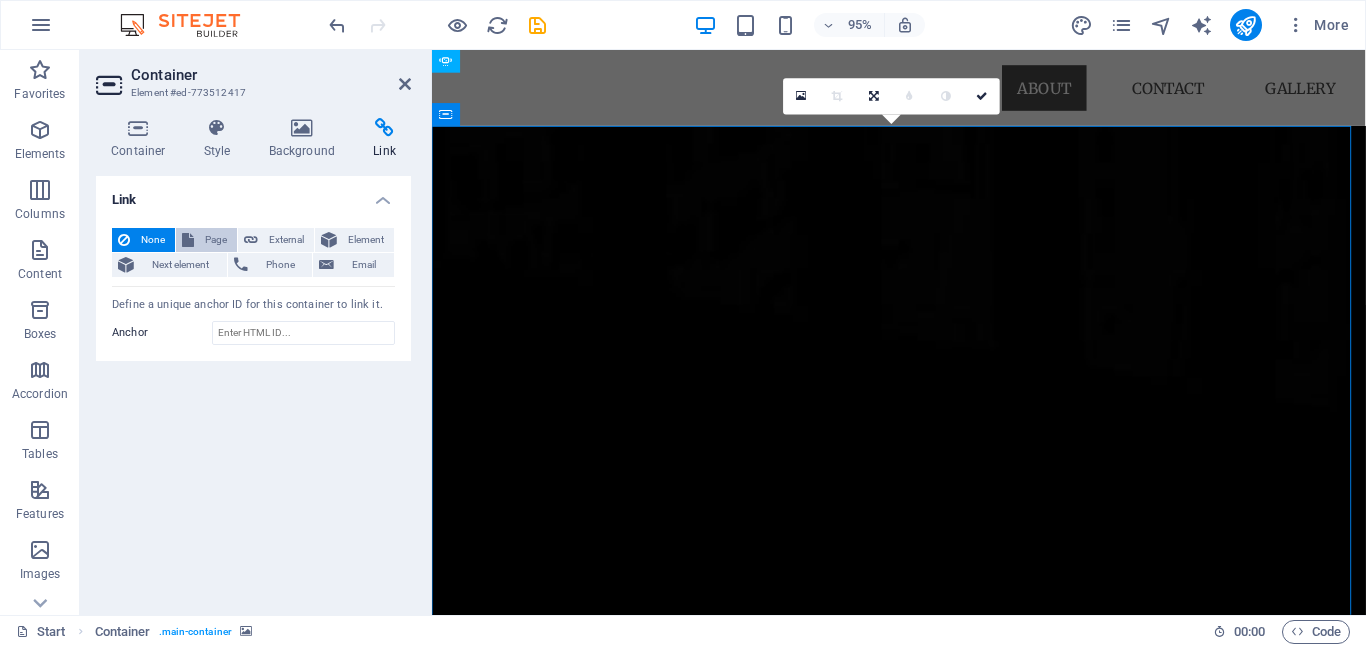 click on "Page" at bounding box center (215, 240) 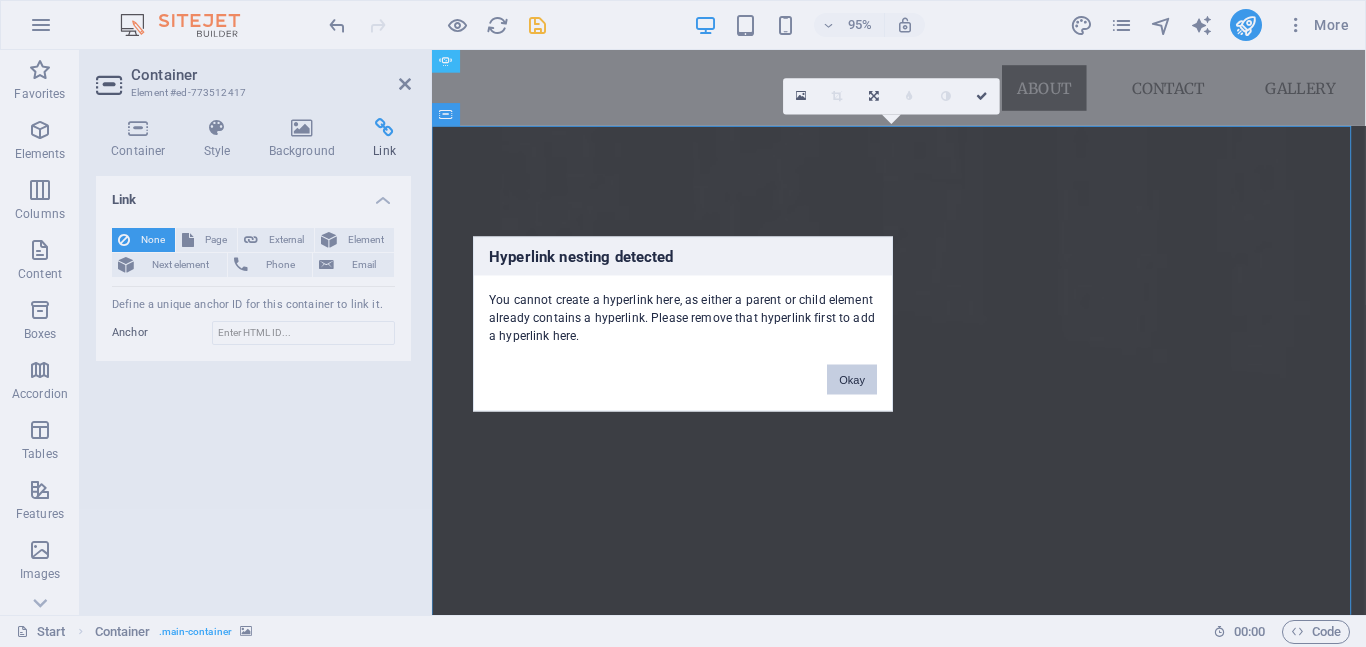 click on "Okay" at bounding box center (852, 379) 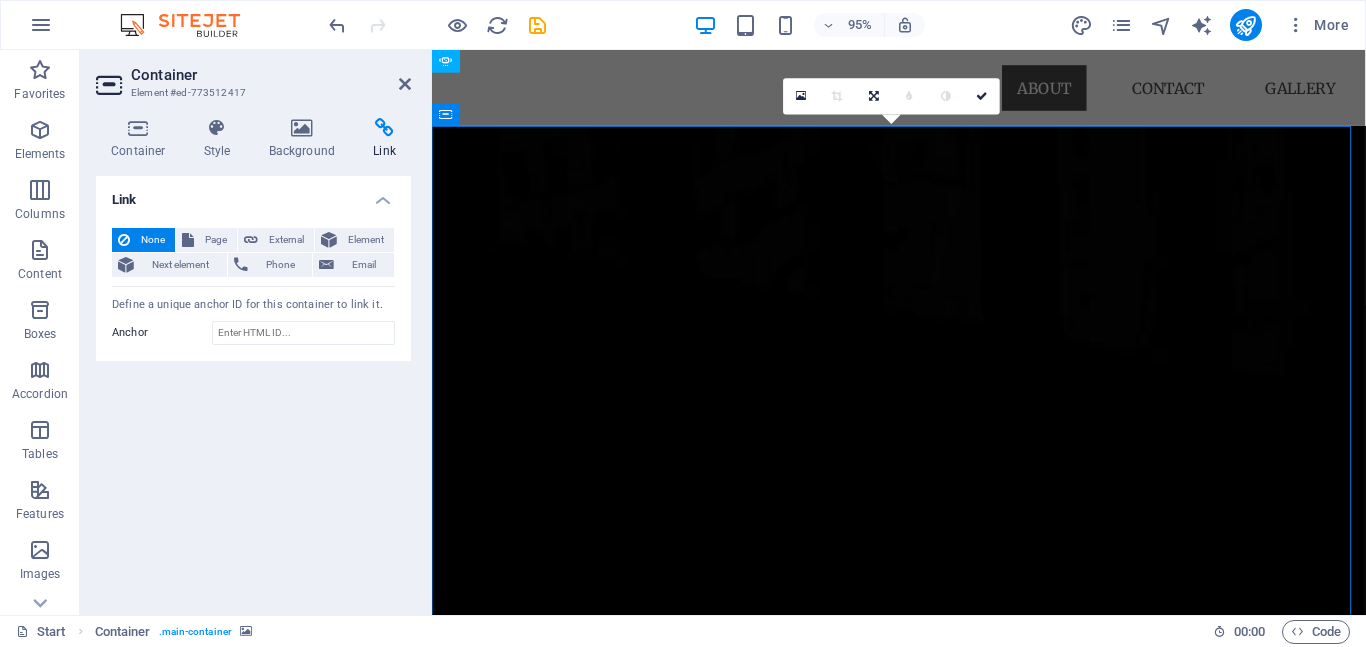 drag, startPoint x: 243, startPoint y: 92, endPoint x: 191, endPoint y: 92, distance: 52 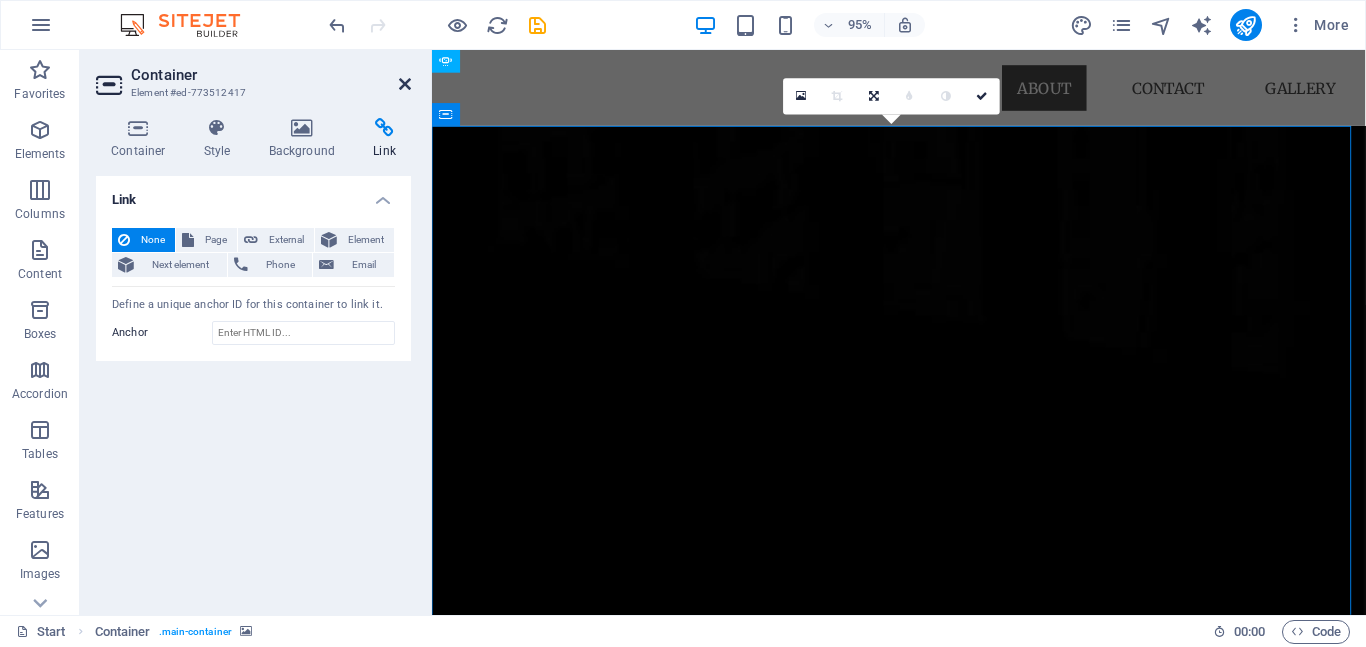 click at bounding box center (405, 84) 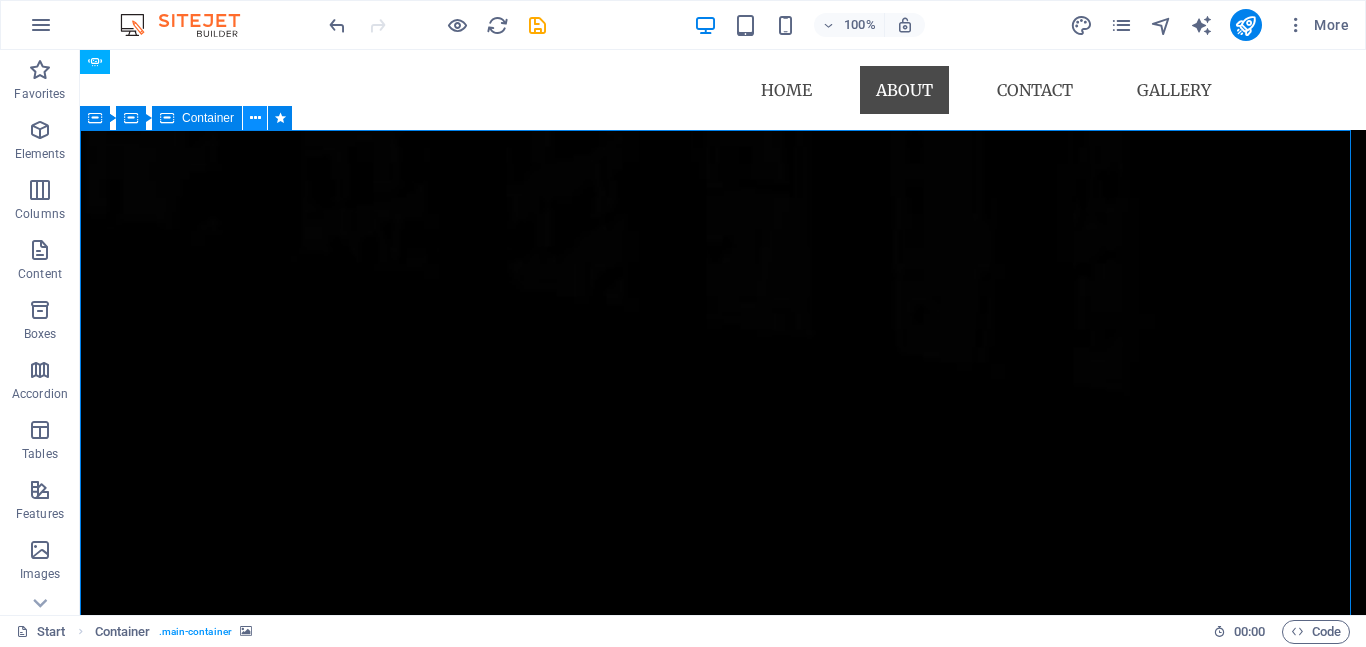 click at bounding box center [255, 118] 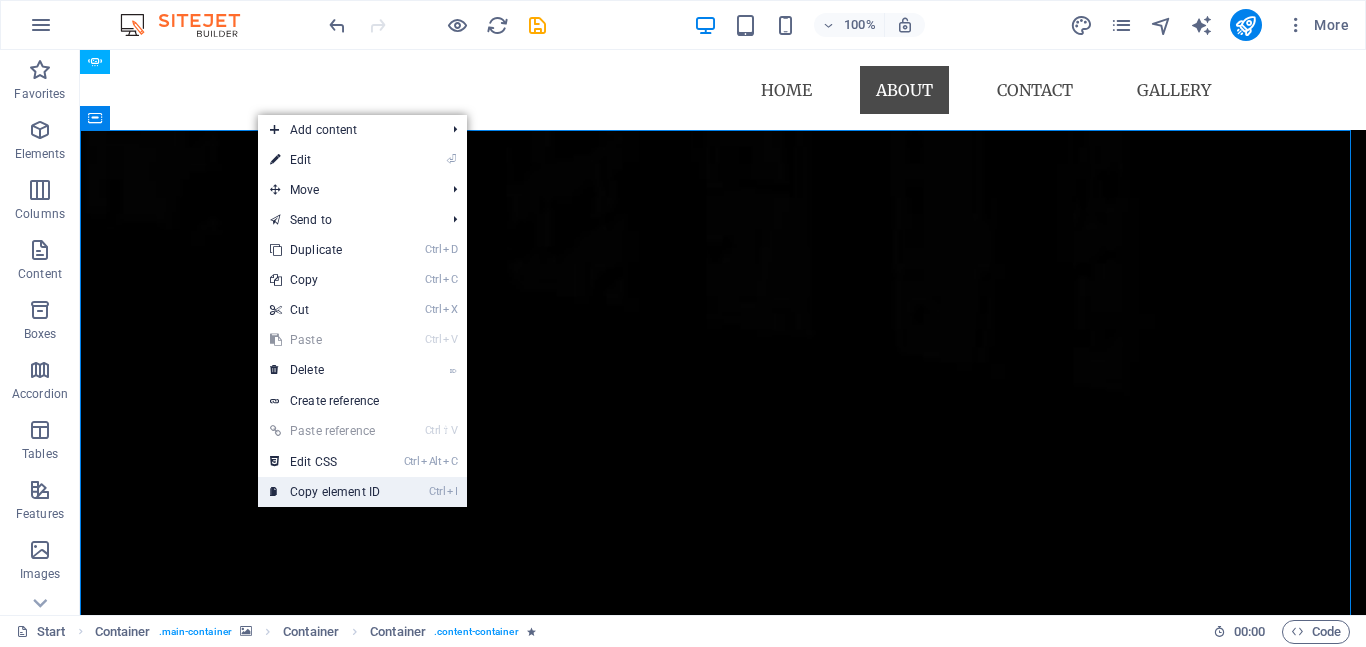 click on "Ctrl I  Copy element ID" at bounding box center (325, 492) 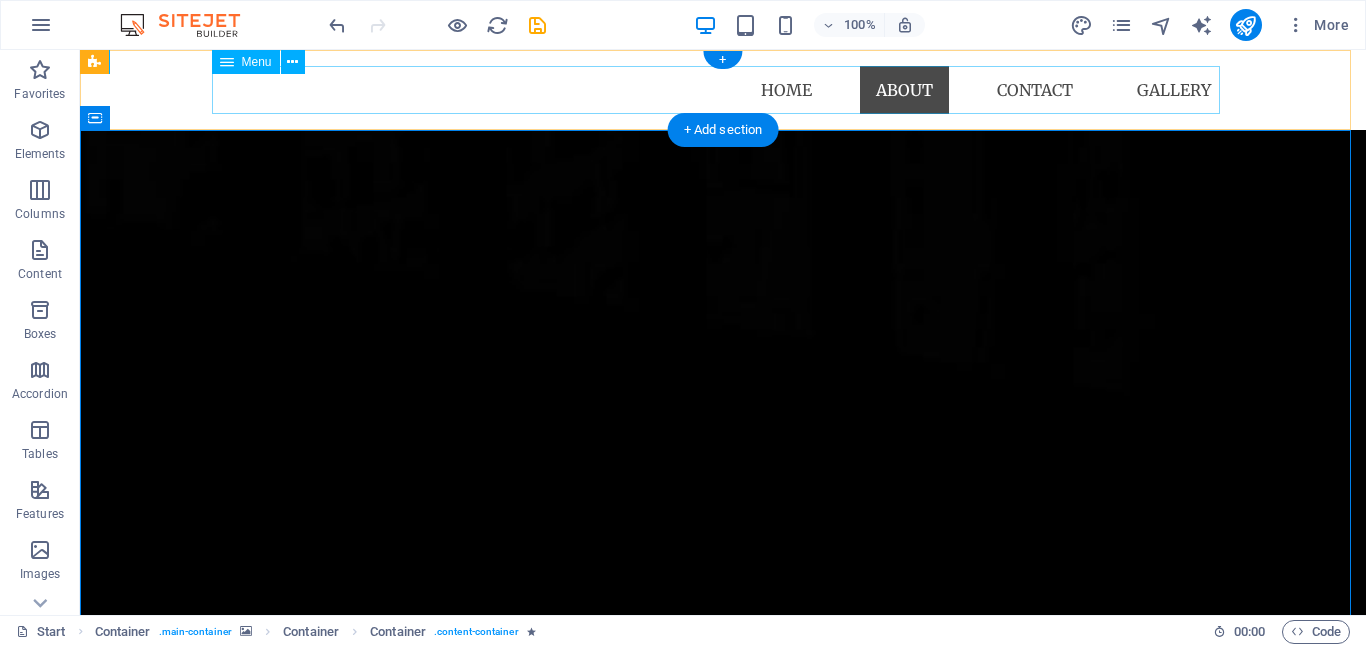 click on "Home About Contact Gallery" at bounding box center (723, 90) 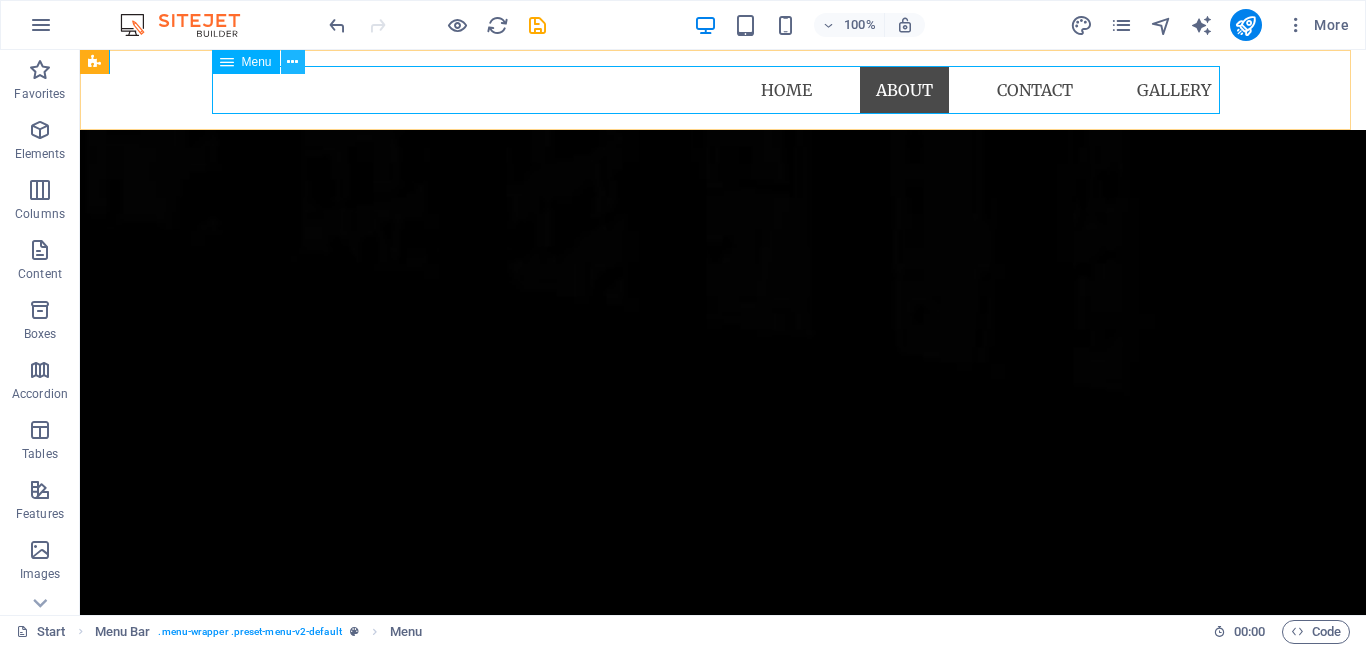 click at bounding box center [292, 62] 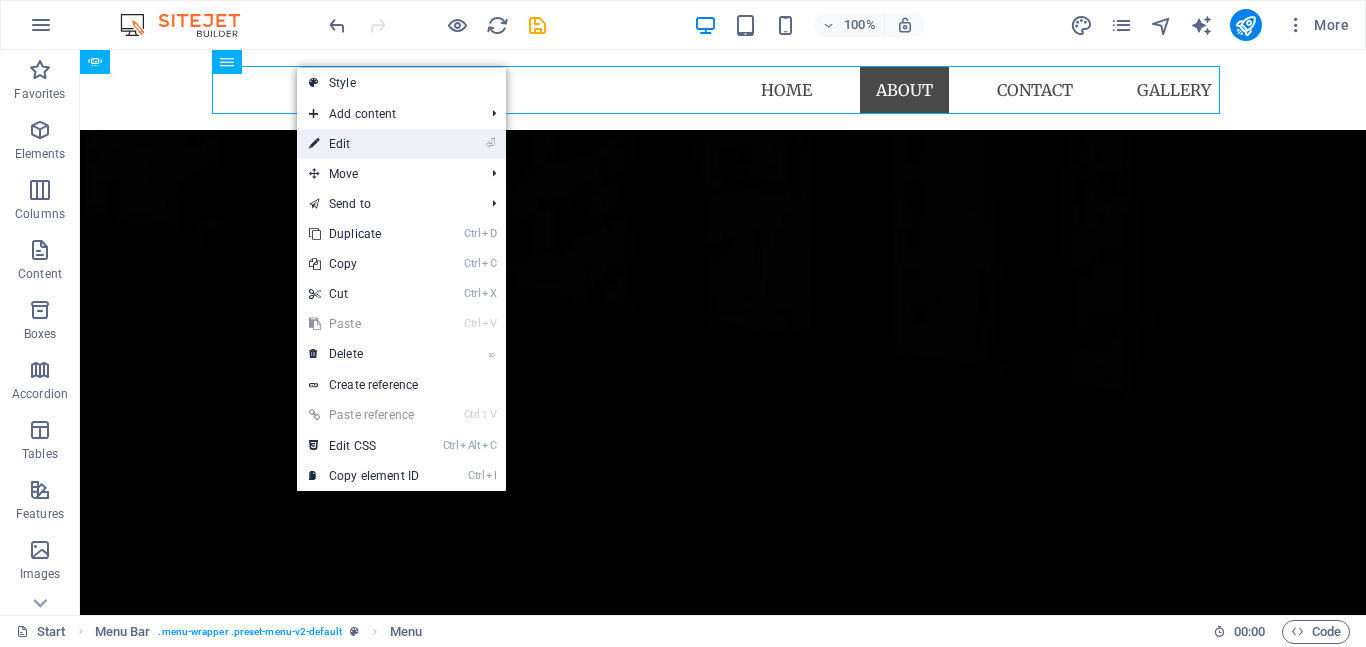 click on "⏎  Edit" at bounding box center (364, 144) 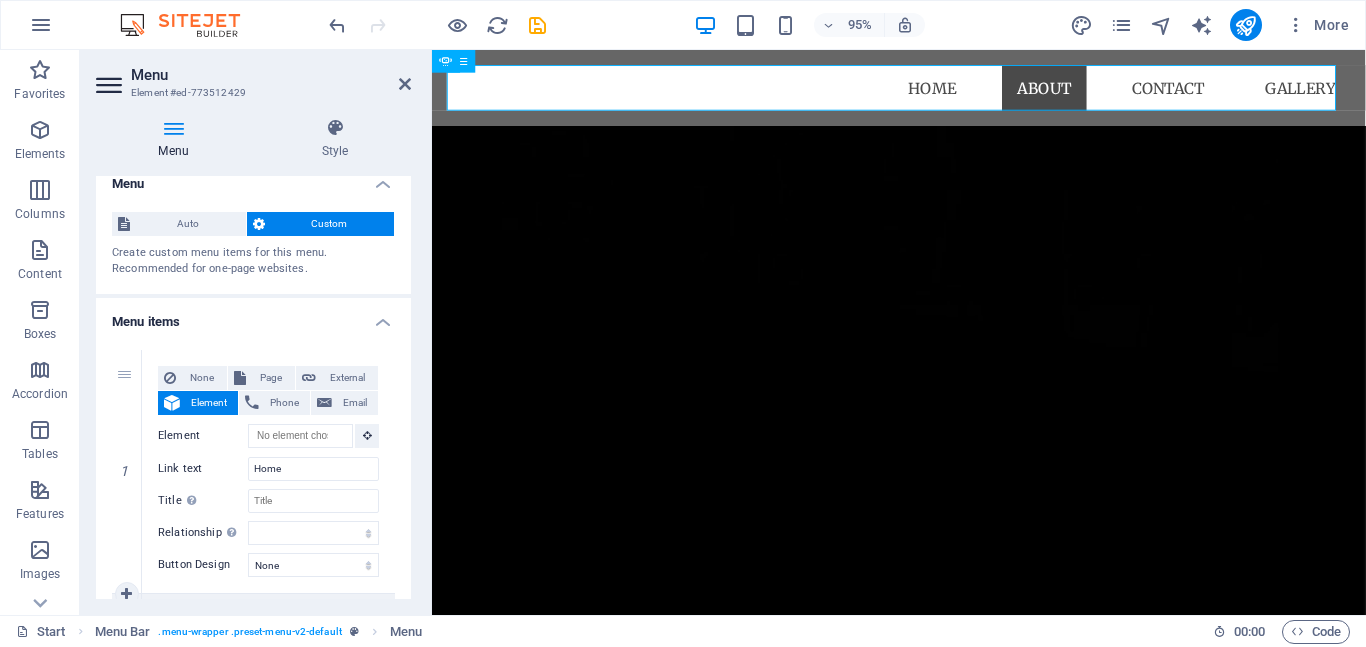 scroll, scrollTop: 0, scrollLeft: 0, axis: both 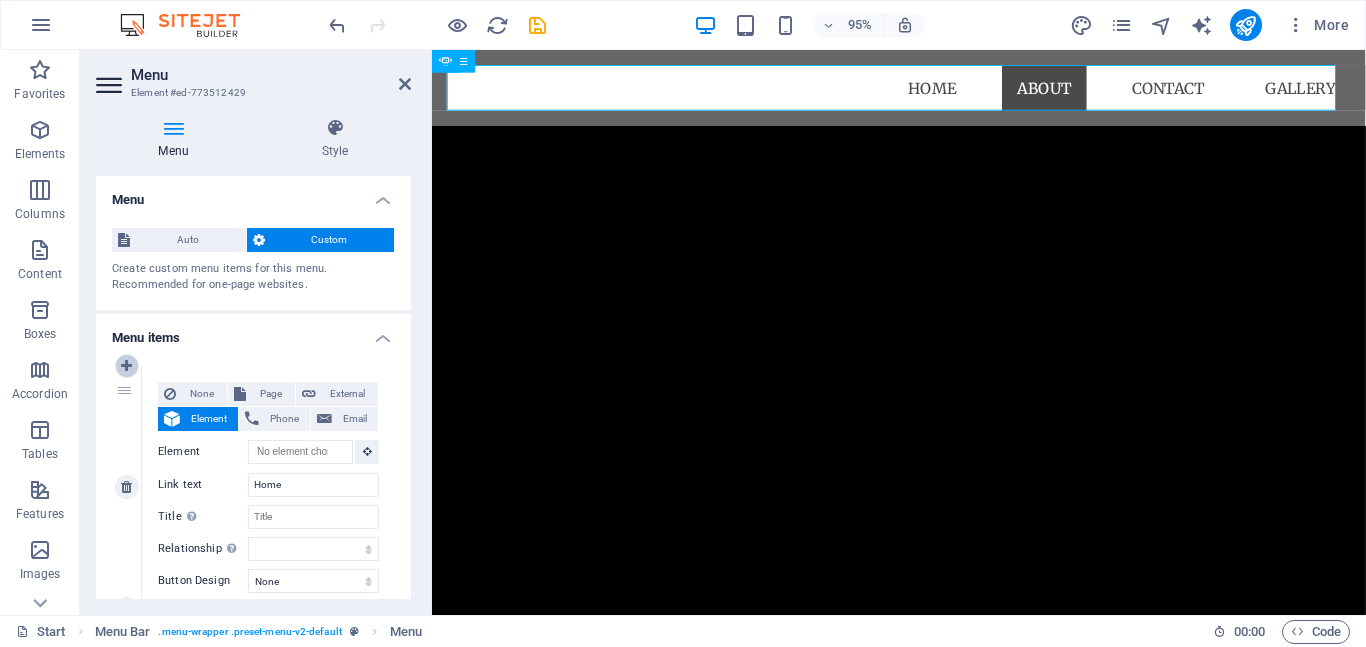 click at bounding box center [126, 366] 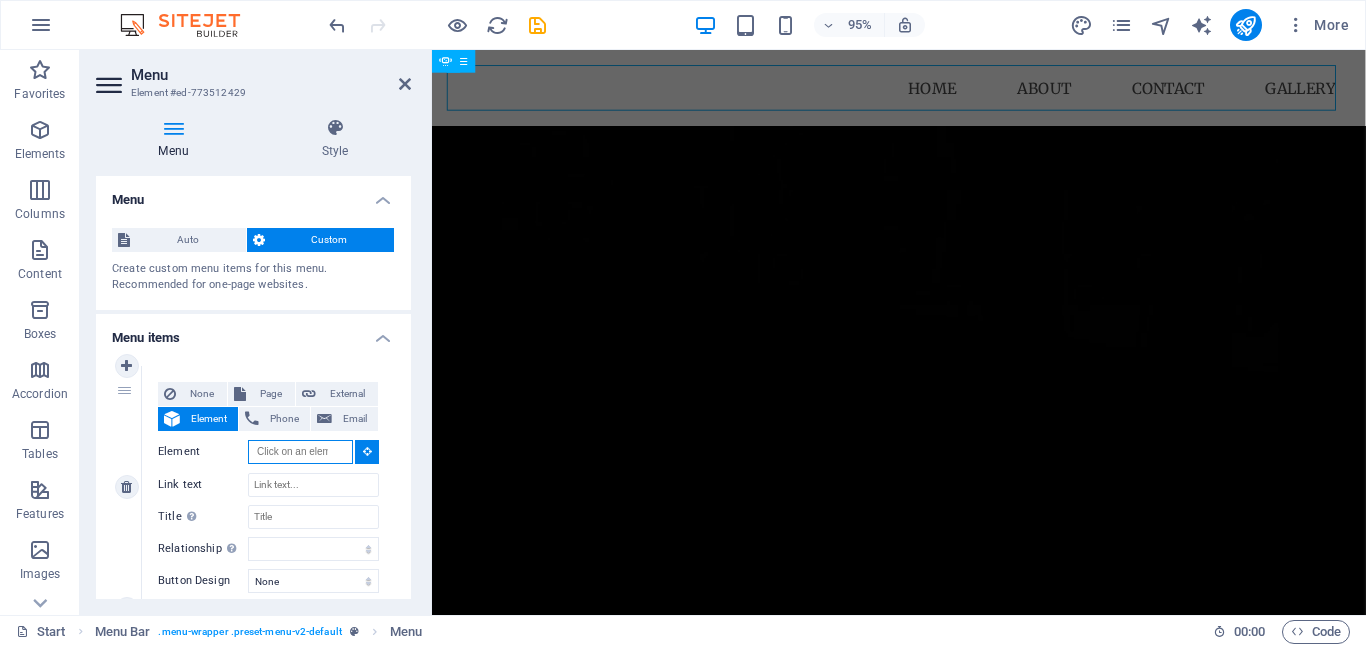 click on "Element" at bounding box center (300, 452) 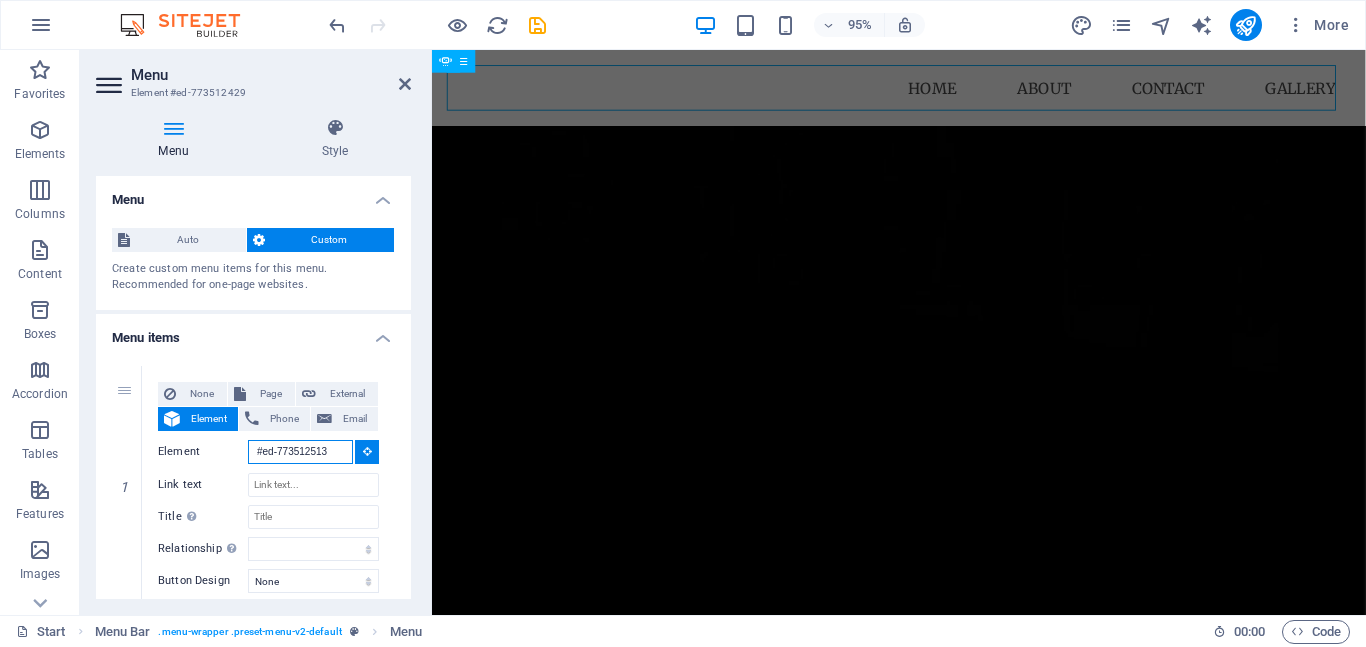 scroll, scrollTop: 0, scrollLeft: 3, axis: horizontal 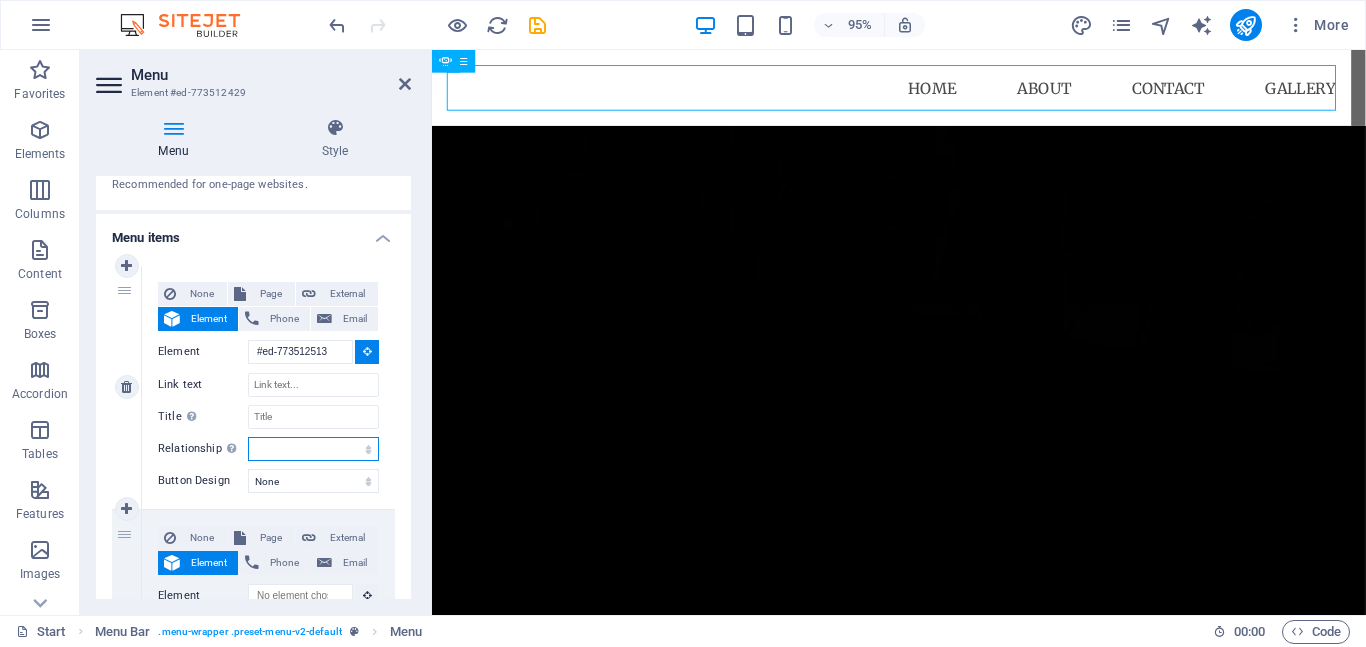 type on "#ed-773512513" 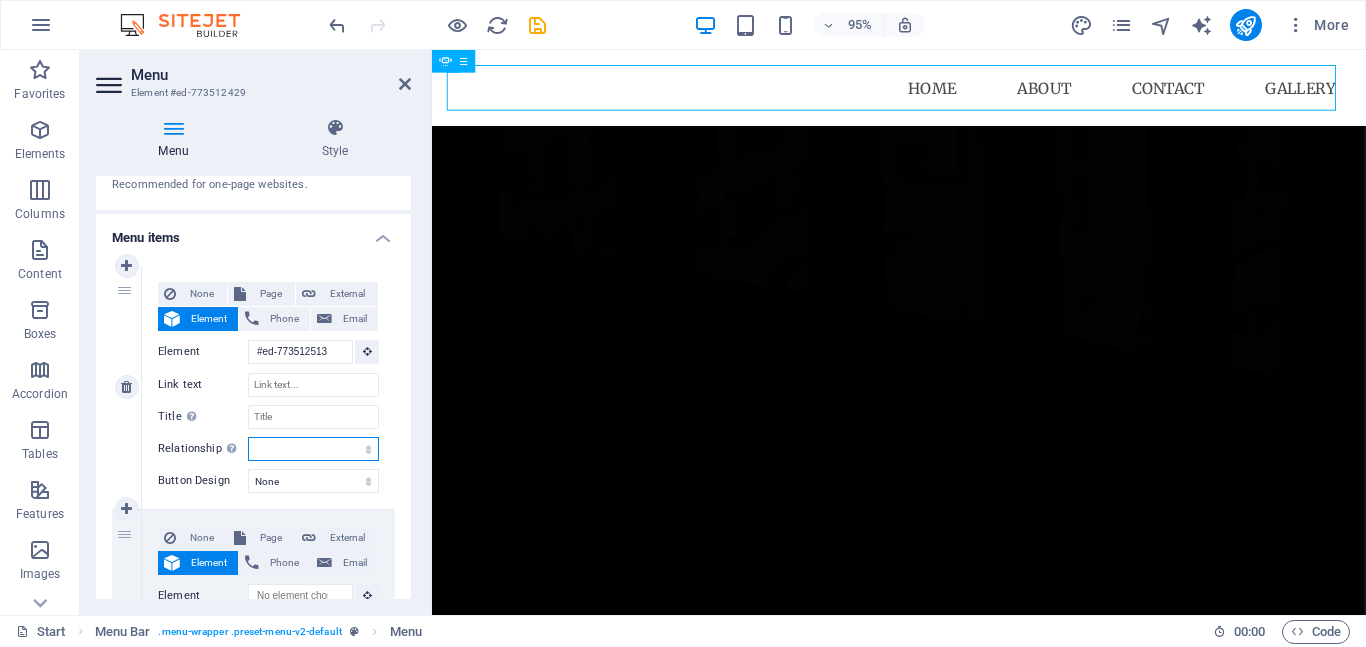 scroll, scrollTop: 0, scrollLeft: 0, axis: both 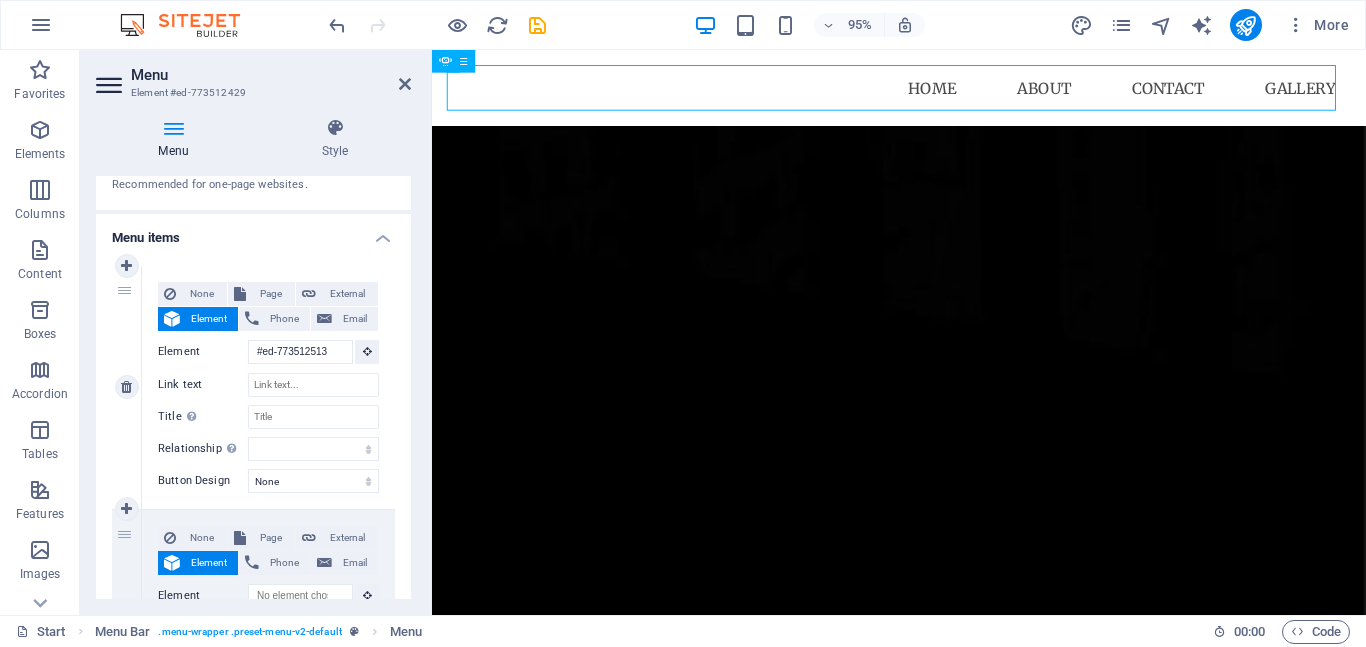 click on "None Page External Element Phone Email Page Start Legal Notice Privacy Element #ed-773512513
URL Phone Email Link text Link target New tab Same tab Overlay Title Additional link description, should not be the same as the link text. The title is most often shown as a tooltip text when the mouse moves over the element. Leave empty if uncertain. Relationship Sets the  relationship of this link to the link target . For example, the value "nofollow" instructs search engines not to follow the link. Can be left empty. alternate author bookmark external help license next nofollow noreferrer noopener prev search tag Button Design None Default Primary Secondary" at bounding box center (268, 387) 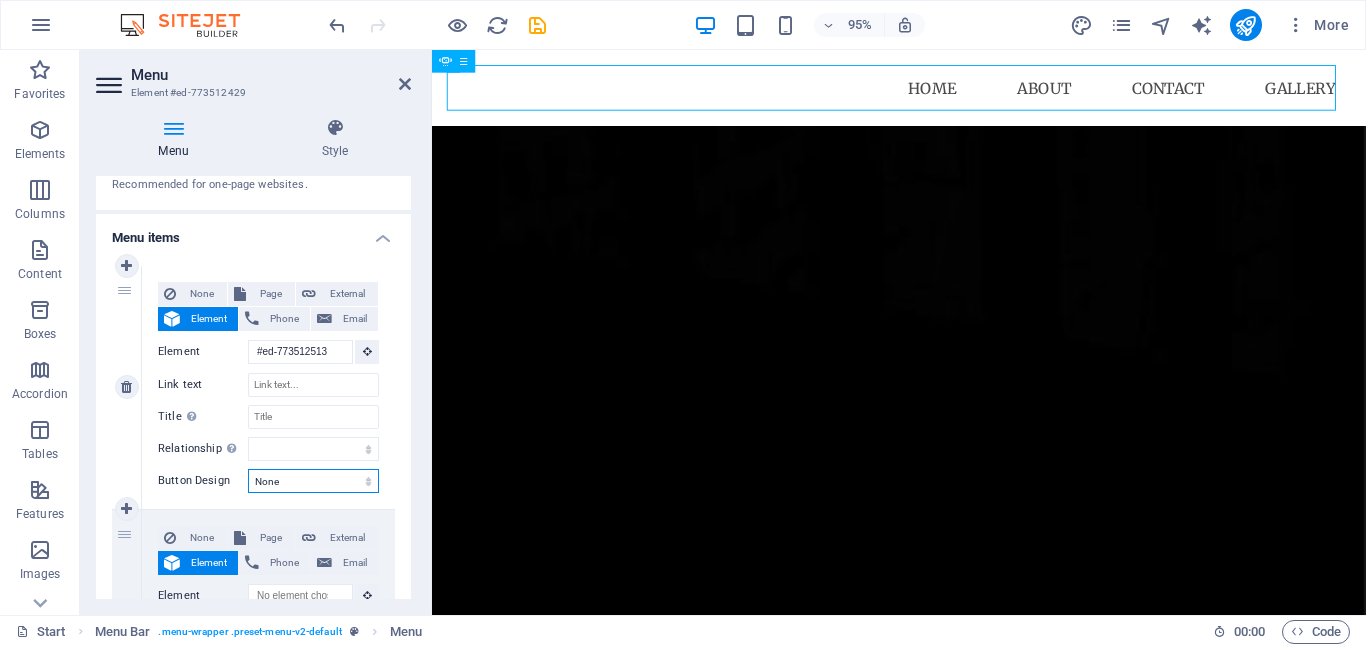 click on "None Default Primary Secondary" at bounding box center (313, 481) 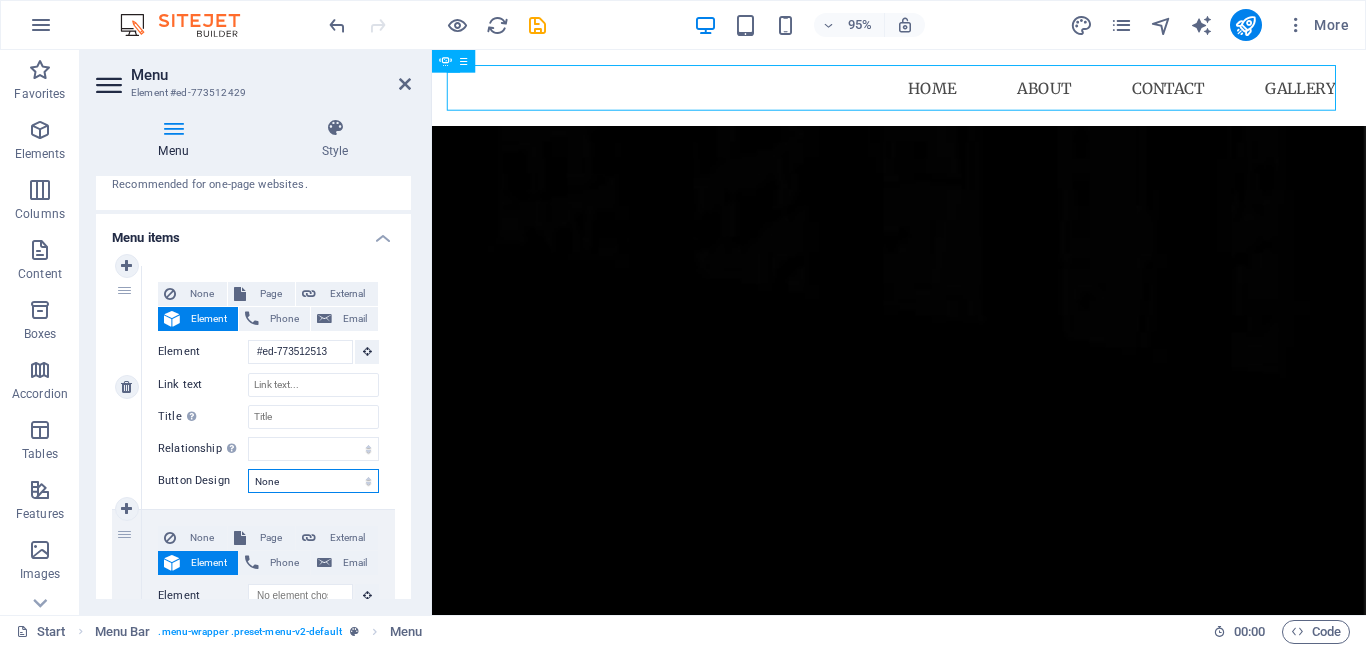 select on "default" 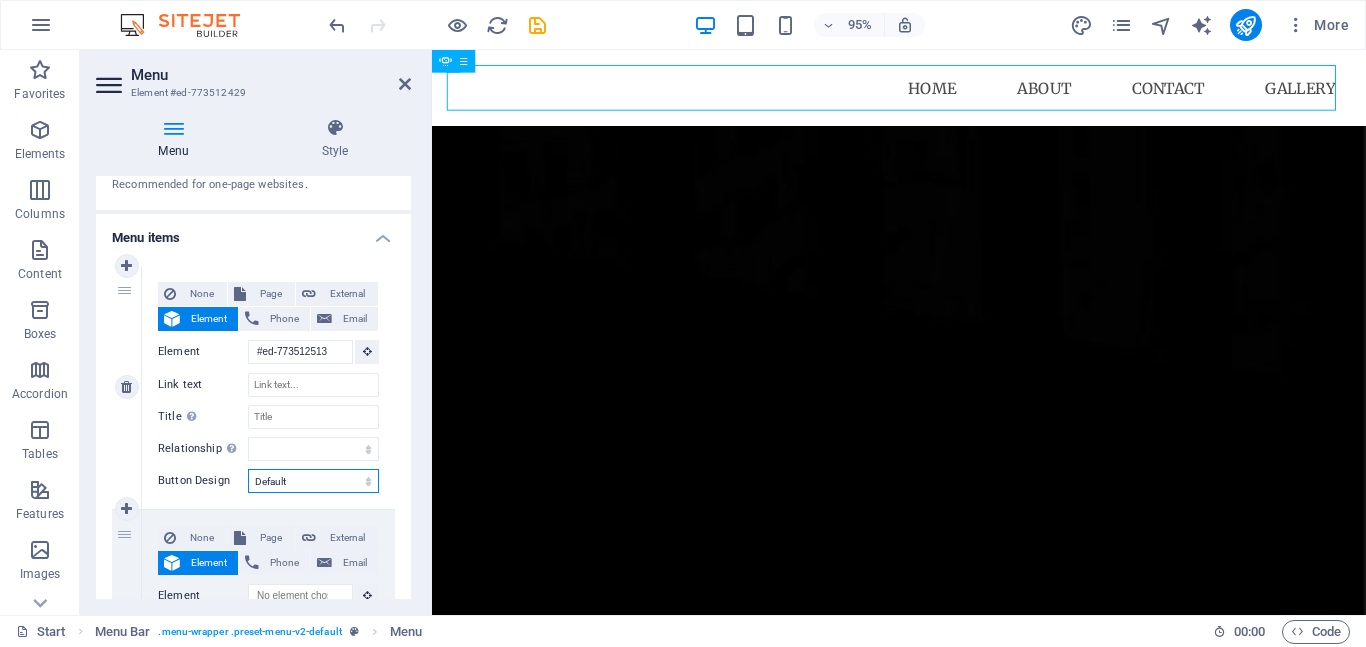 click on "None Default Primary Secondary" at bounding box center (313, 481) 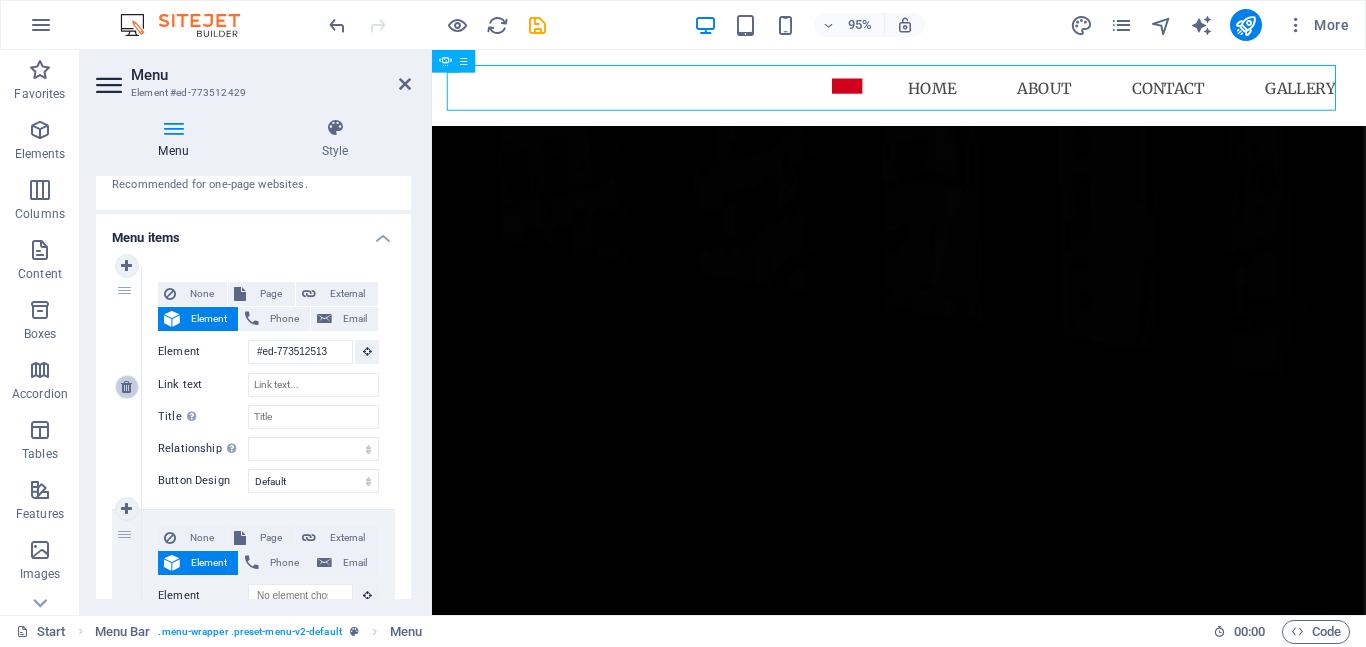 click at bounding box center [126, 387] 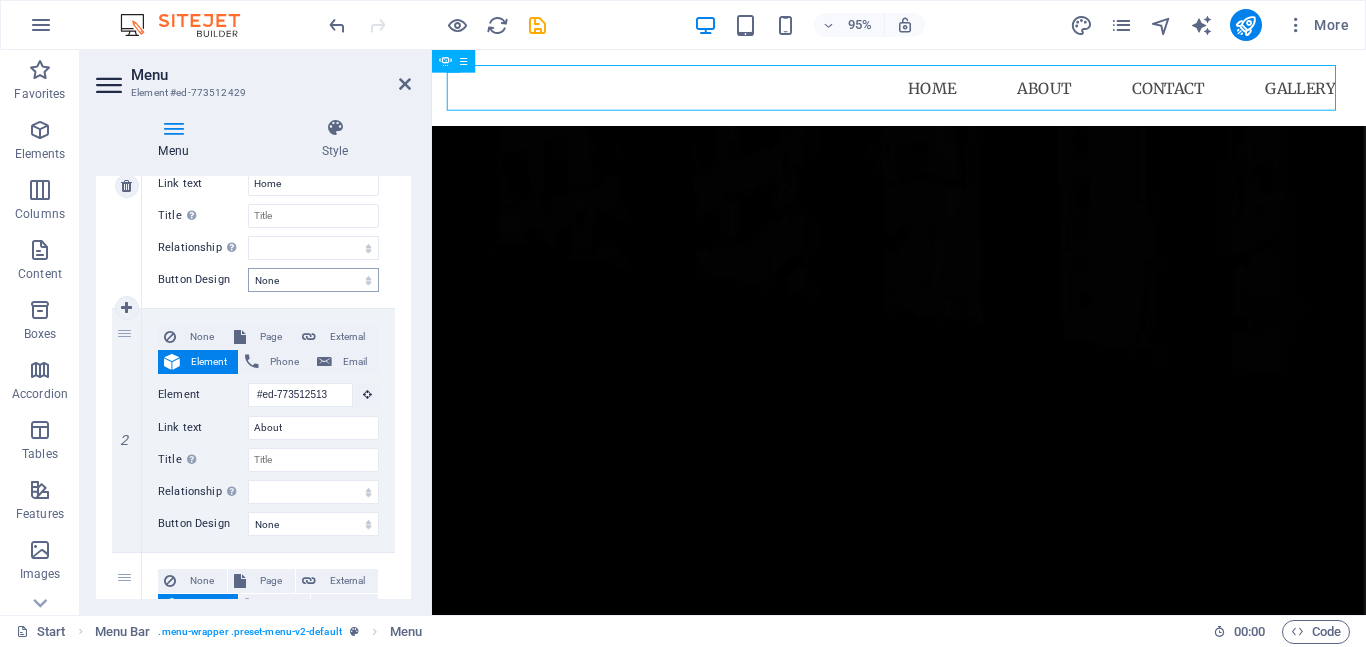 scroll, scrollTop: 300, scrollLeft: 0, axis: vertical 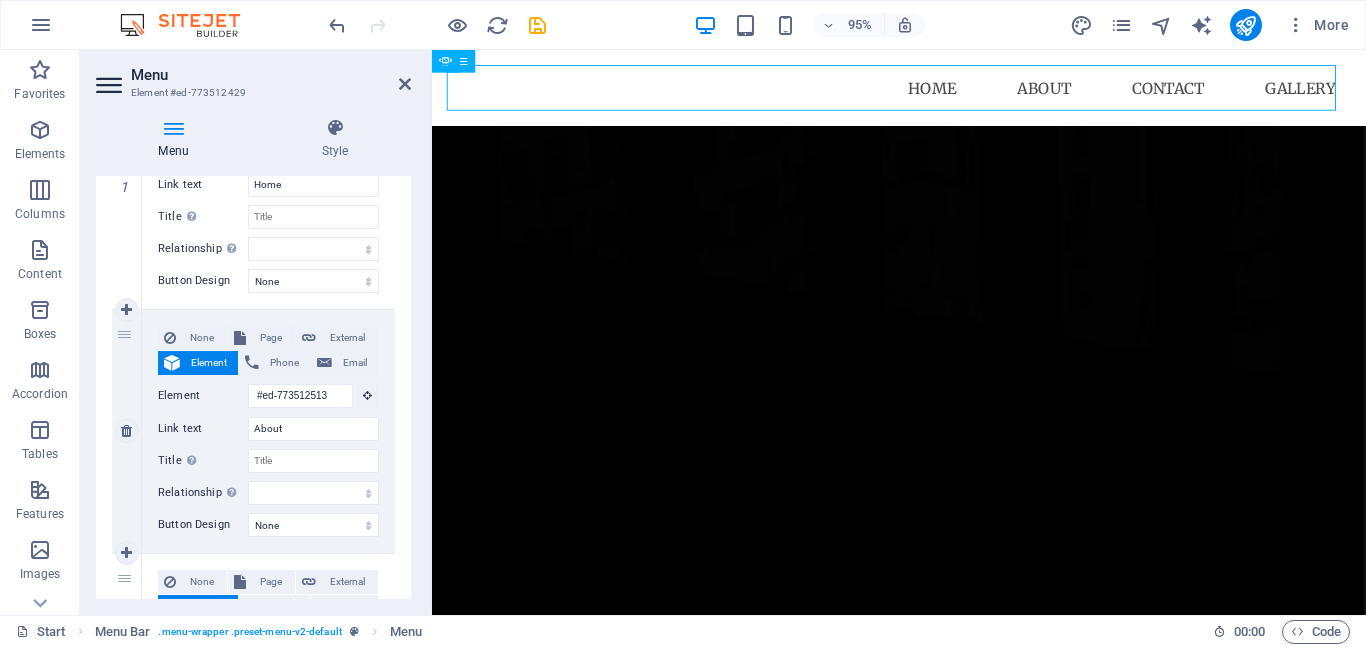 click on "None Page External Element Phone Email" at bounding box center (268, 351) 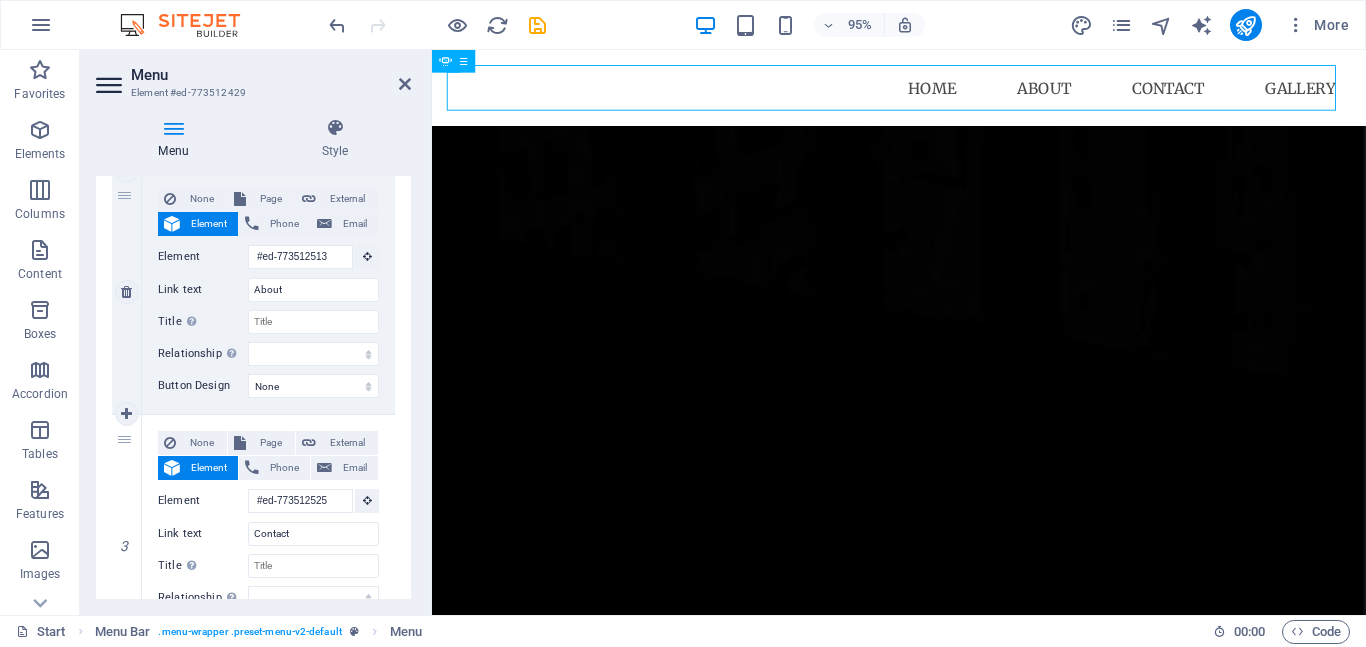 scroll, scrollTop: 500, scrollLeft: 0, axis: vertical 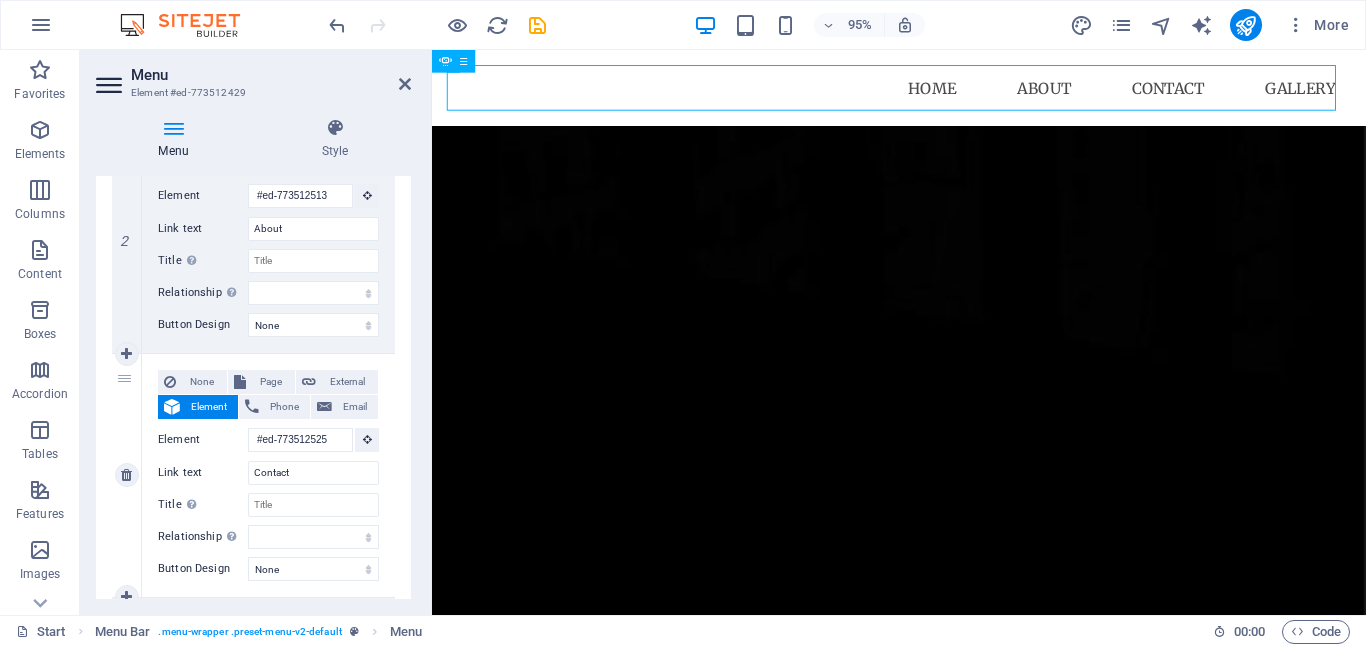 click on "Link text" at bounding box center [203, 473] 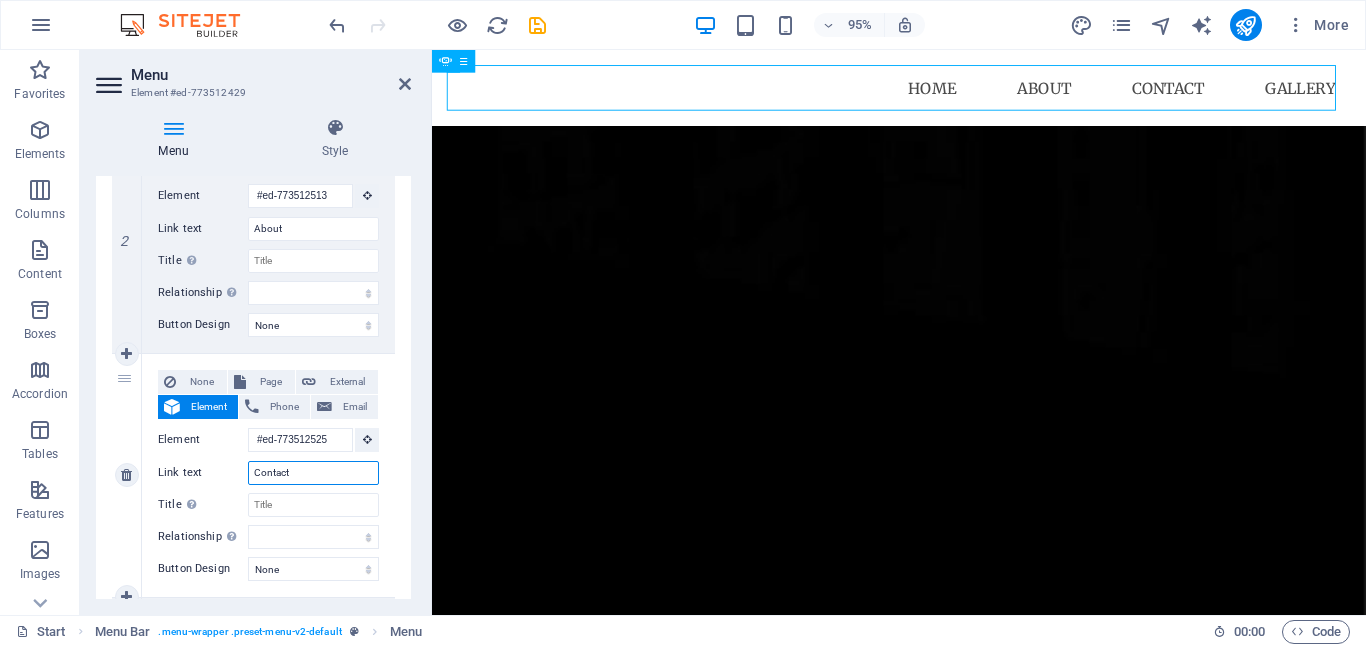 click on "Contact" at bounding box center [313, 473] 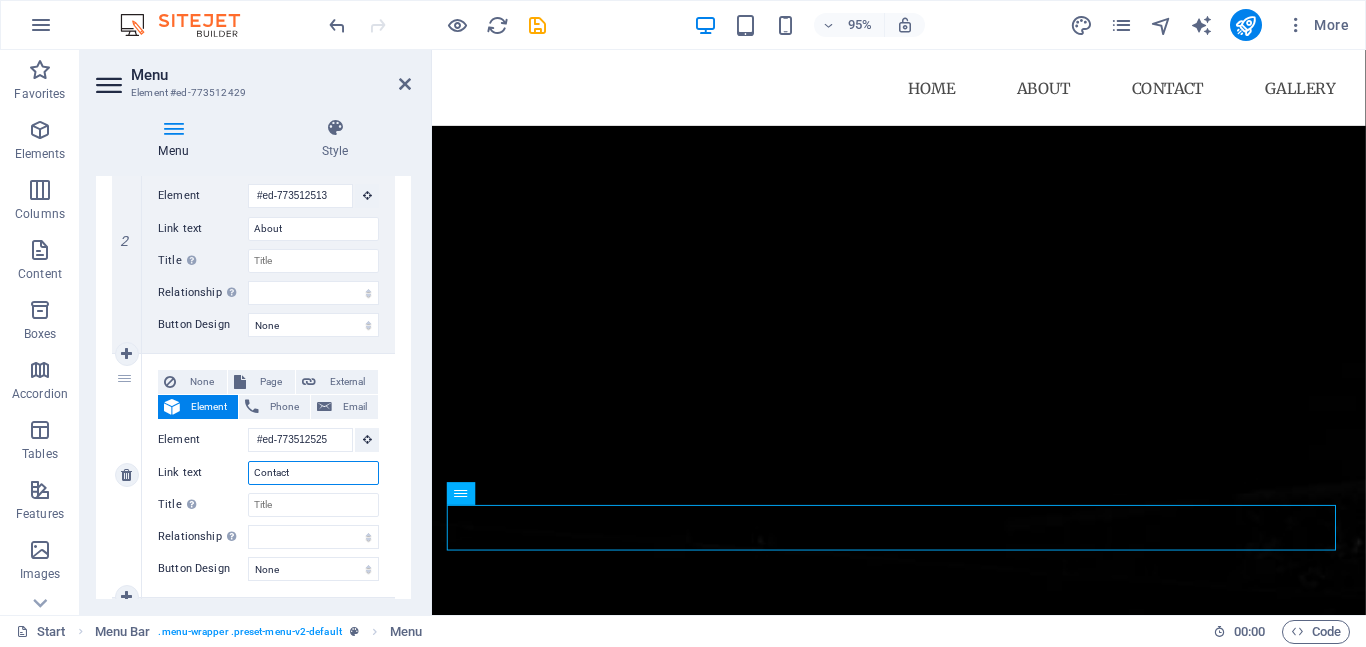 scroll, scrollTop: 417, scrollLeft: 0, axis: vertical 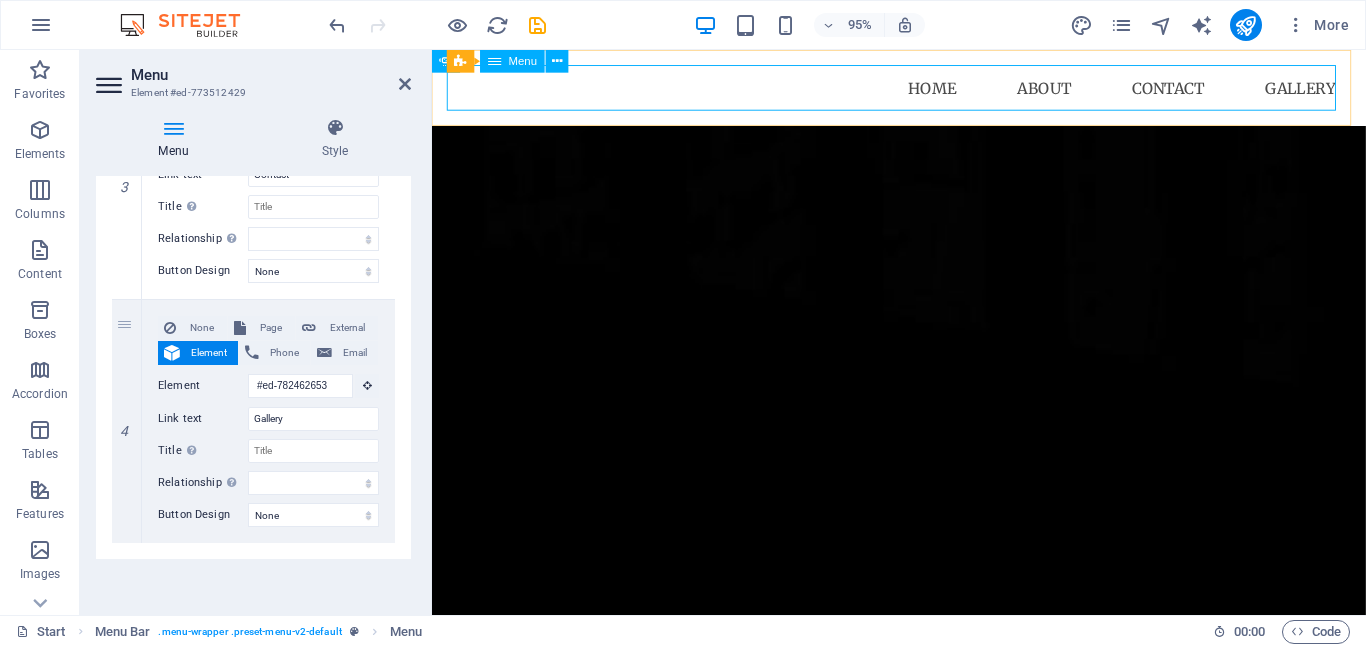 click on "Home About Contact Gallery" at bounding box center [923, 90] 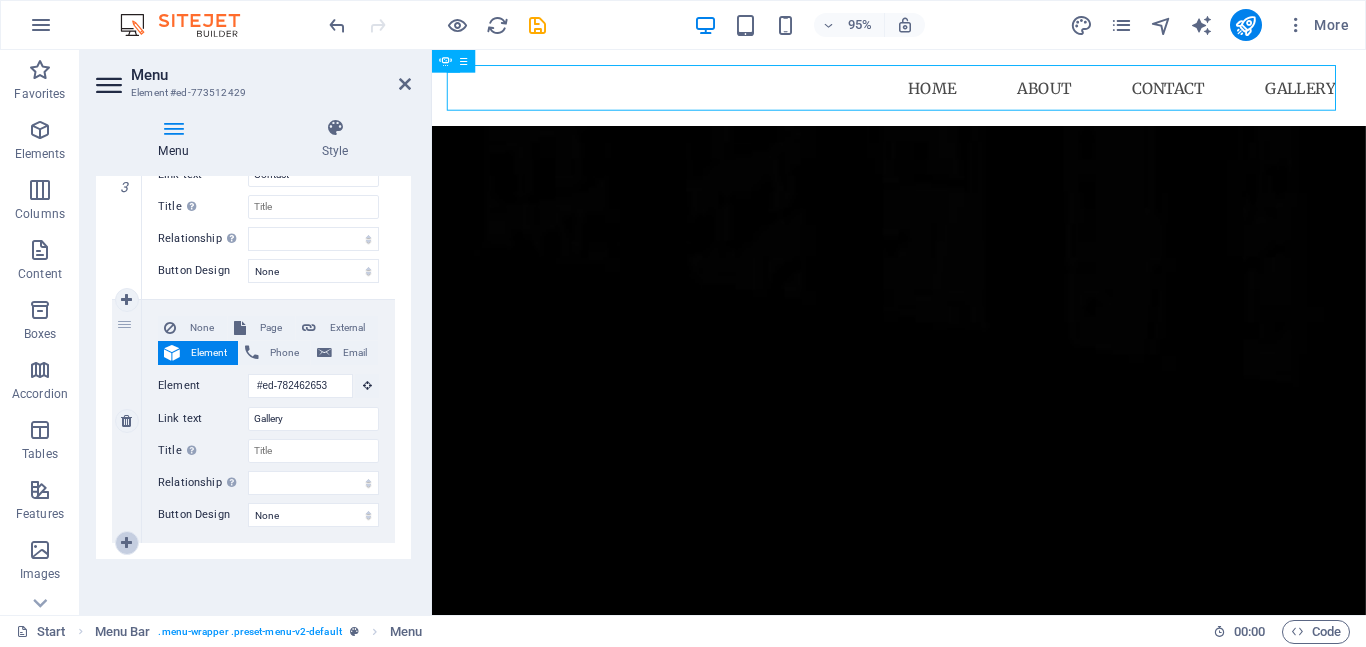 click at bounding box center [126, 543] 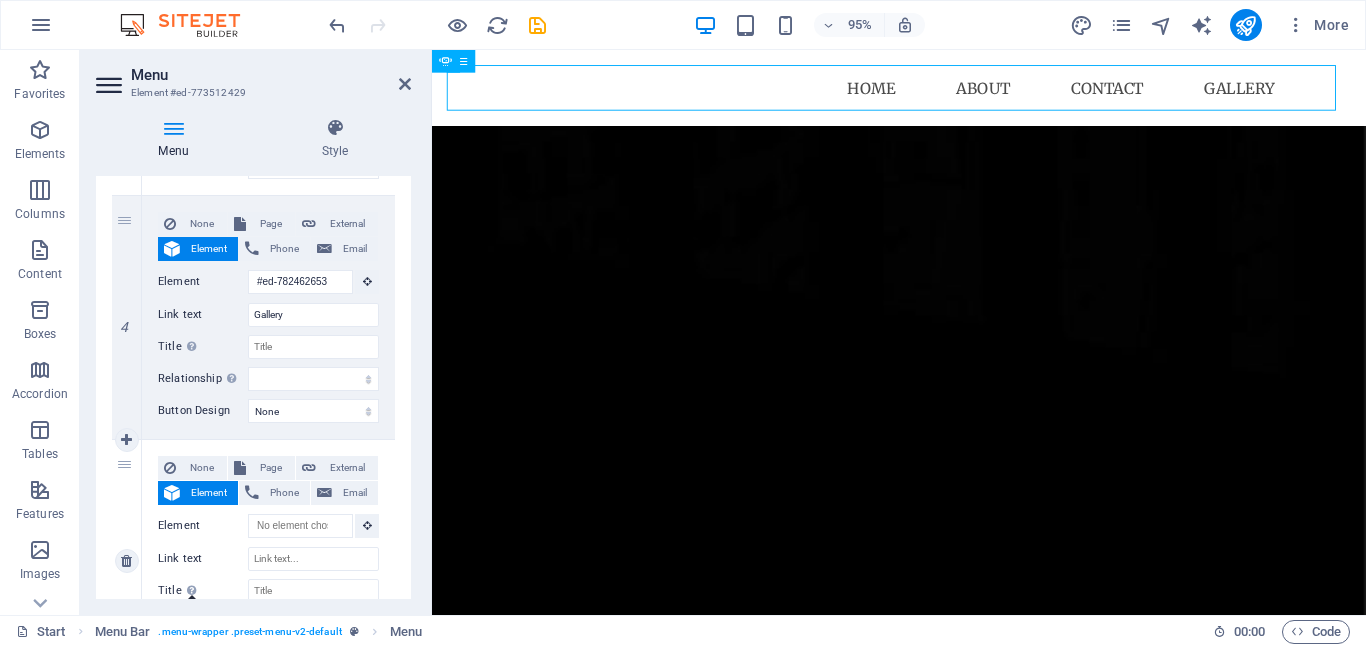 scroll, scrollTop: 998, scrollLeft: 0, axis: vertical 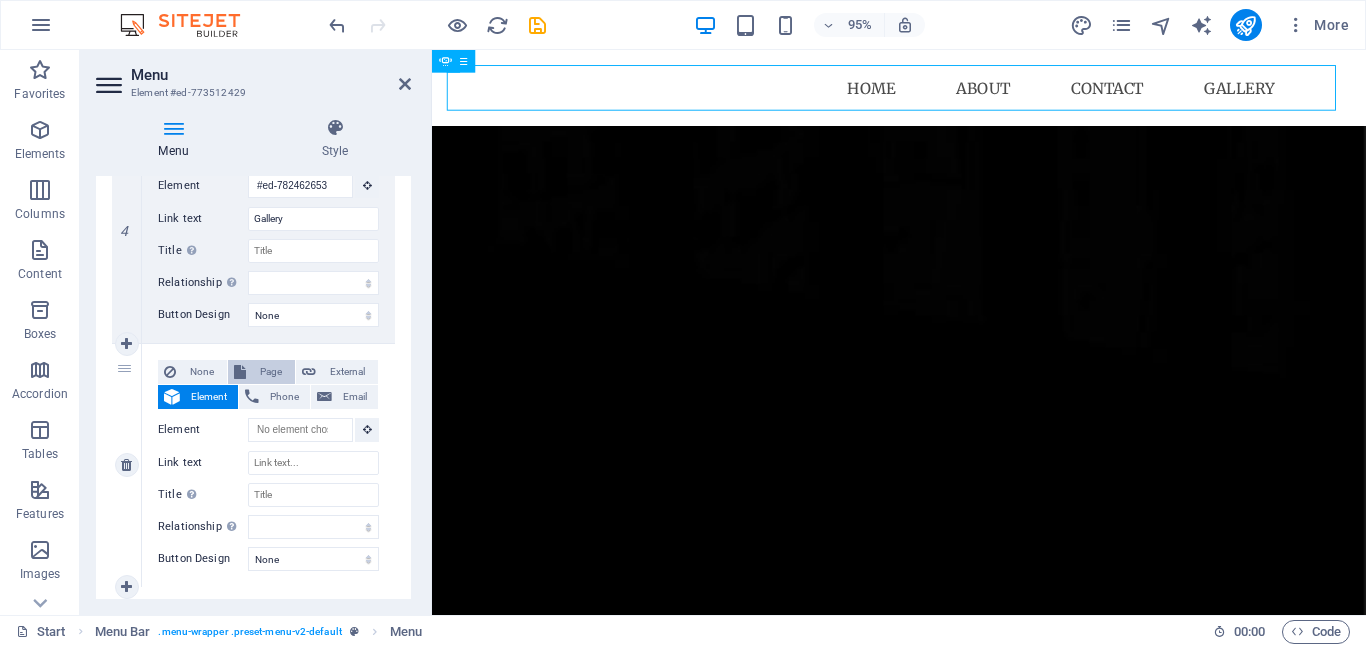 click on "Page" at bounding box center (270, 372) 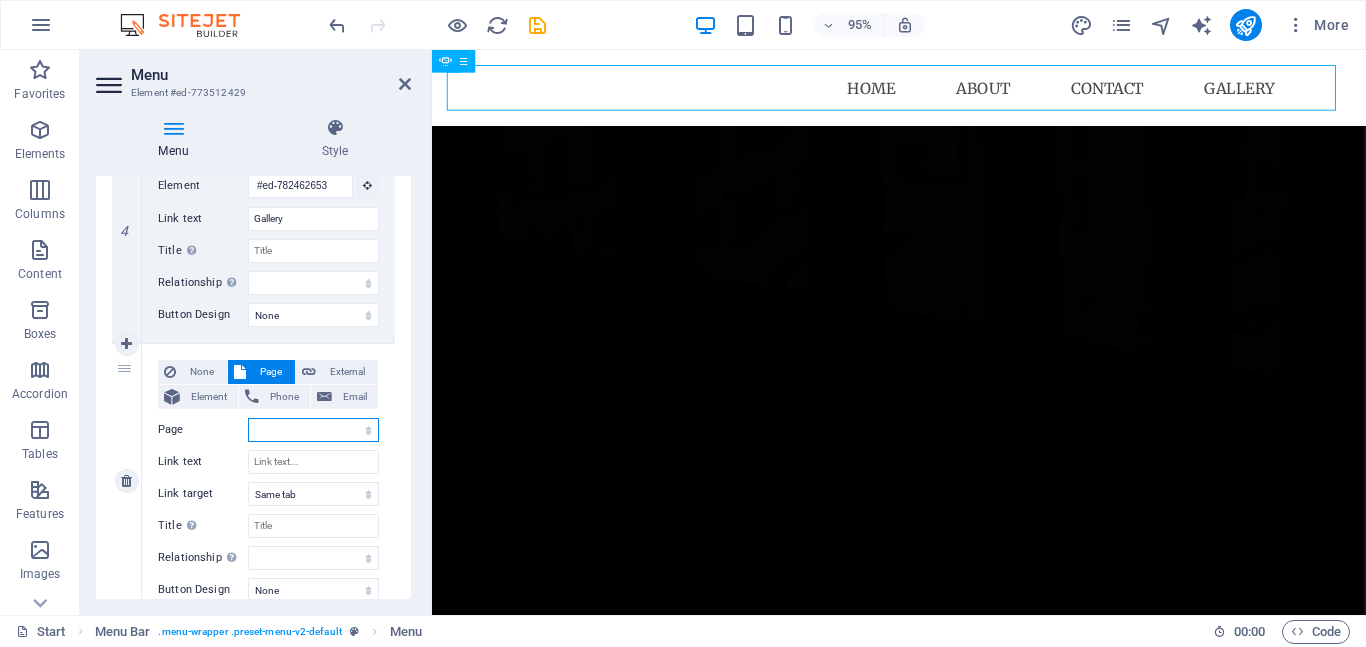 click on "Start Legal Notice Privacy" at bounding box center (313, 430) 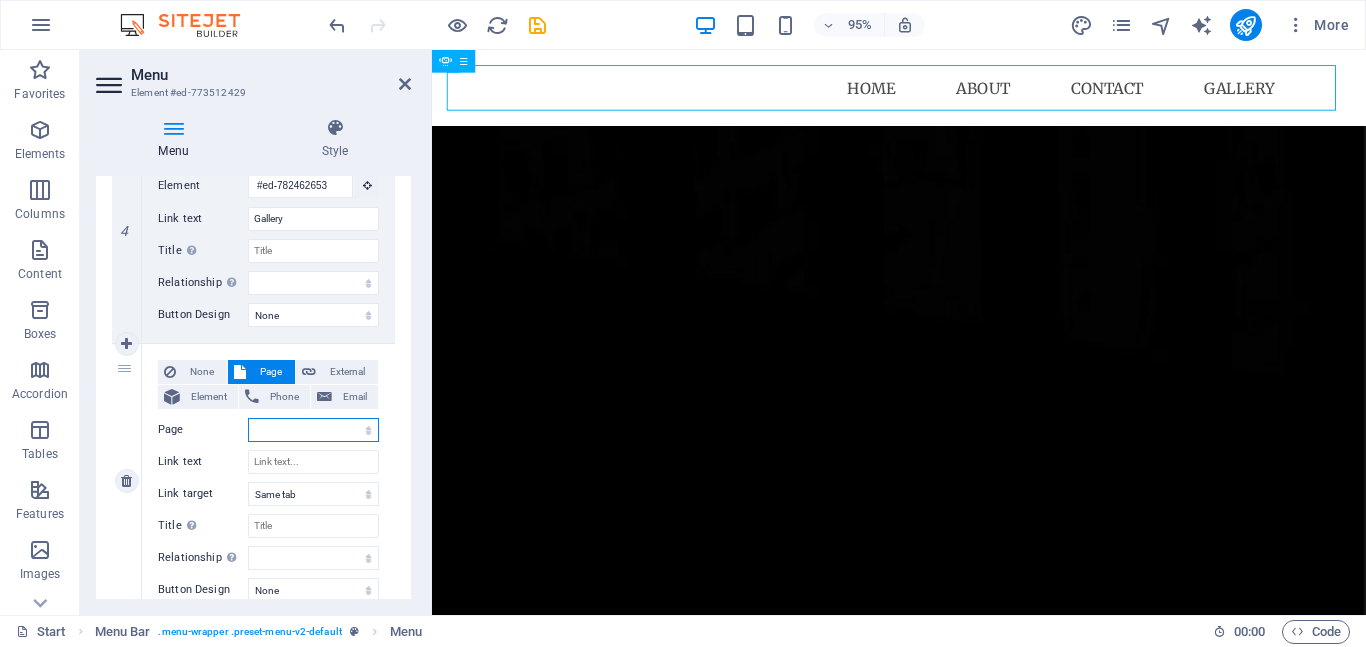 select on "0" 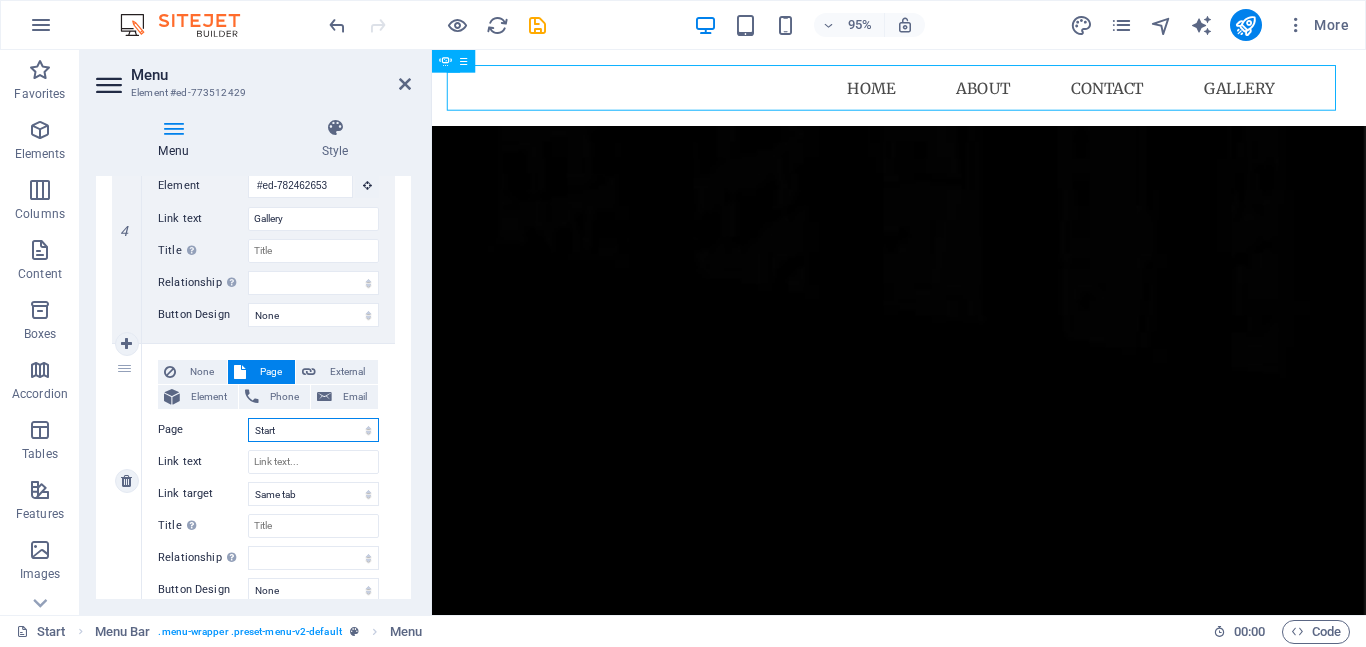click on "Start Legal Notice Privacy" at bounding box center (313, 430) 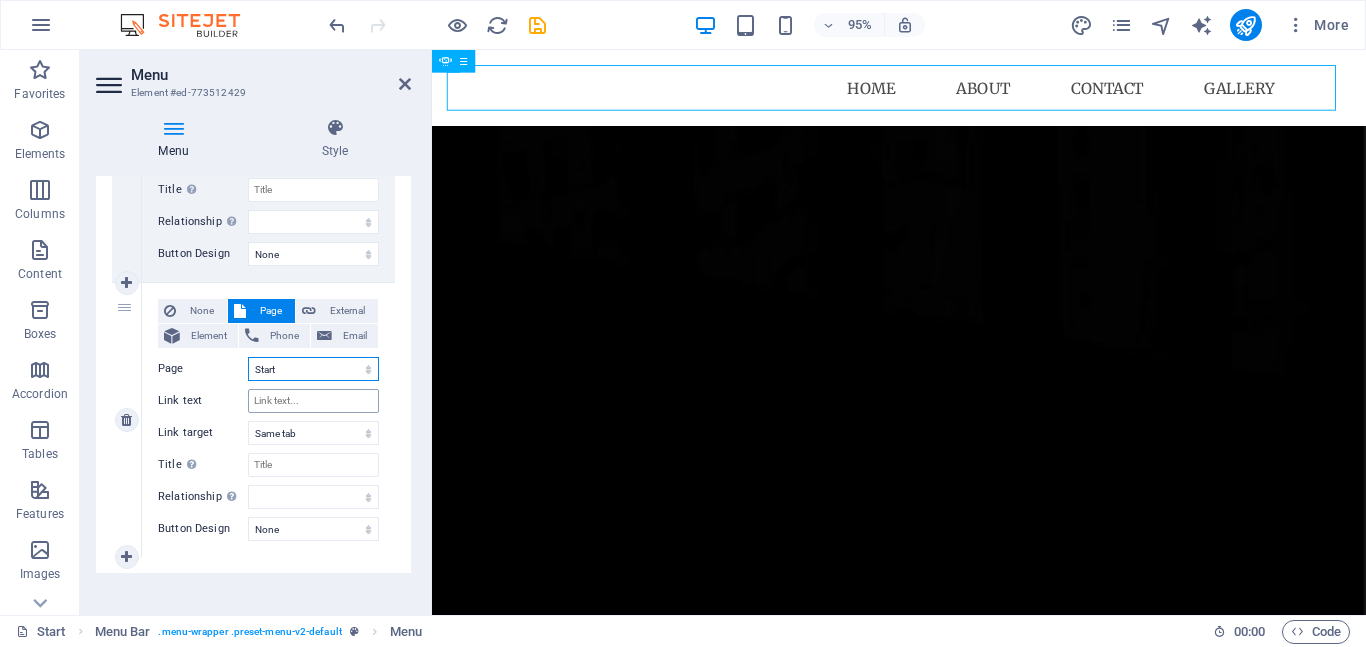 scroll, scrollTop: 1073, scrollLeft: 0, axis: vertical 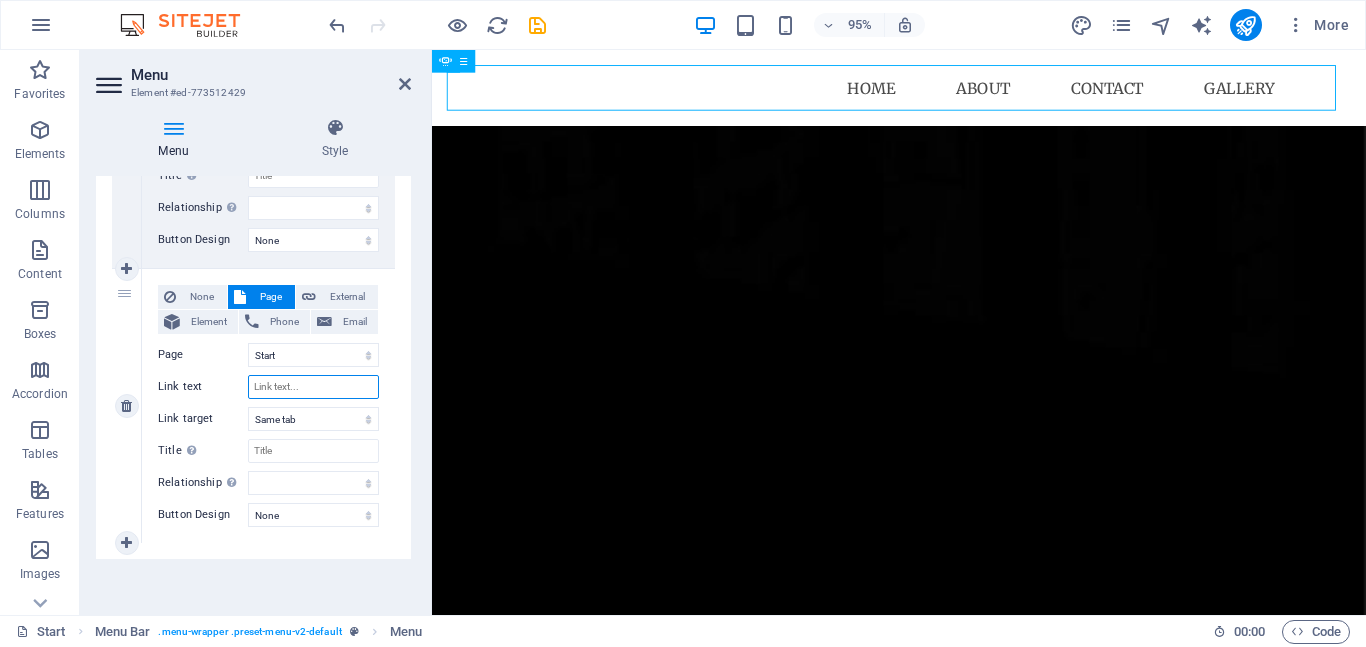 click on "Link text" at bounding box center [313, 387] 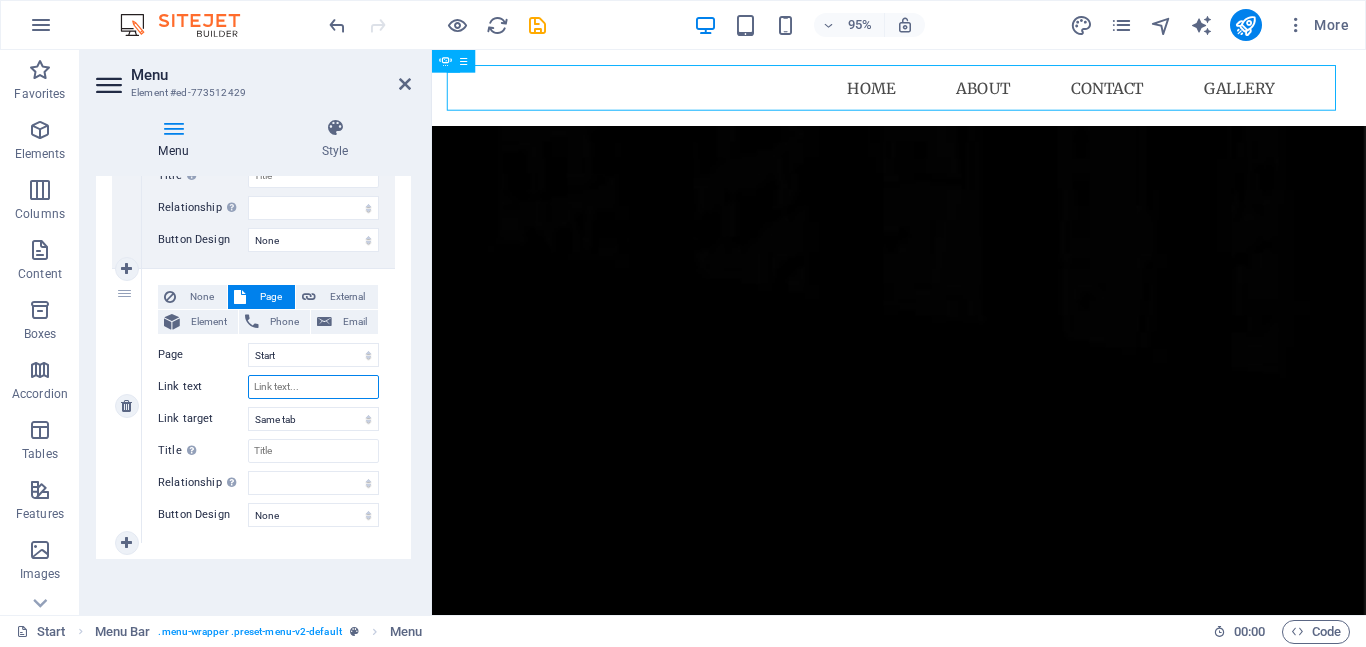 paste on "#ed-773512513" 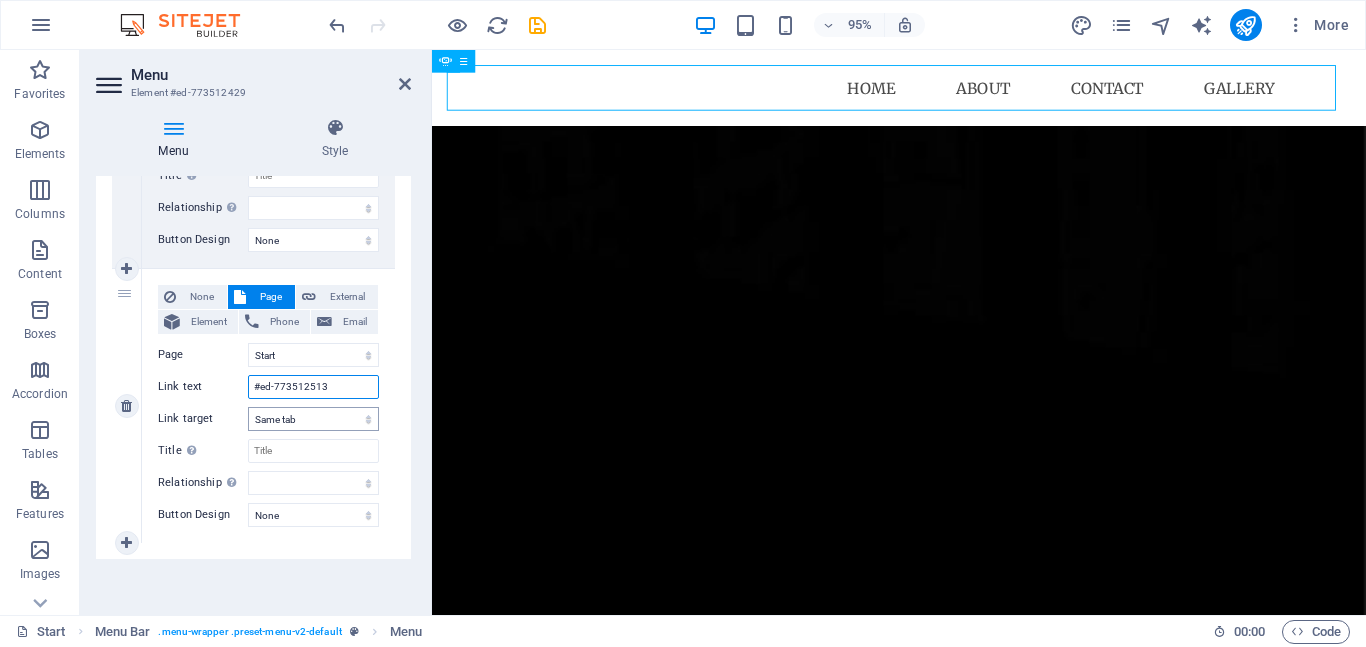 select 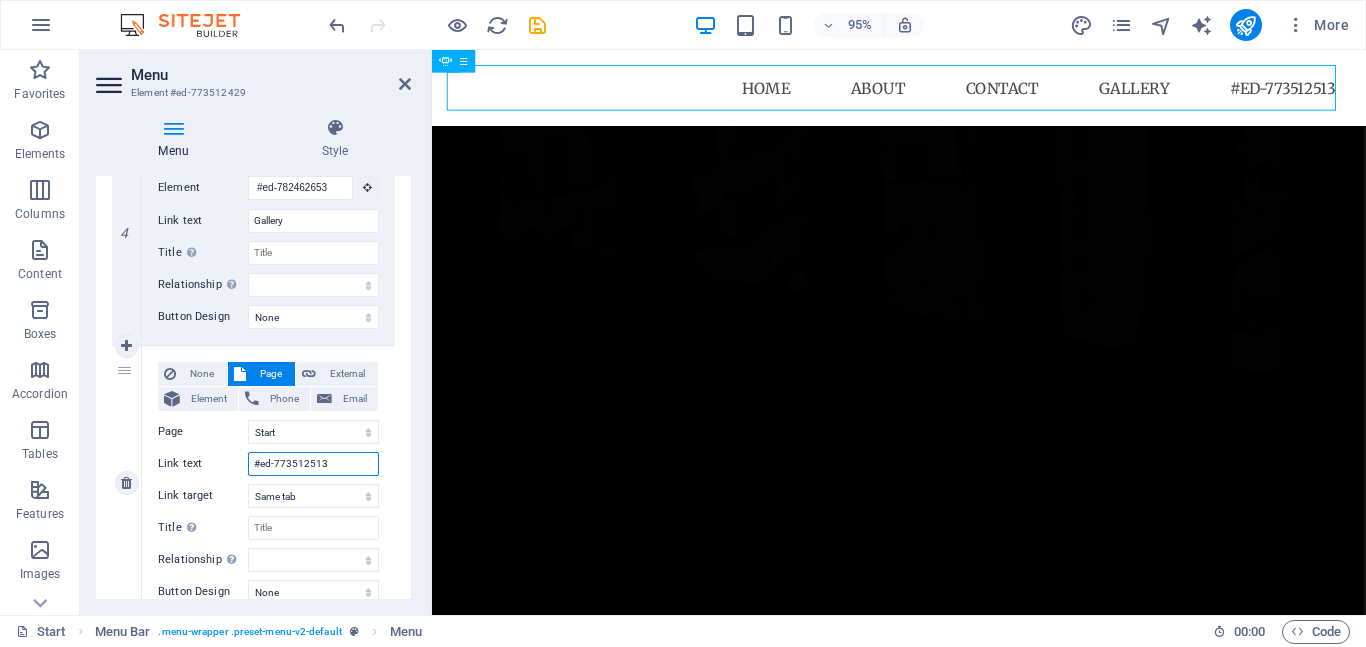 scroll, scrollTop: 973, scrollLeft: 0, axis: vertical 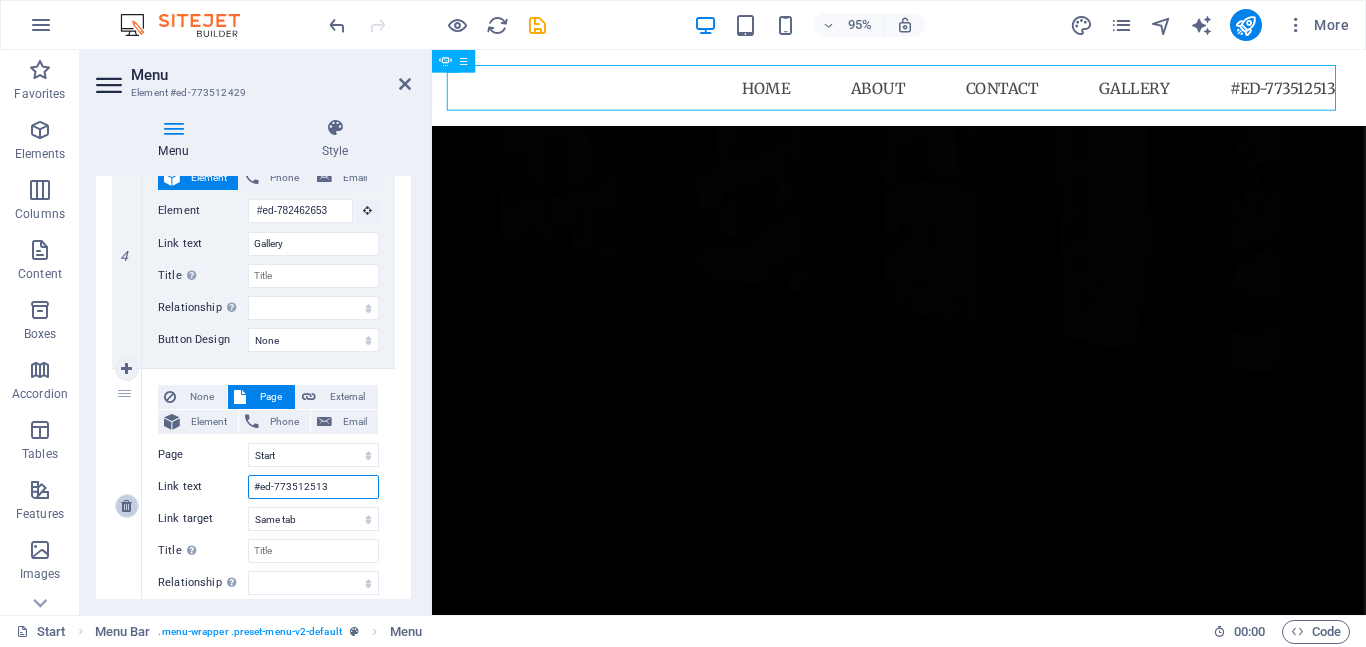 type on "#ed-773512513" 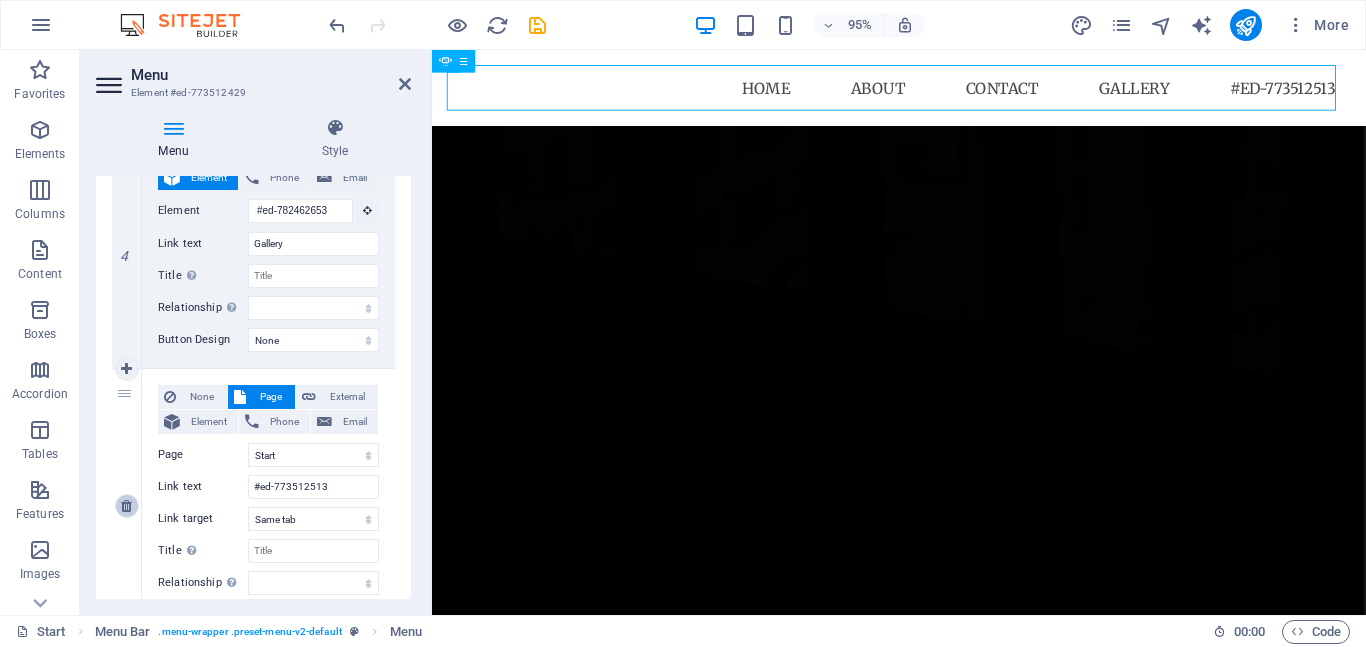click at bounding box center (126, 506) 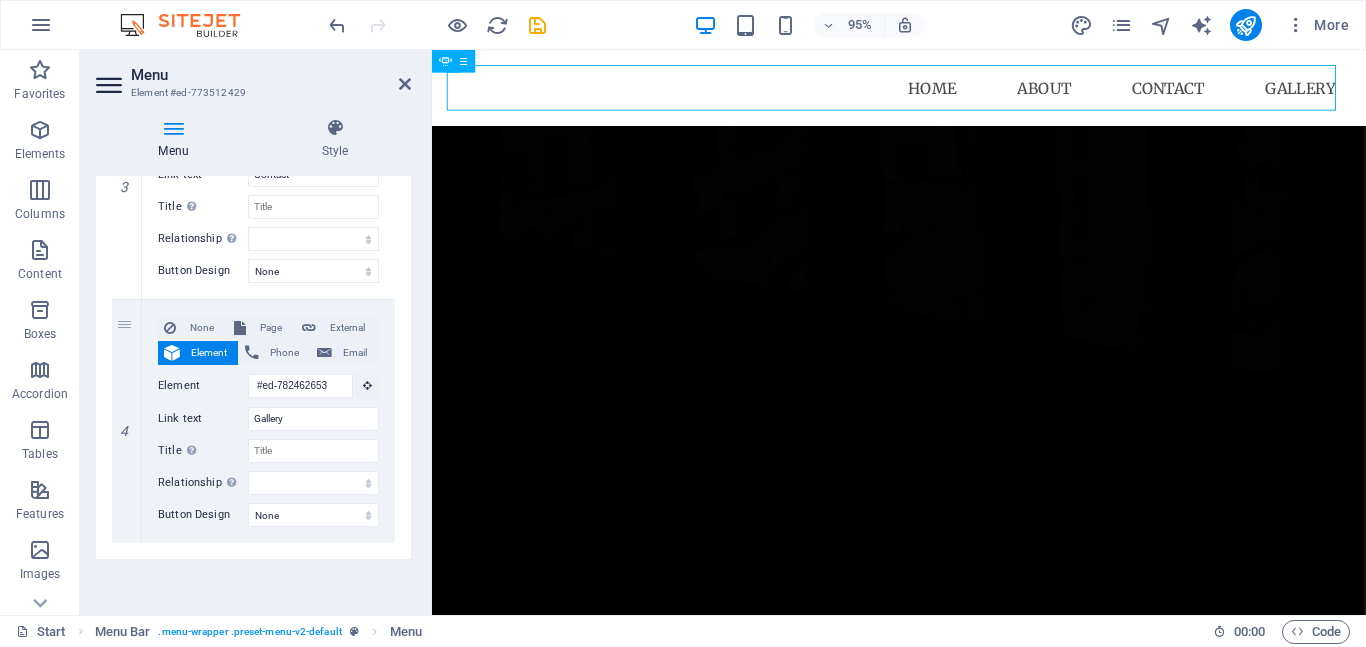 scroll, scrollTop: 798, scrollLeft: 0, axis: vertical 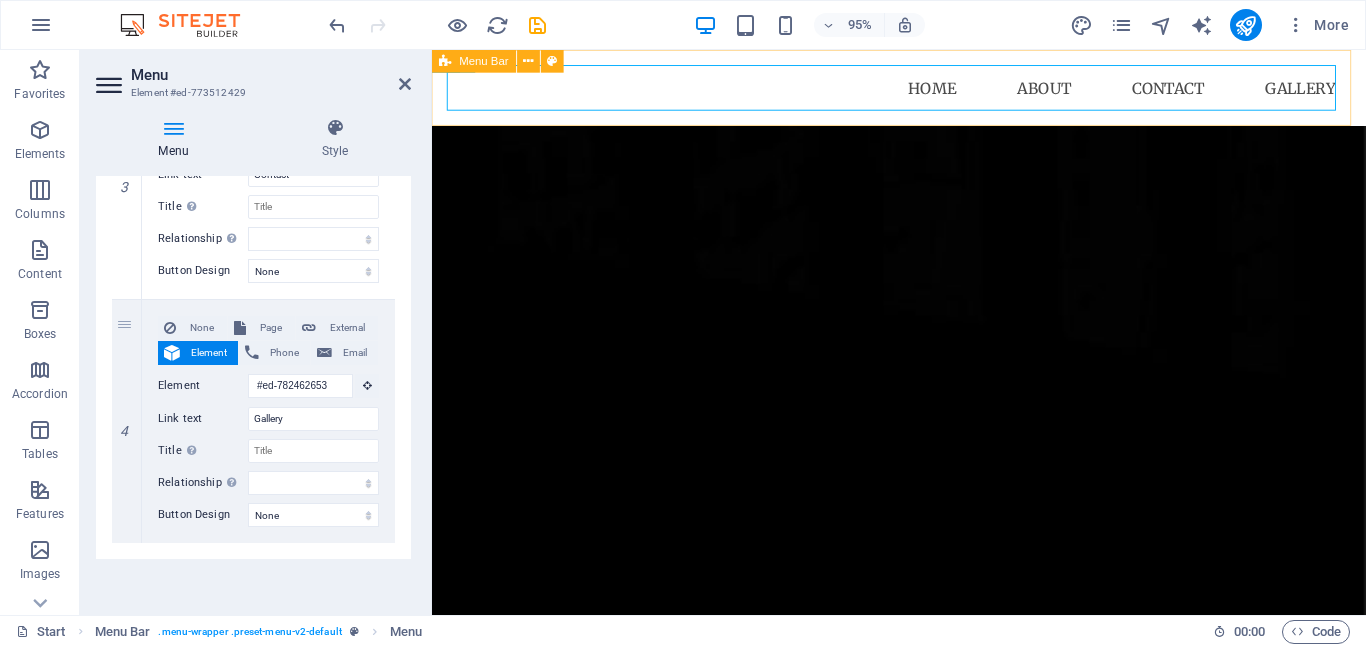 click on "Menu Bar" at bounding box center [484, 61] 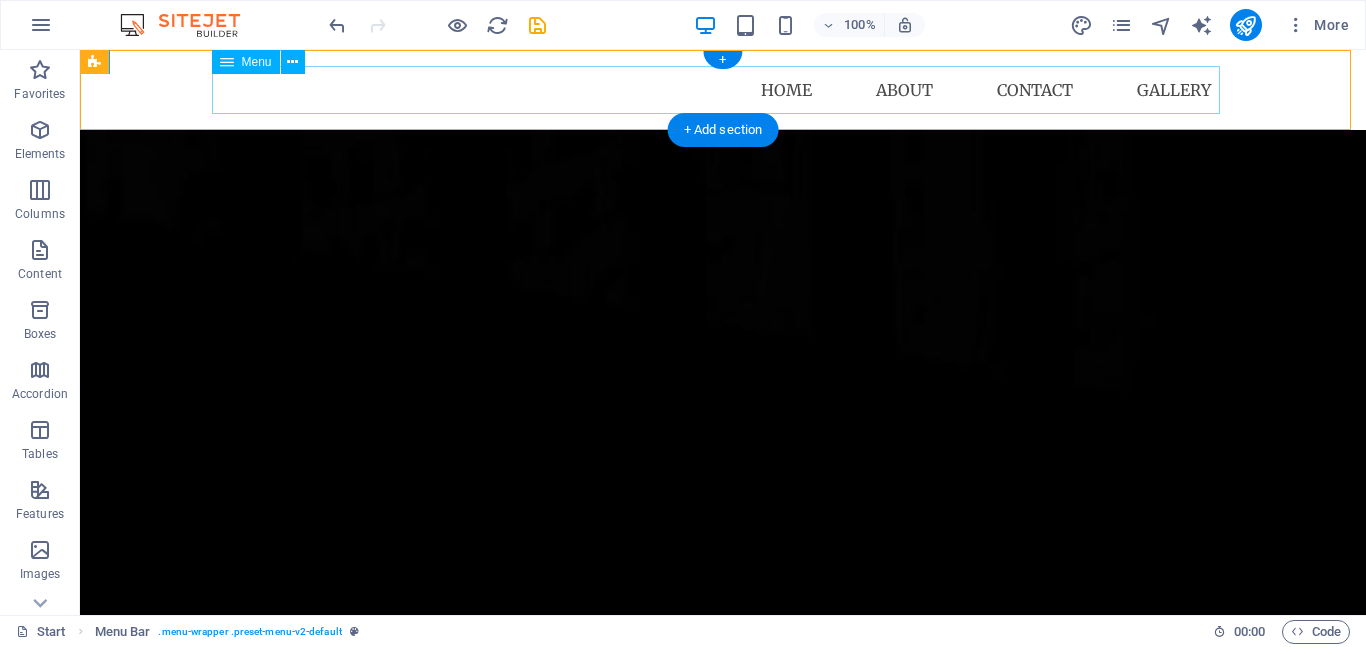 click on "Home About Contact Gallery" at bounding box center [723, 90] 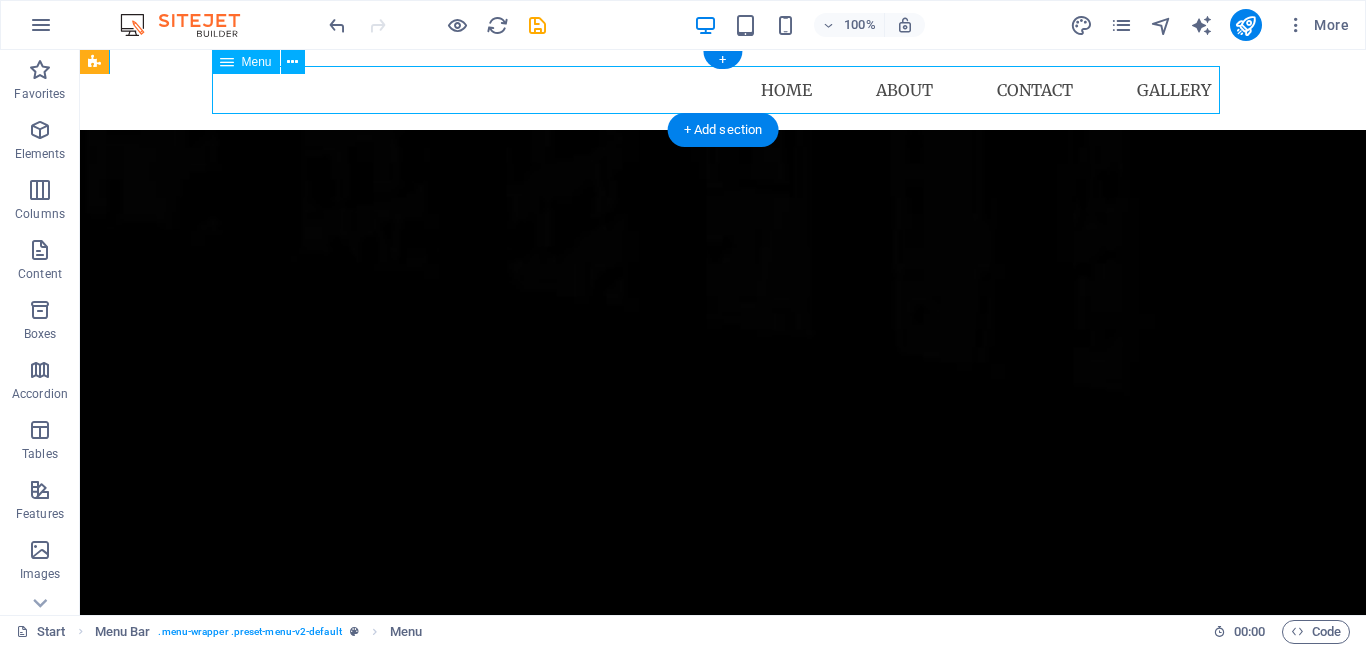 click on "Home About Contact Gallery" at bounding box center (723, 90) 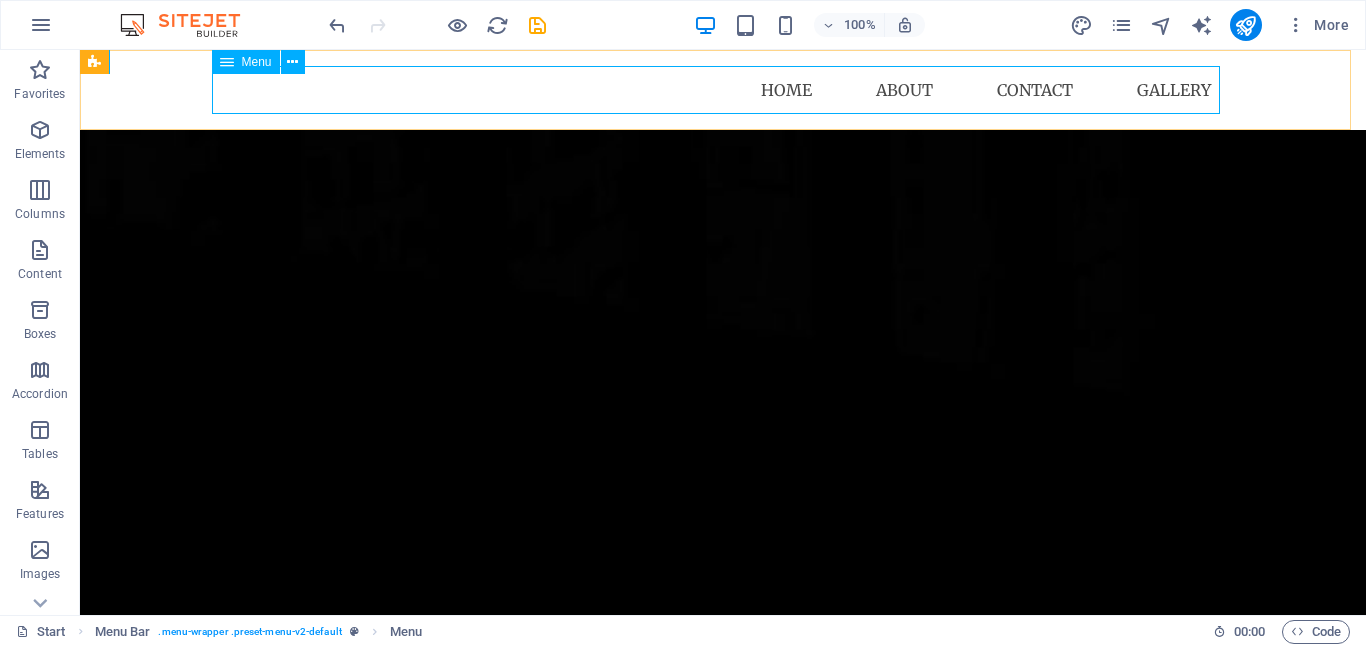 click on "Menu" at bounding box center [257, 62] 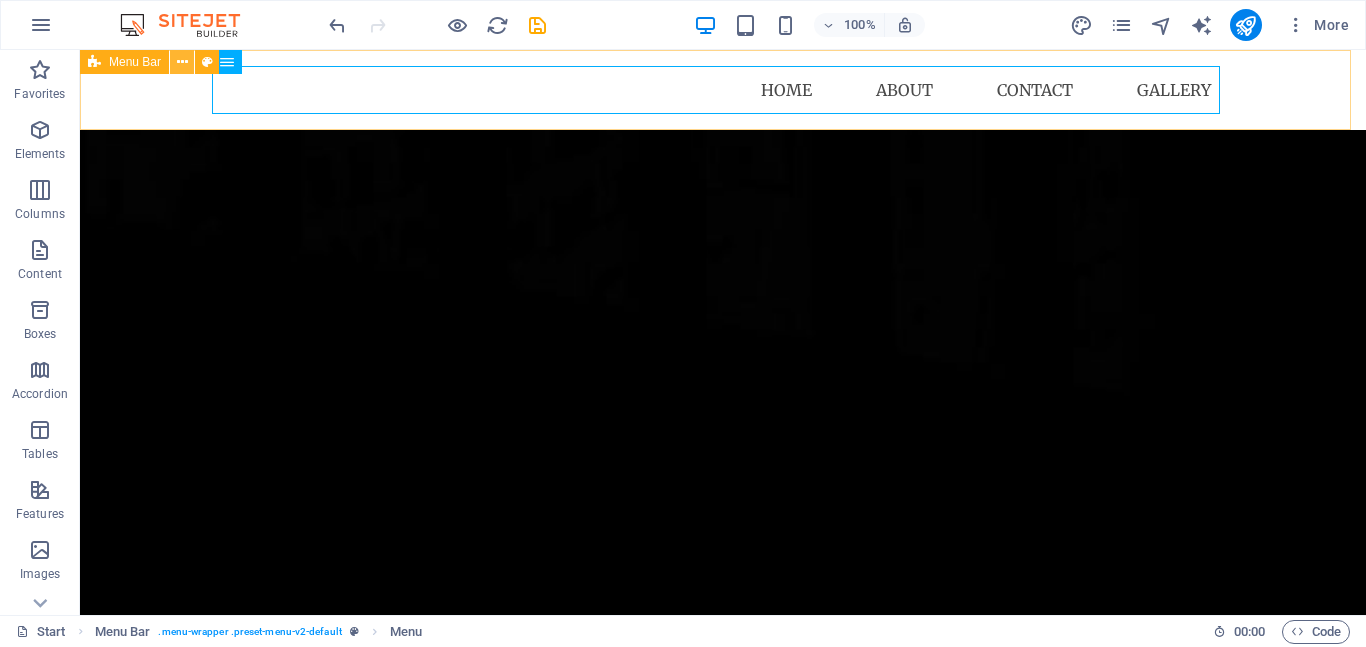 click at bounding box center (182, 62) 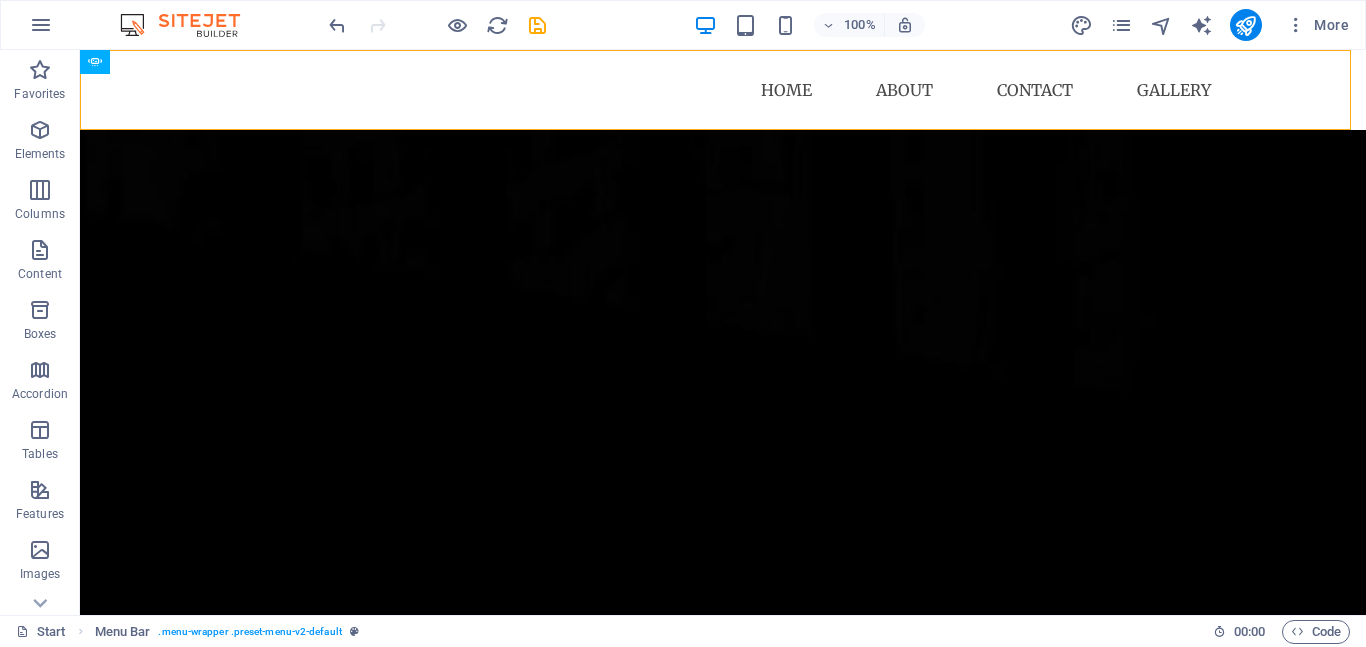 click at bounding box center [190, 25] 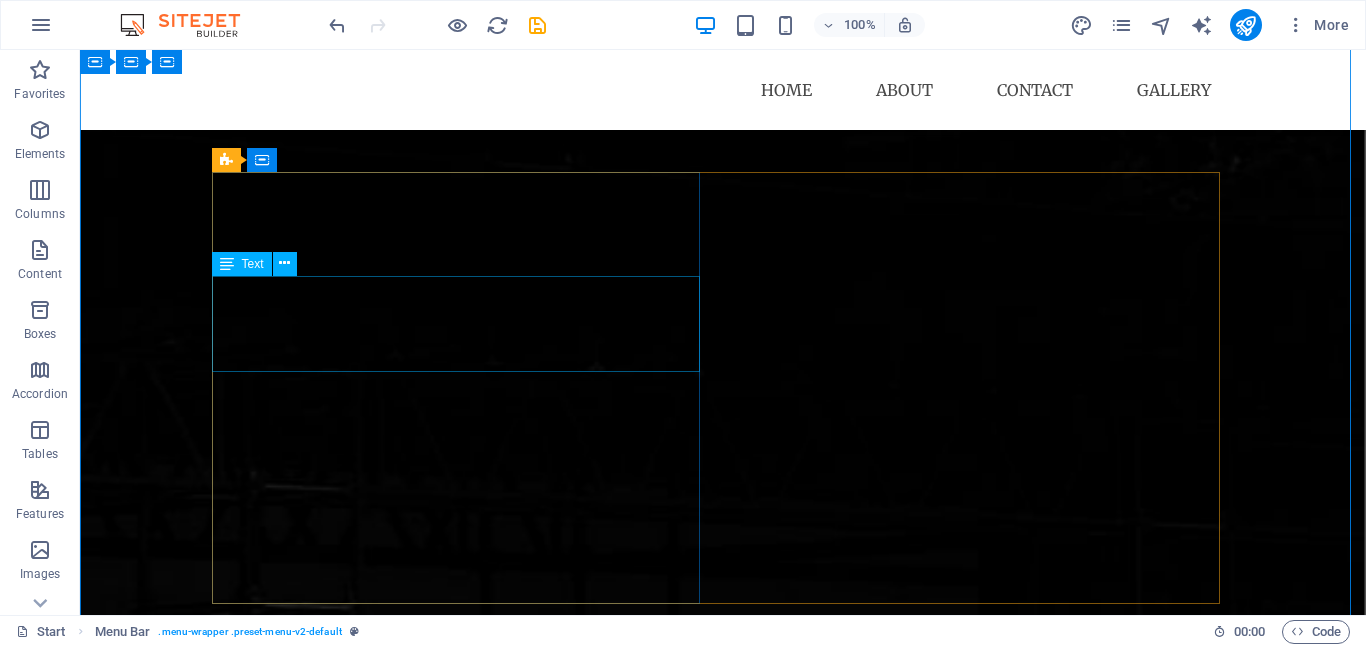scroll, scrollTop: 675, scrollLeft: 0, axis: vertical 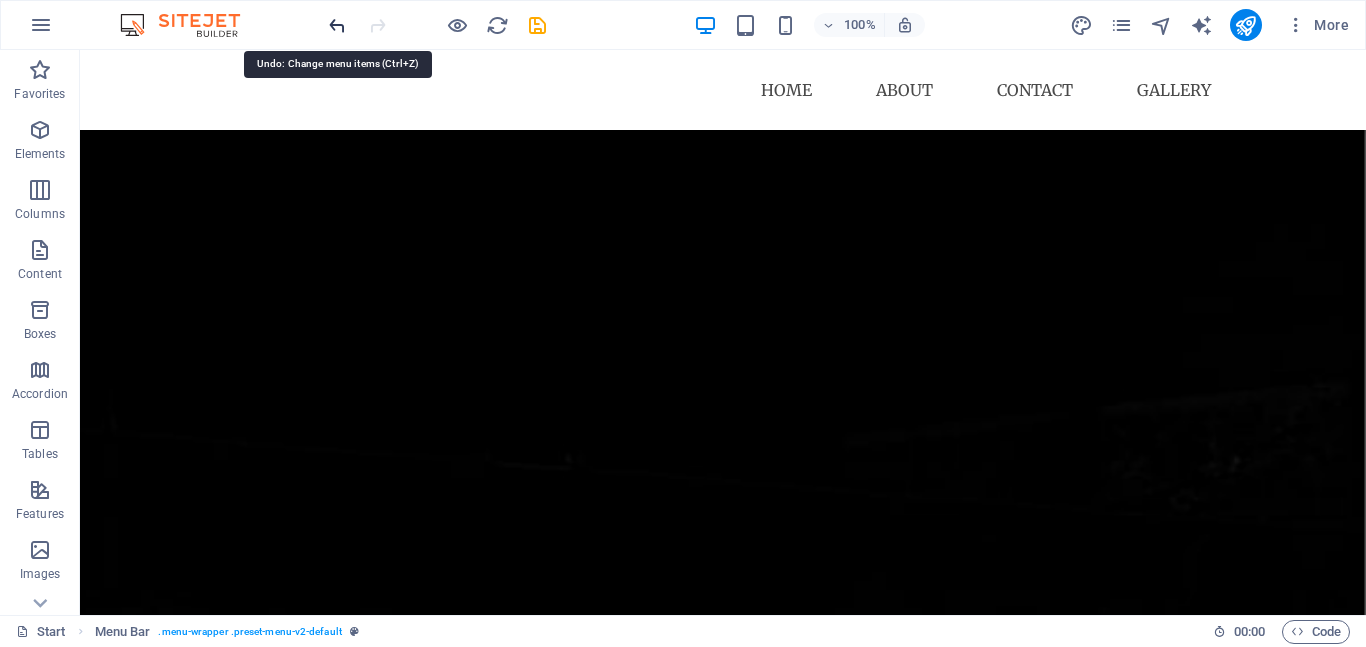 click at bounding box center [337, 25] 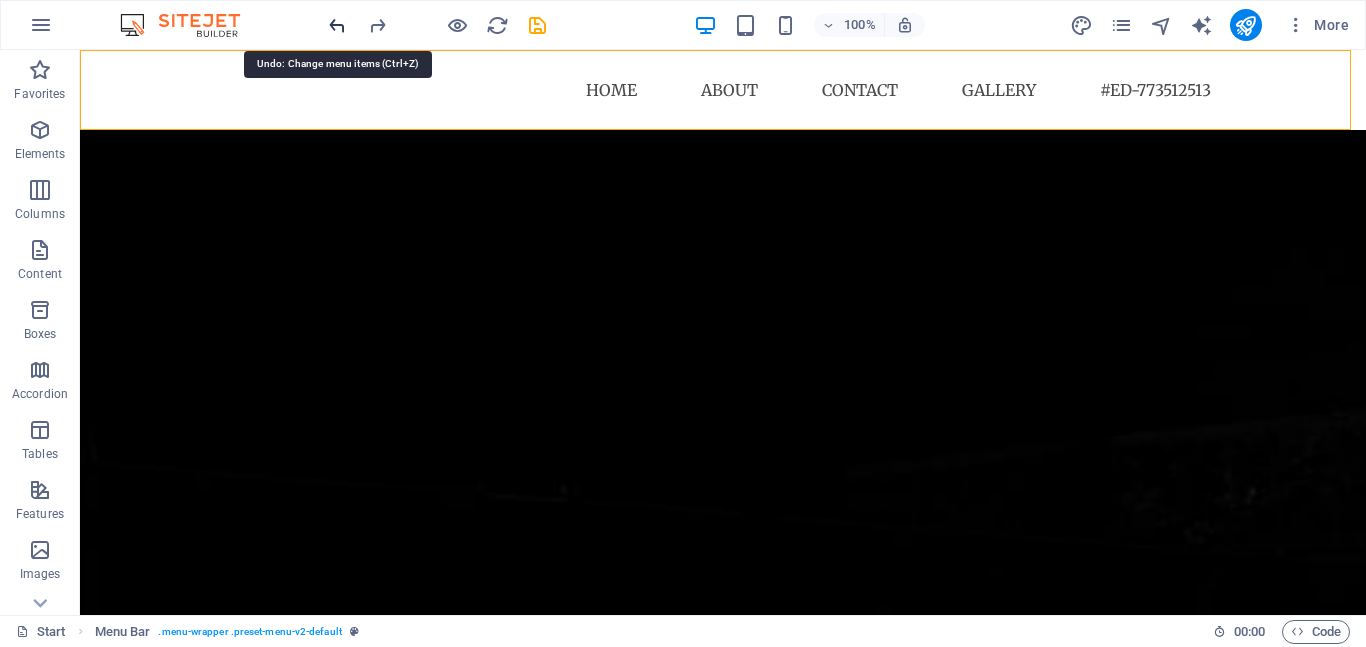 click at bounding box center (337, 25) 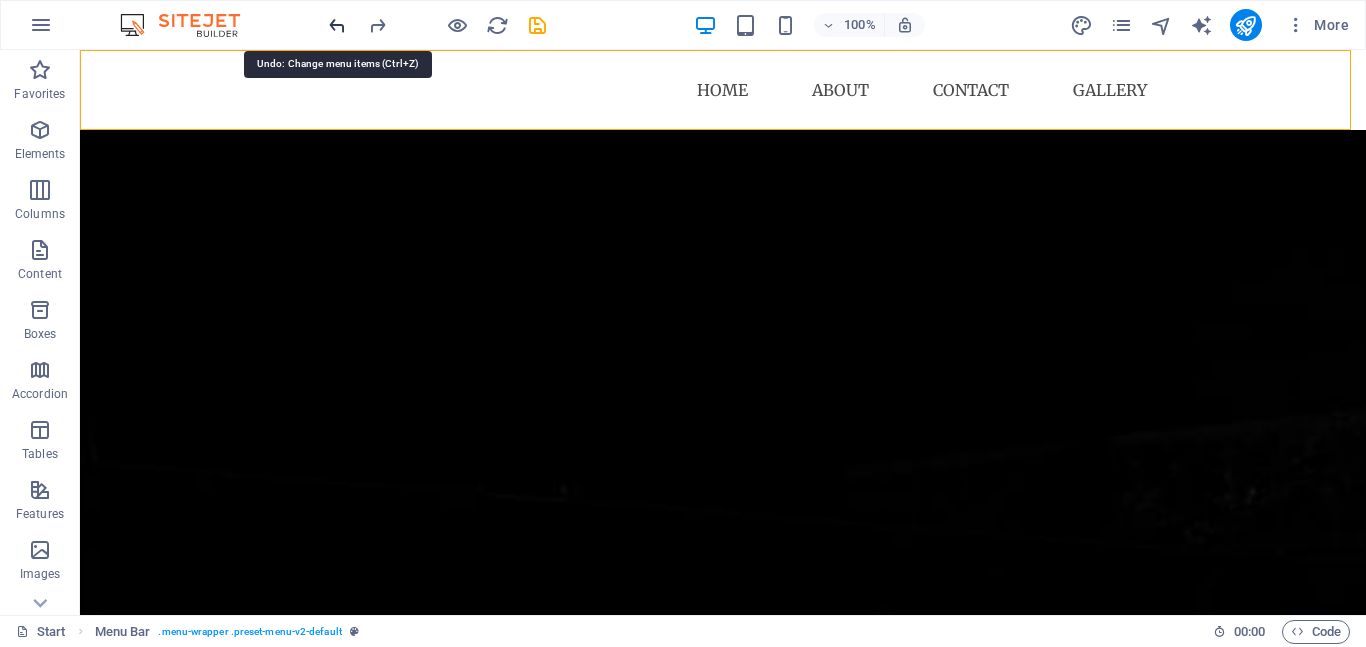 click at bounding box center [337, 25] 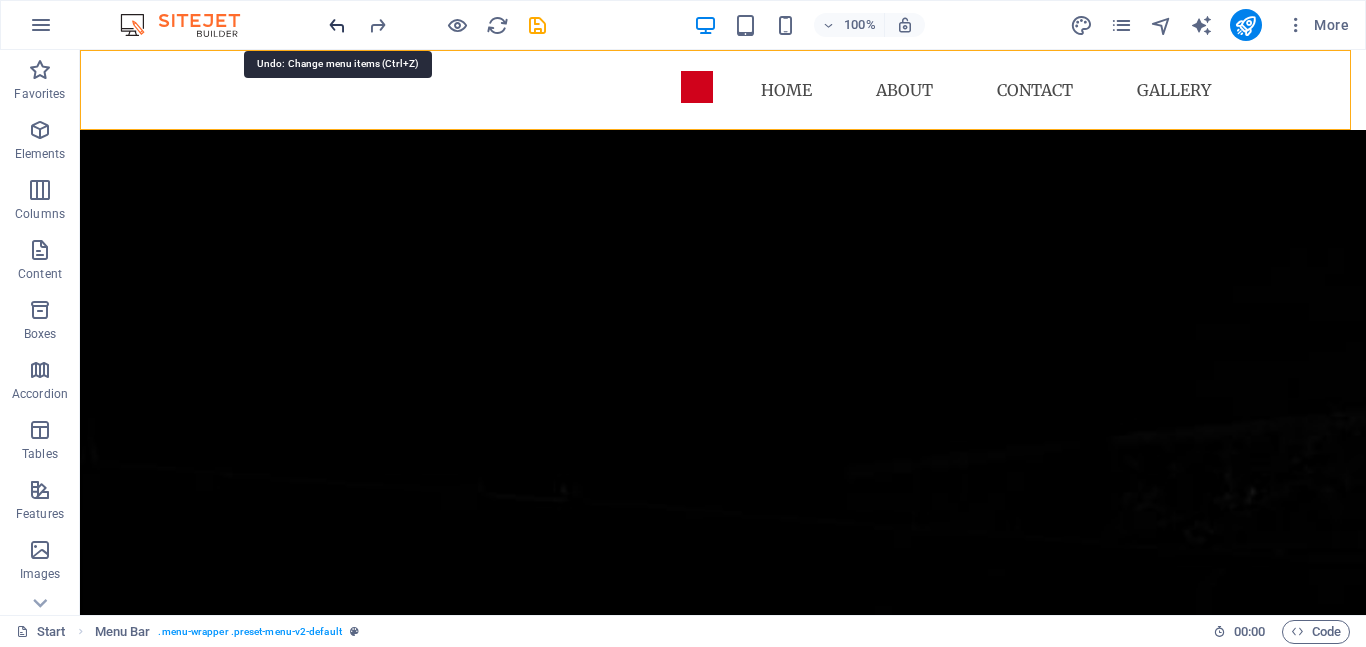 click at bounding box center [337, 25] 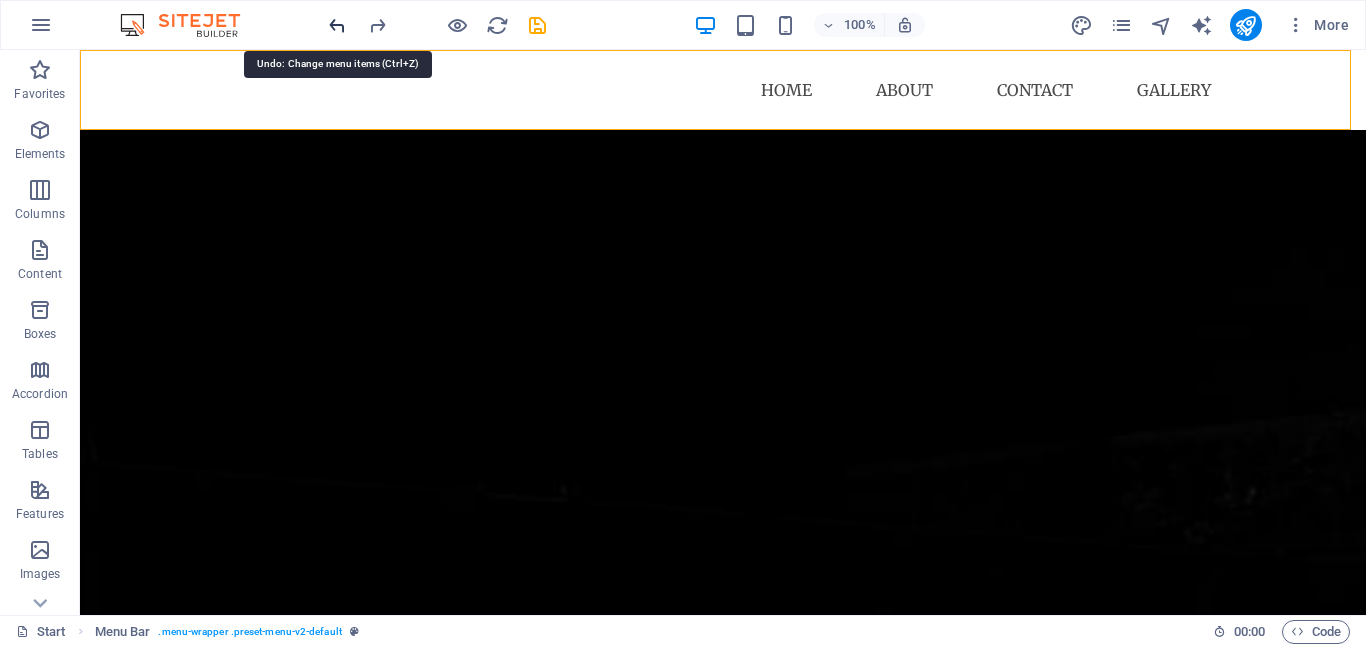 click at bounding box center [337, 25] 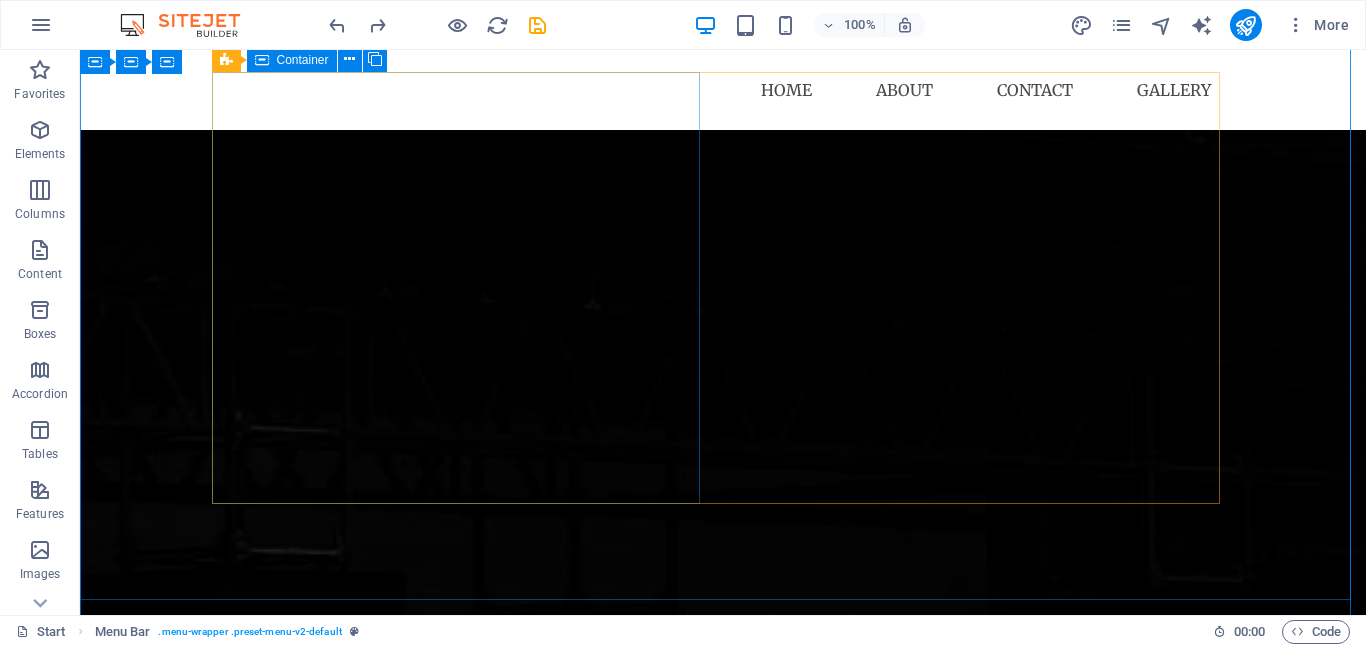 scroll, scrollTop: 1475, scrollLeft: 0, axis: vertical 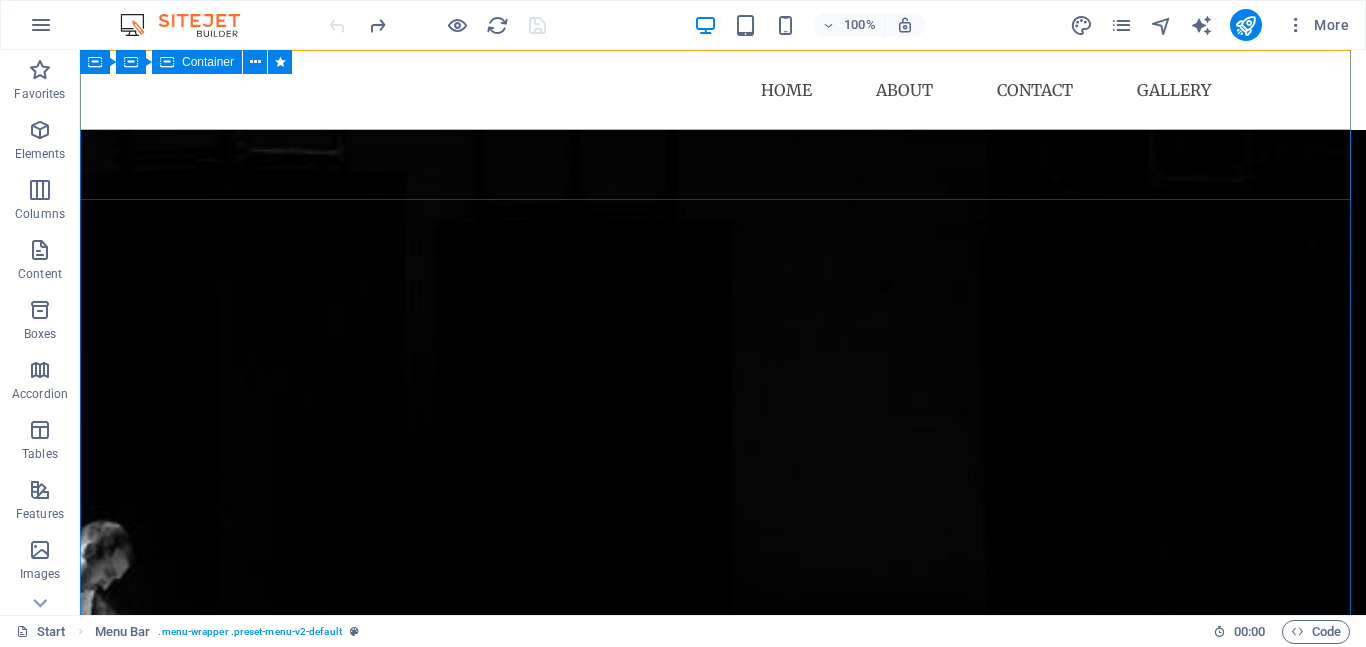 click on "Contact us We’d love to walk this journey with you. Whether you're shopping for yourself or placing a  boutique or reseller order , our team is ready to assist. Address :  [STREET_ADDRESS] Phone :  [PHONE_NUMBER] Email :  [EMAIL_ADDRESS][DOMAIN_NAME]   I have read and understand the privacy policy. Unreadable? Regenerate Submit" at bounding box center [723, 2584] 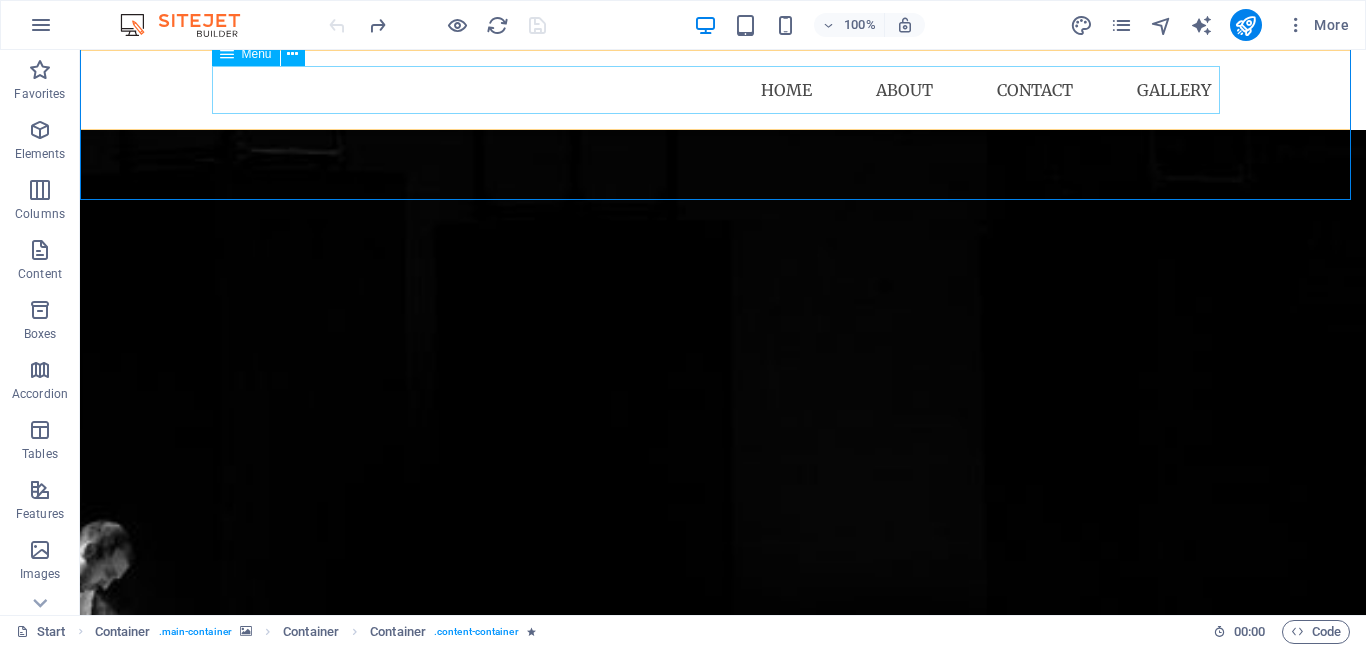 click on "Home About Contact Gallery" at bounding box center (723, 90) 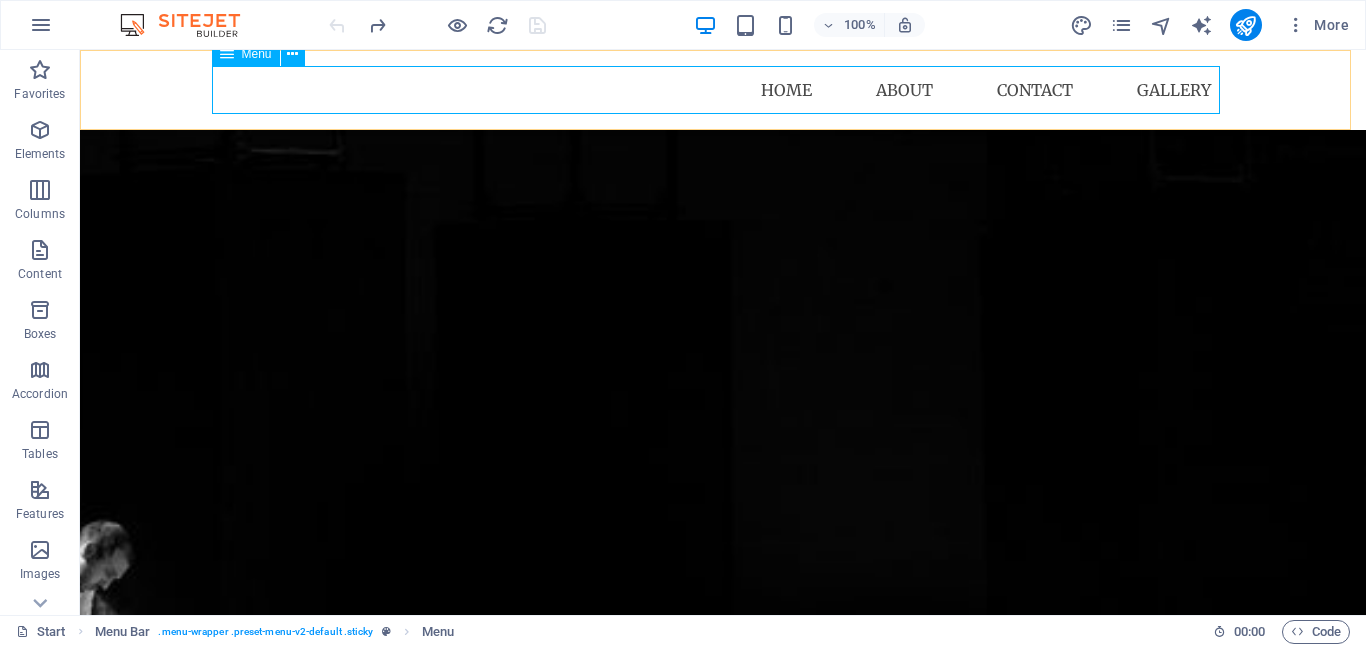 click on "Home About Contact Gallery" at bounding box center [723, 90] 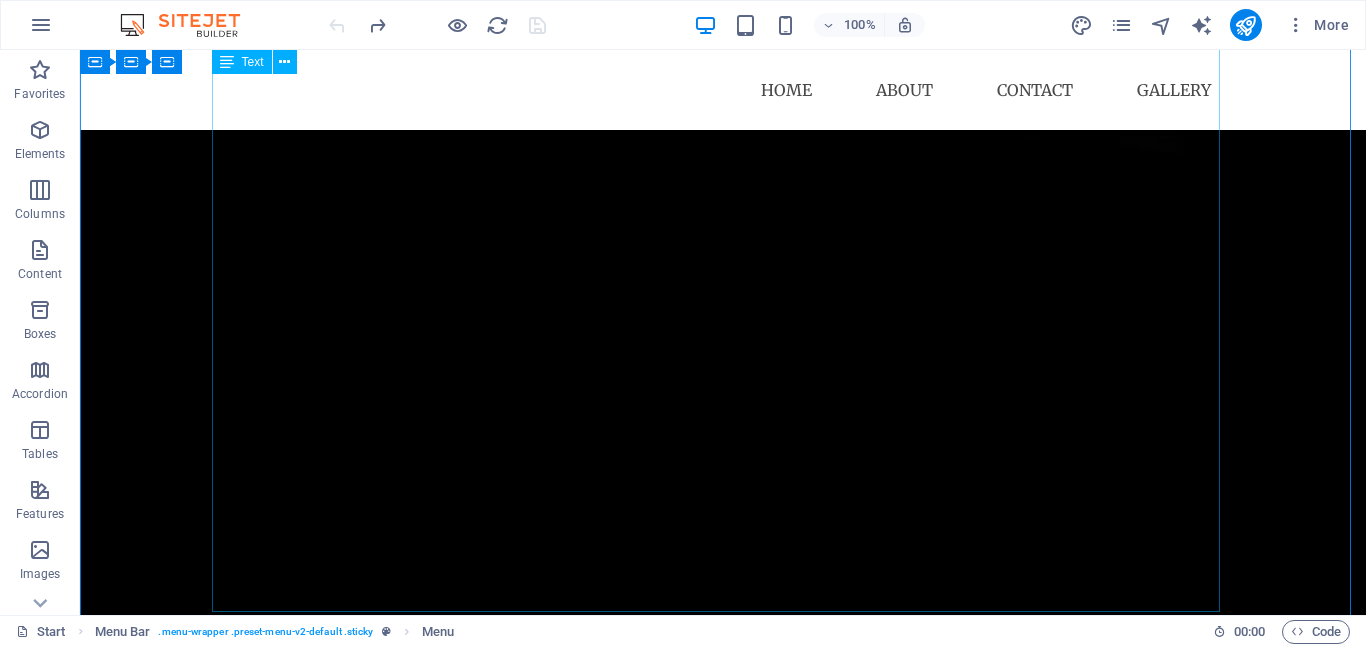 scroll, scrollTop: 0, scrollLeft: 0, axis: both 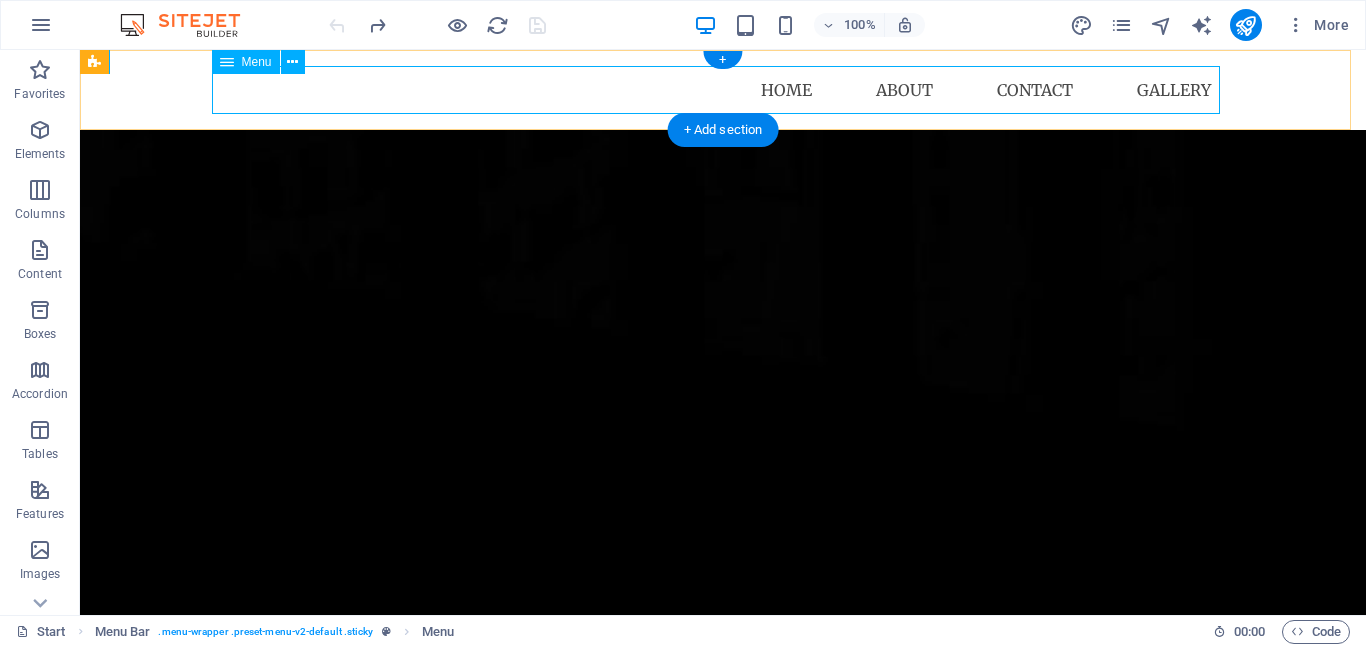 click on "Home About Contact Gallery" at bounding box center (723, 90) 